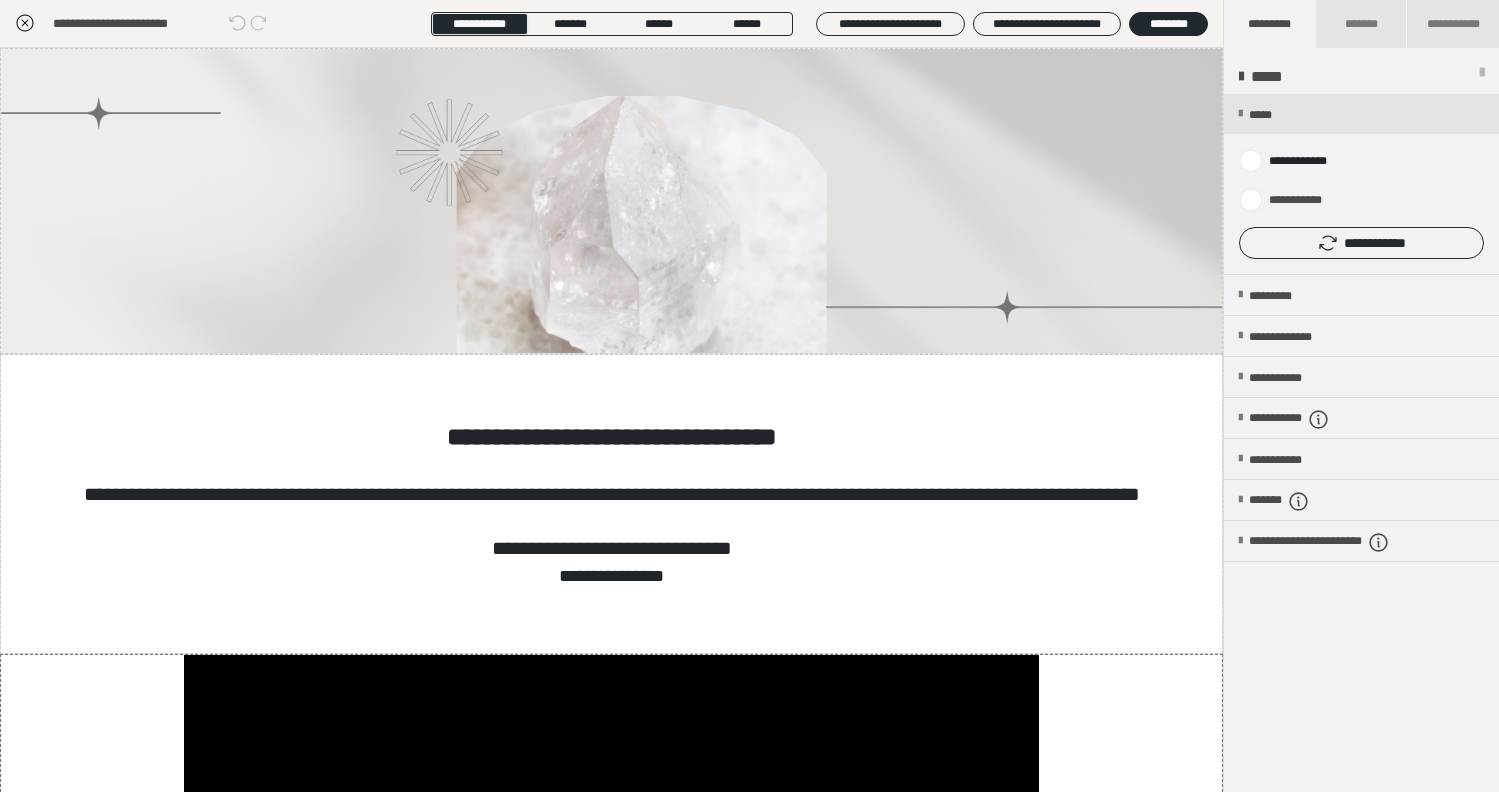 scroll, scrollTop: 349, scrollLeft: 0, axis: vertical 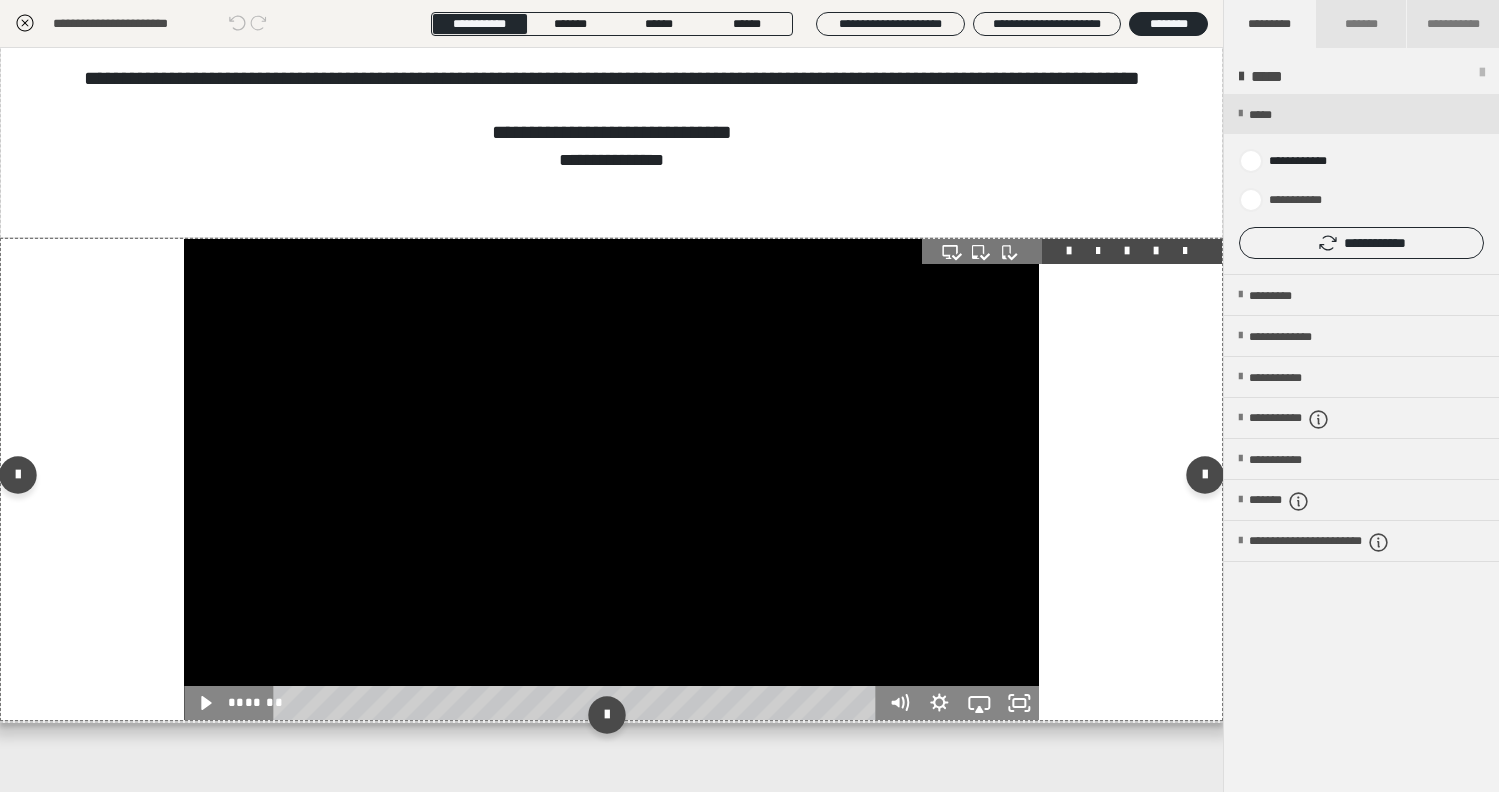 click at bounding box center [611, 479] 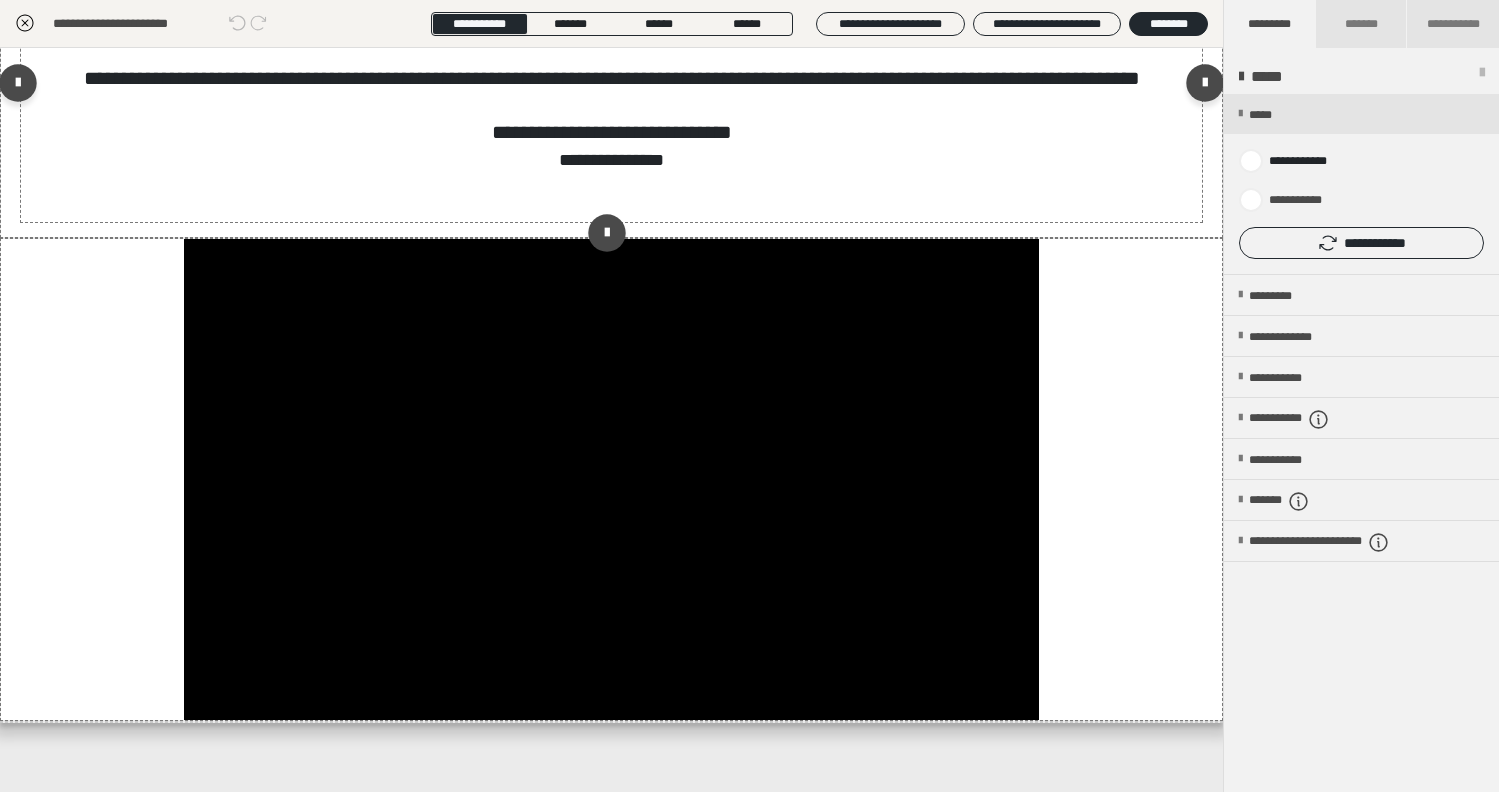 scroll, scrollTop: 412, scrollLeft: 0, axis: vertical 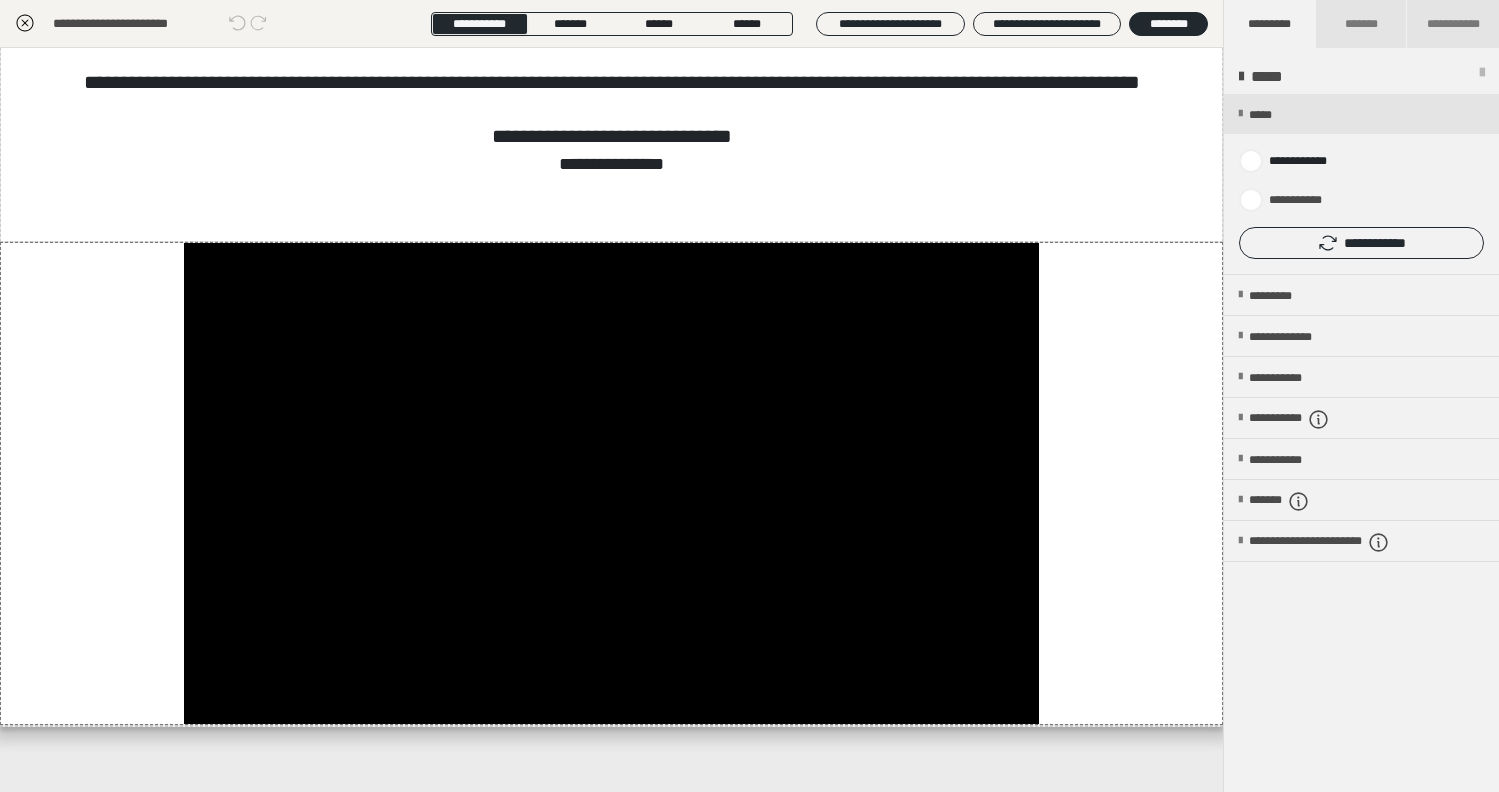 click 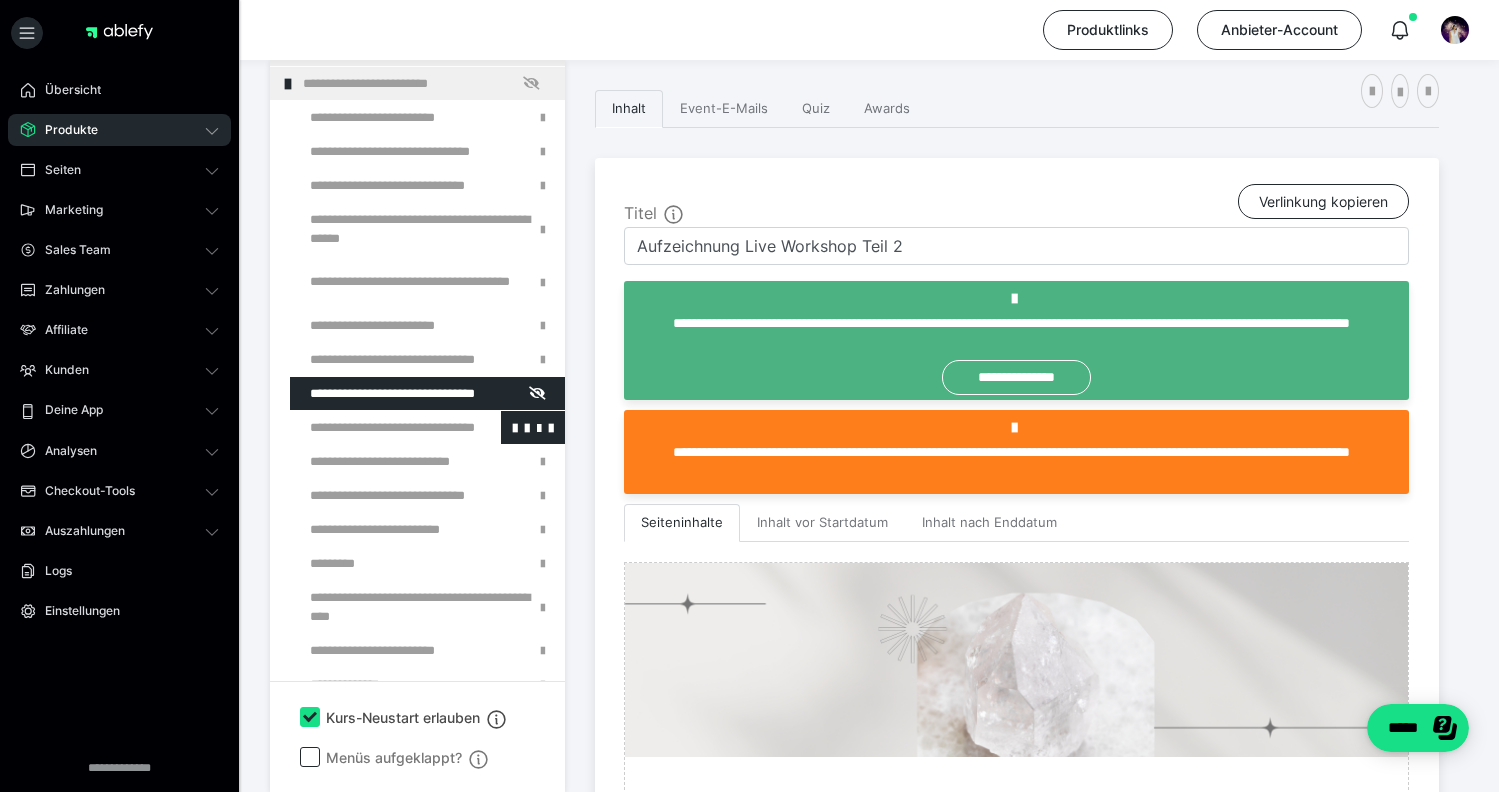 click at bounding box center (375, 427) 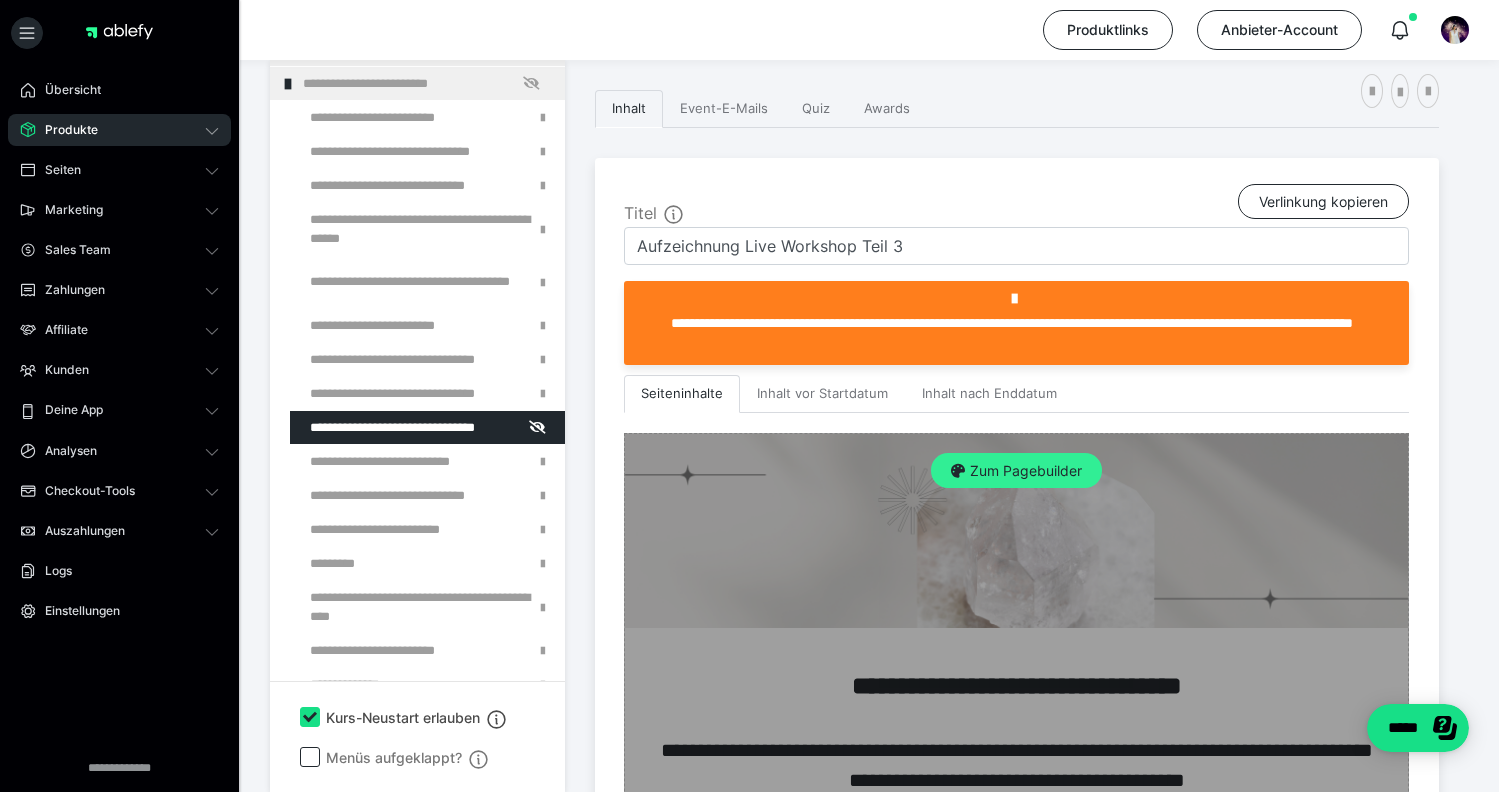 click on "Zum Pagebuilder" at bounding box center [1016, 471] 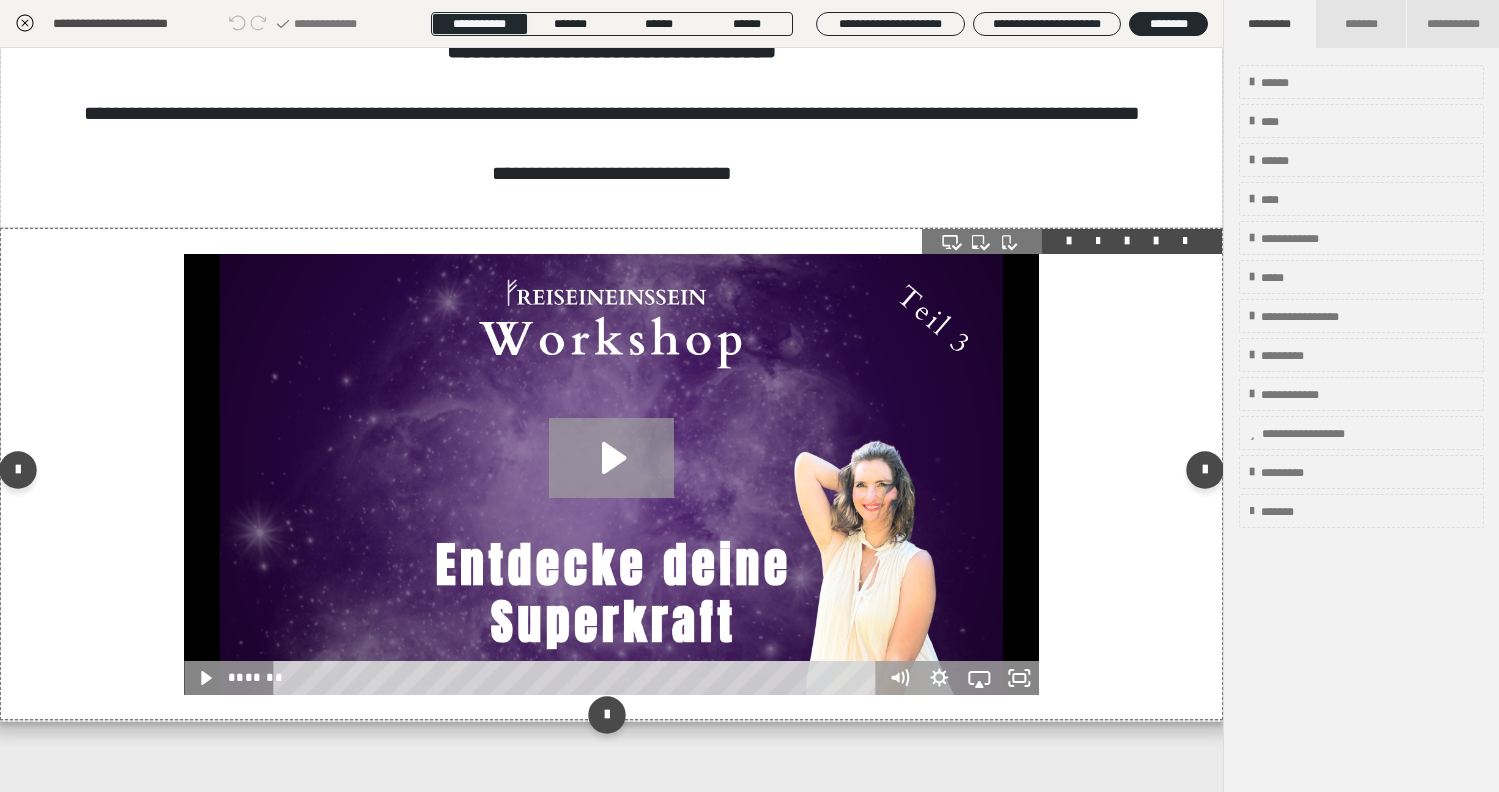 scroll, scrollTop: 363, scrollLeft: 0, axis: vertical 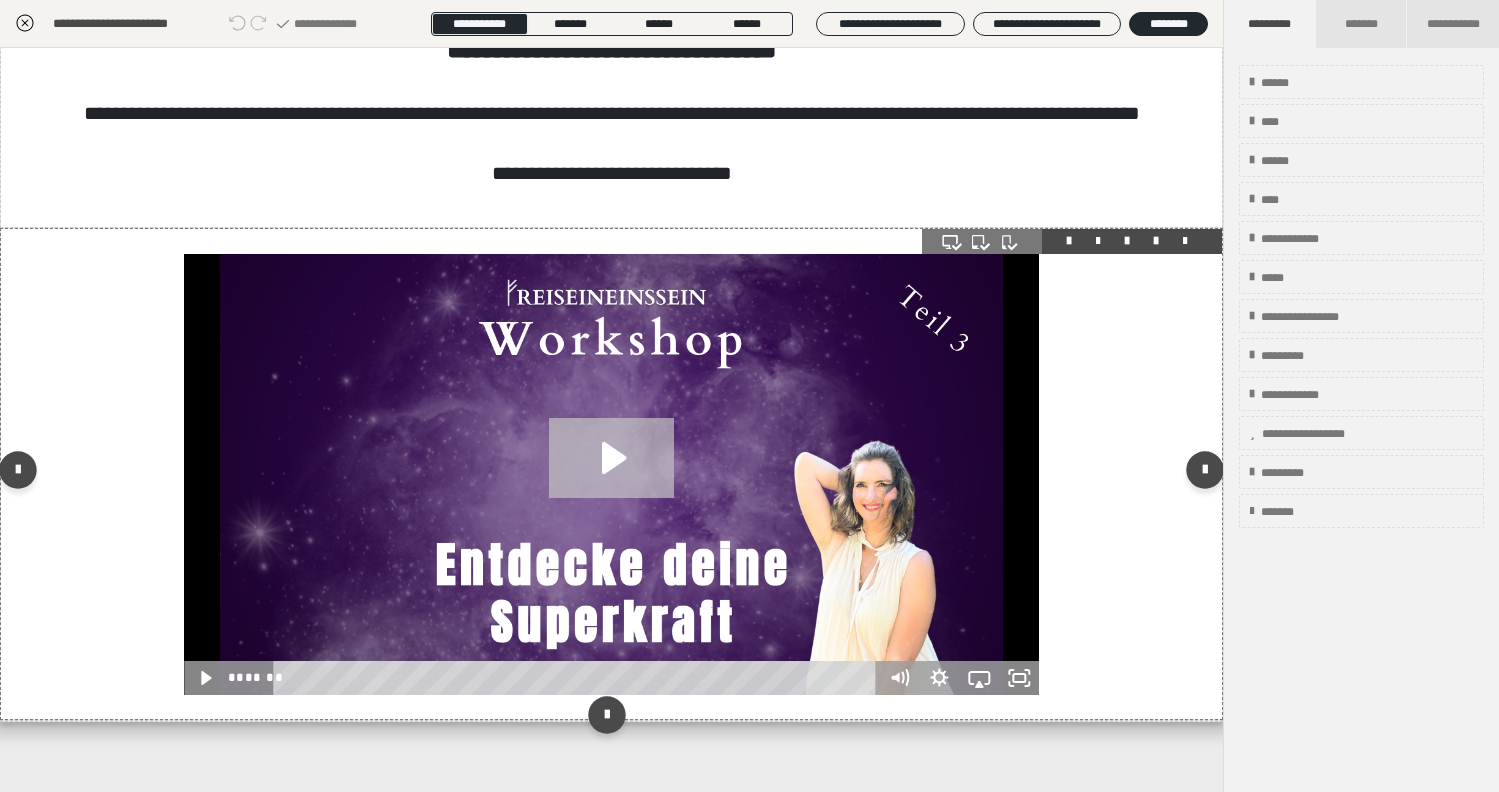 click 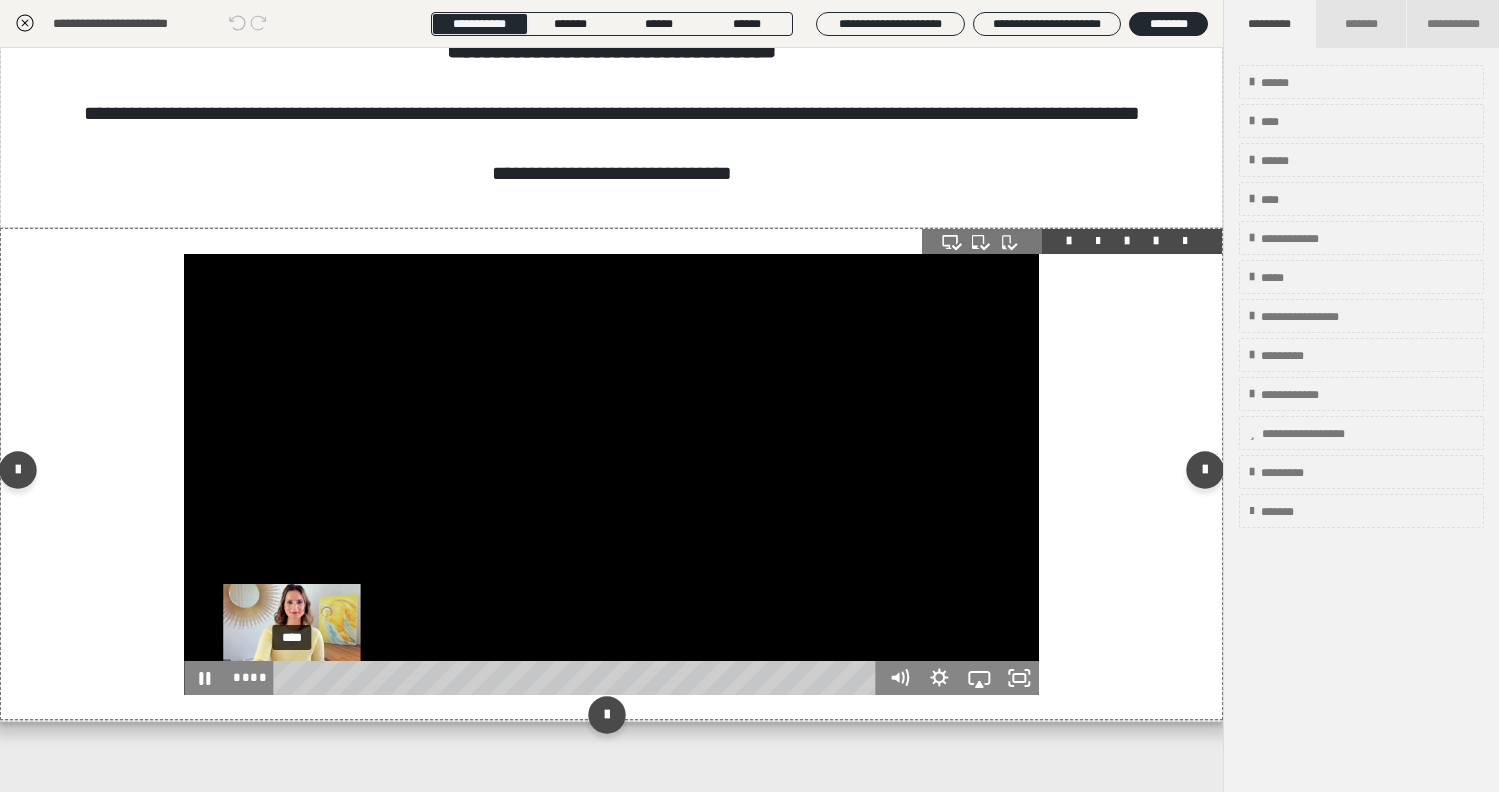 click on "****" at bounding box center [578, 678] 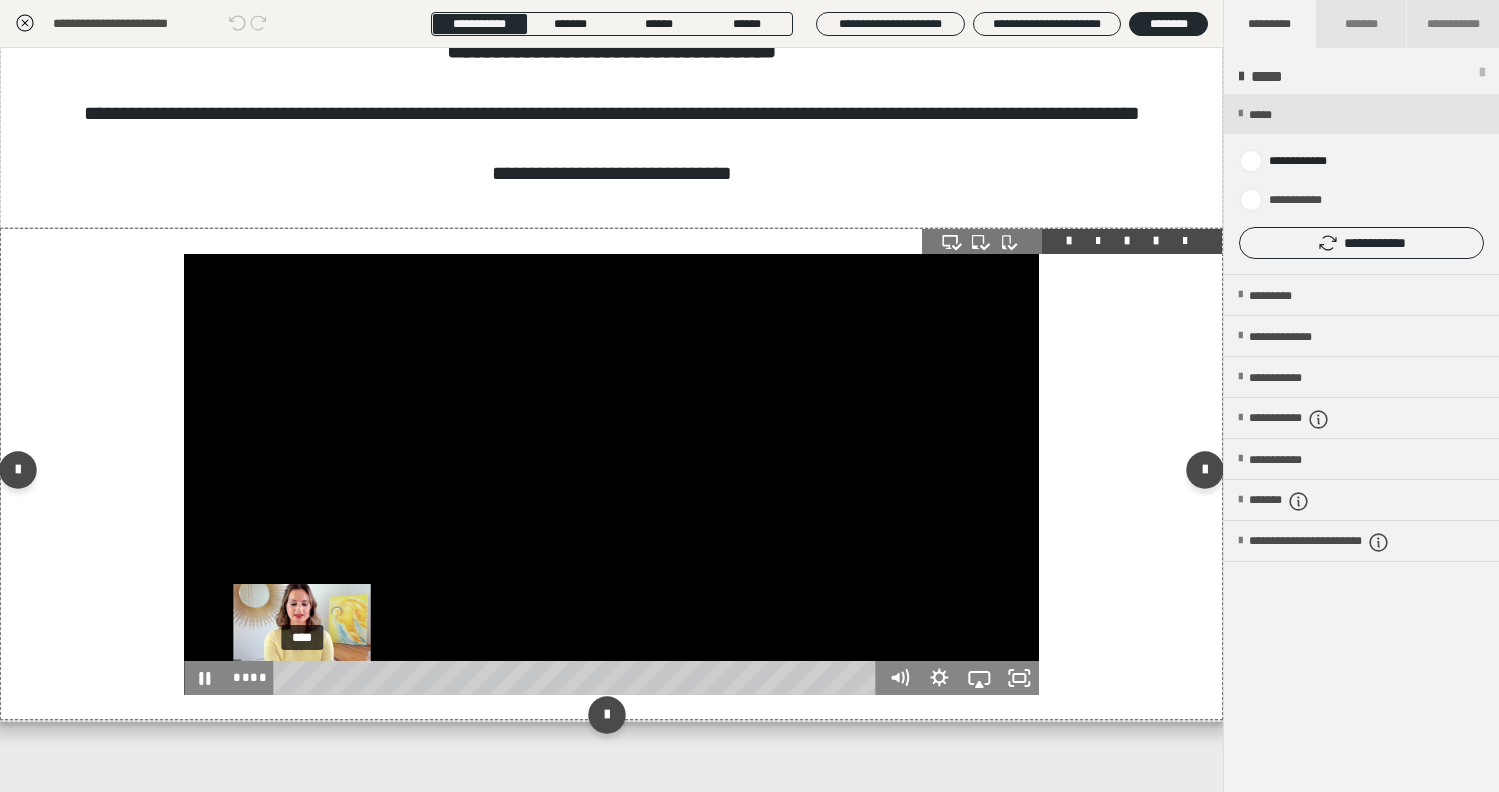 click on "****" at bounding box center [578, 678] 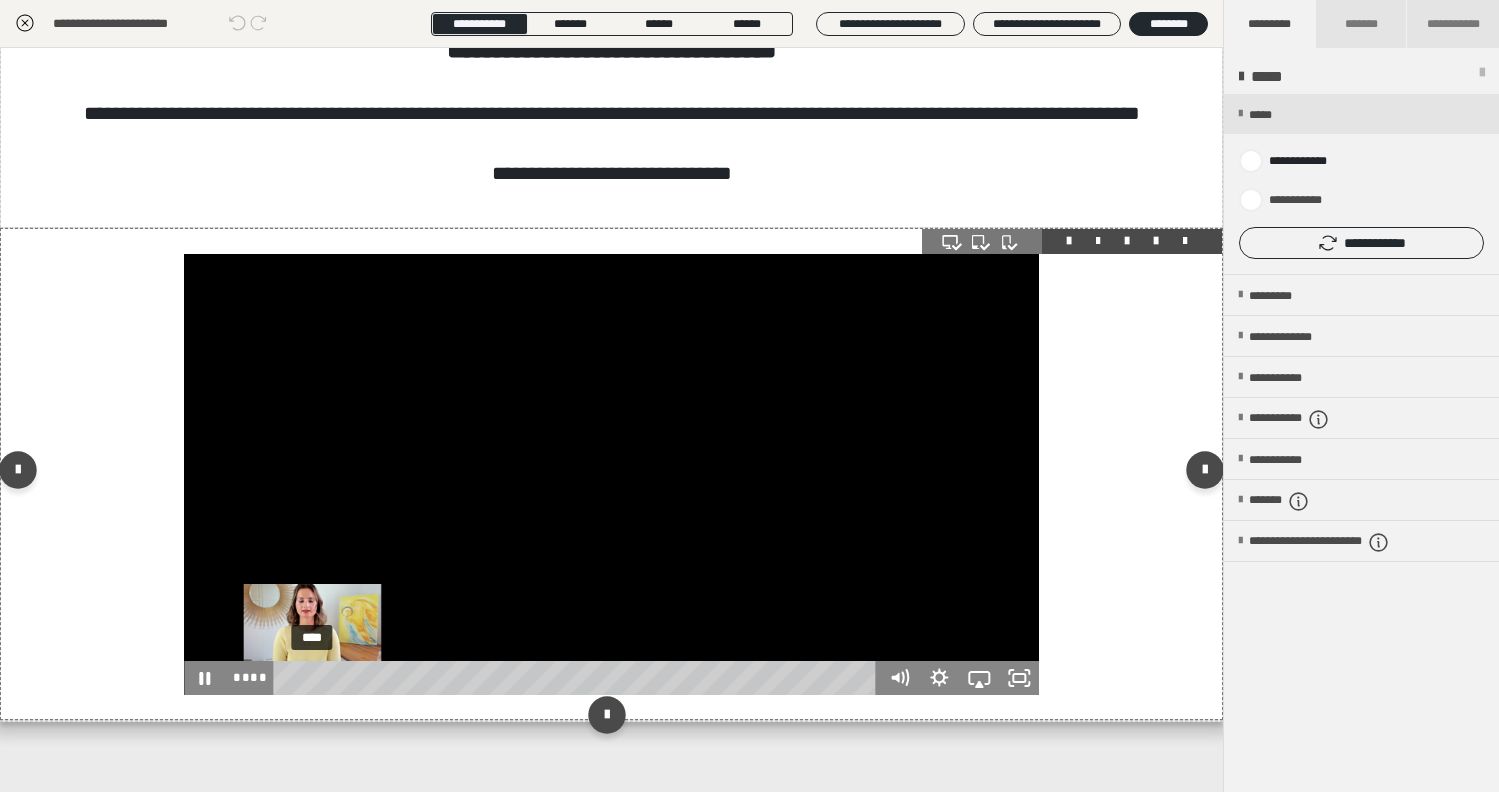 click on "****" at bounding box center [578, 678] 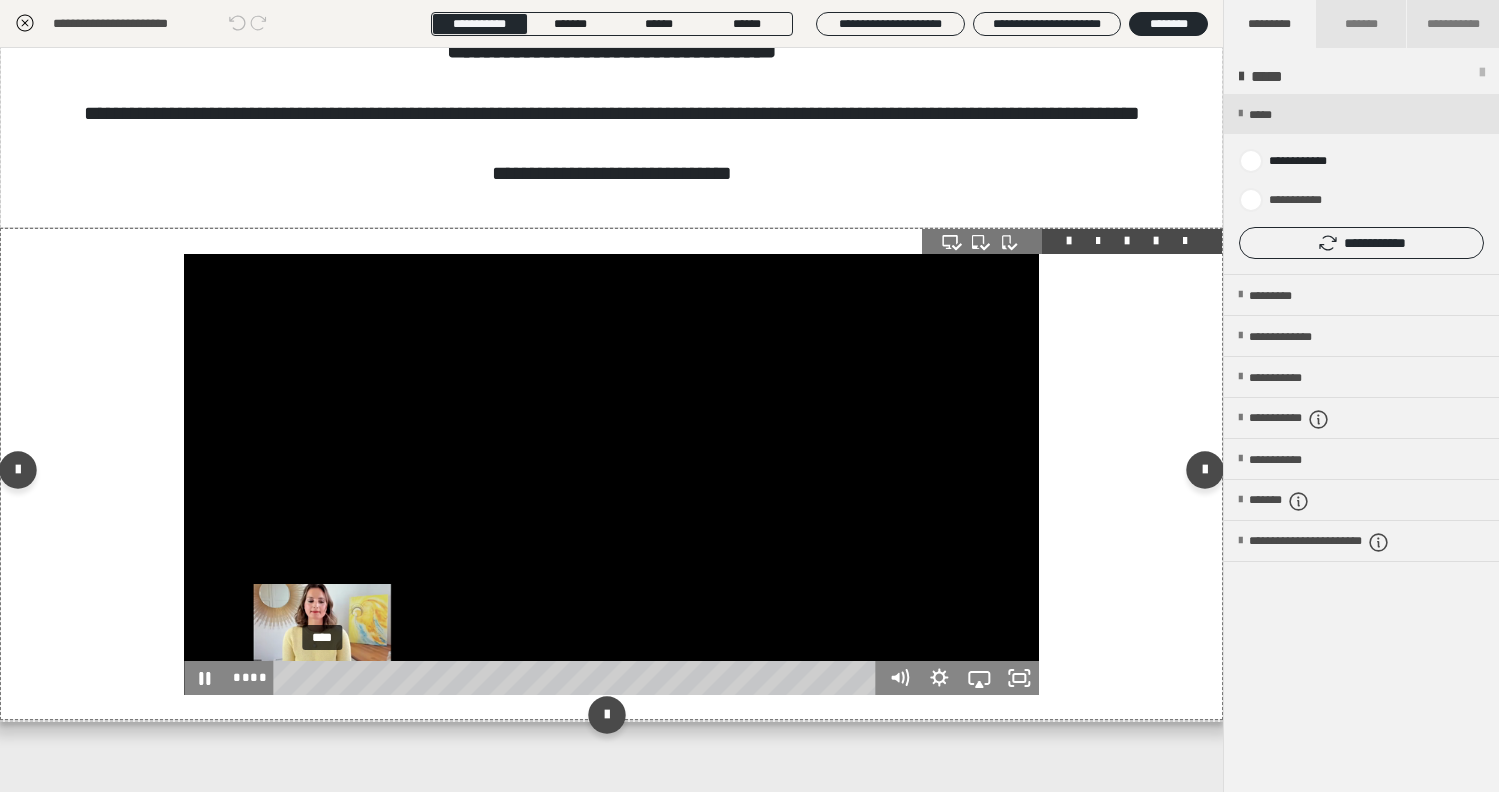 click on "****" at bounding box center (578, 678) 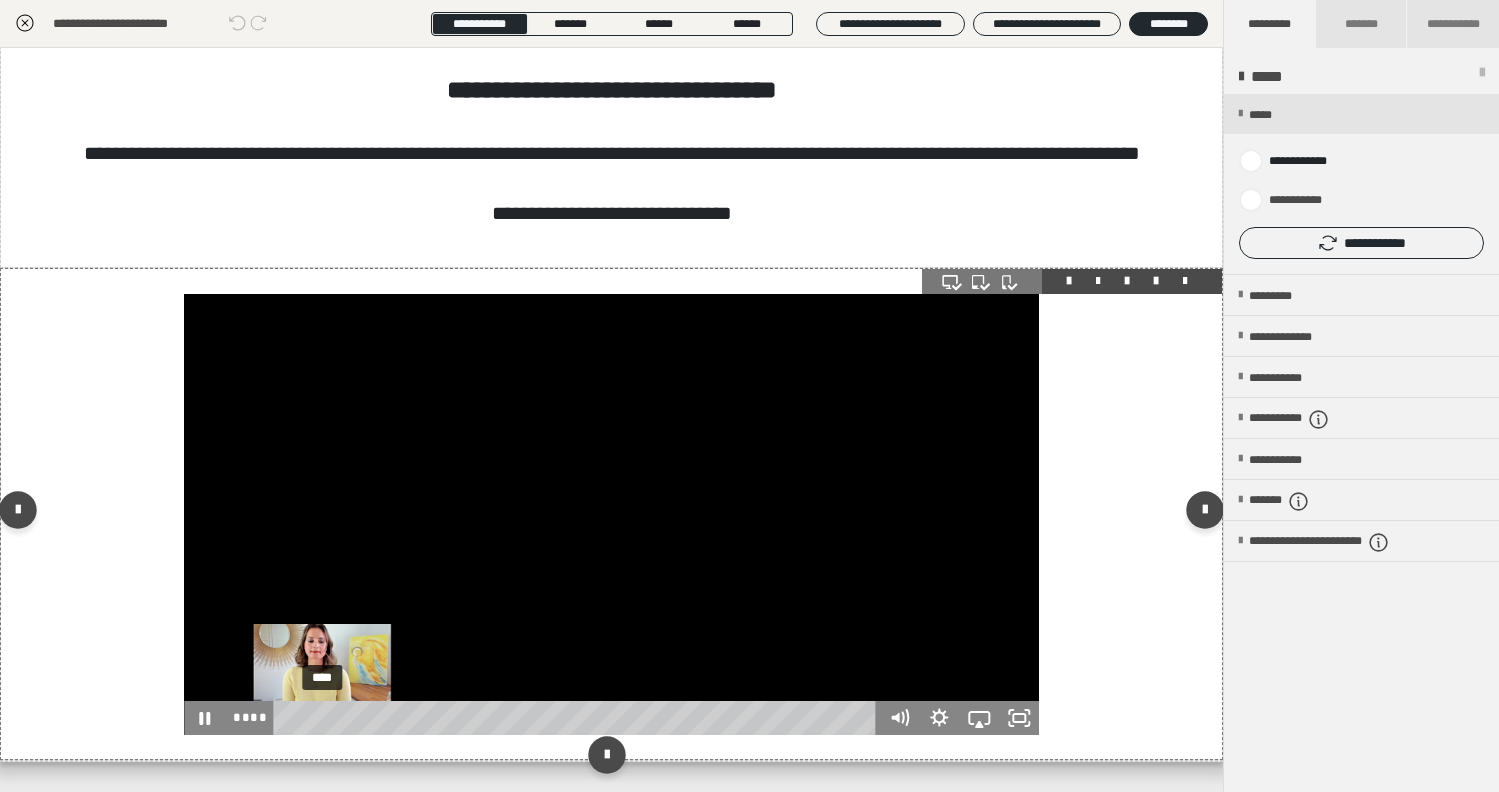 scroll, scrollTop: 311, scrollLeft: 0, axis: vertical 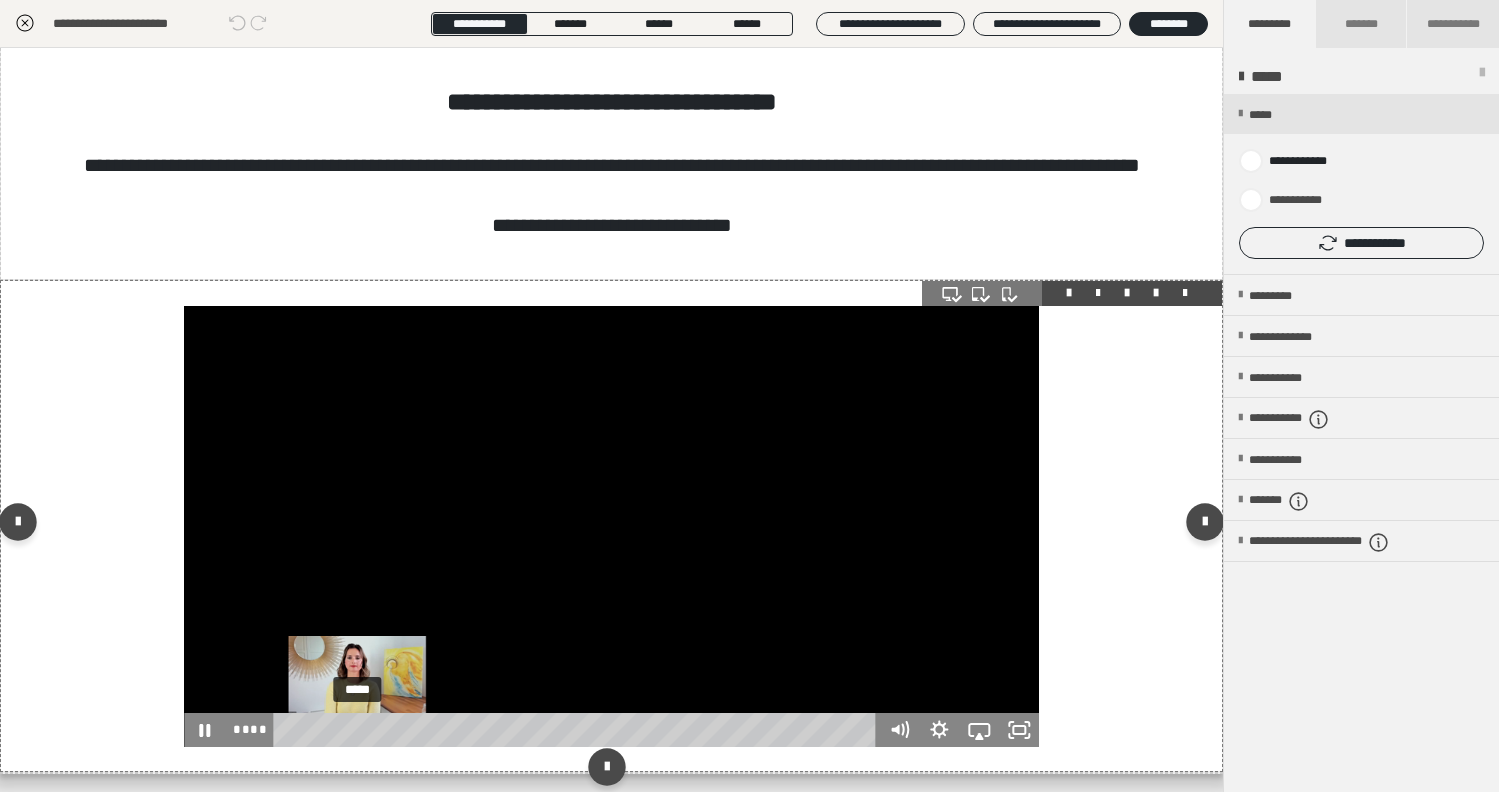 click on "*****" at bounding box center [578, 730] 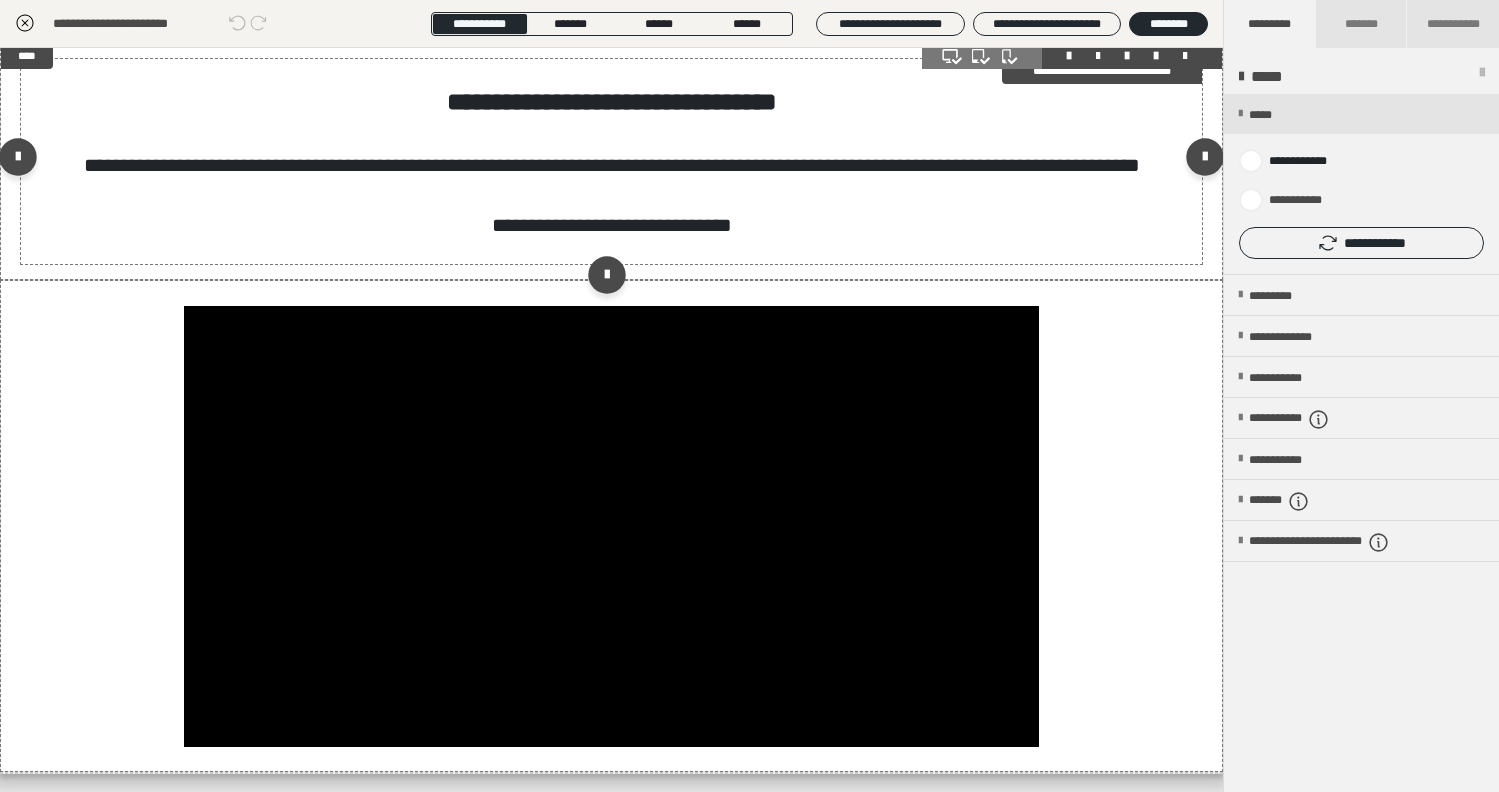 click on "**********" at bounding box center [611, 162] 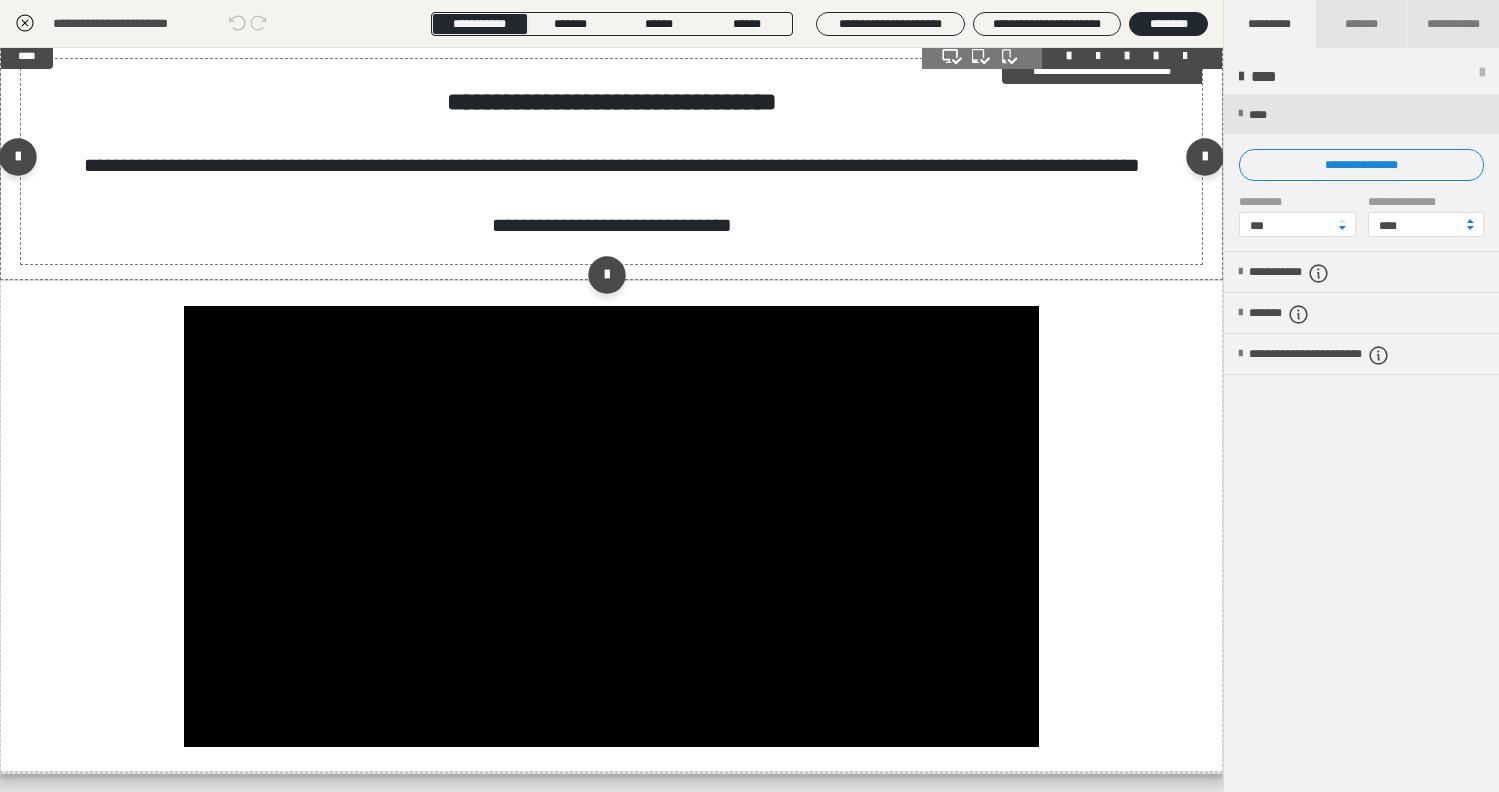 click on "**********" at bounding box center [611, 162] 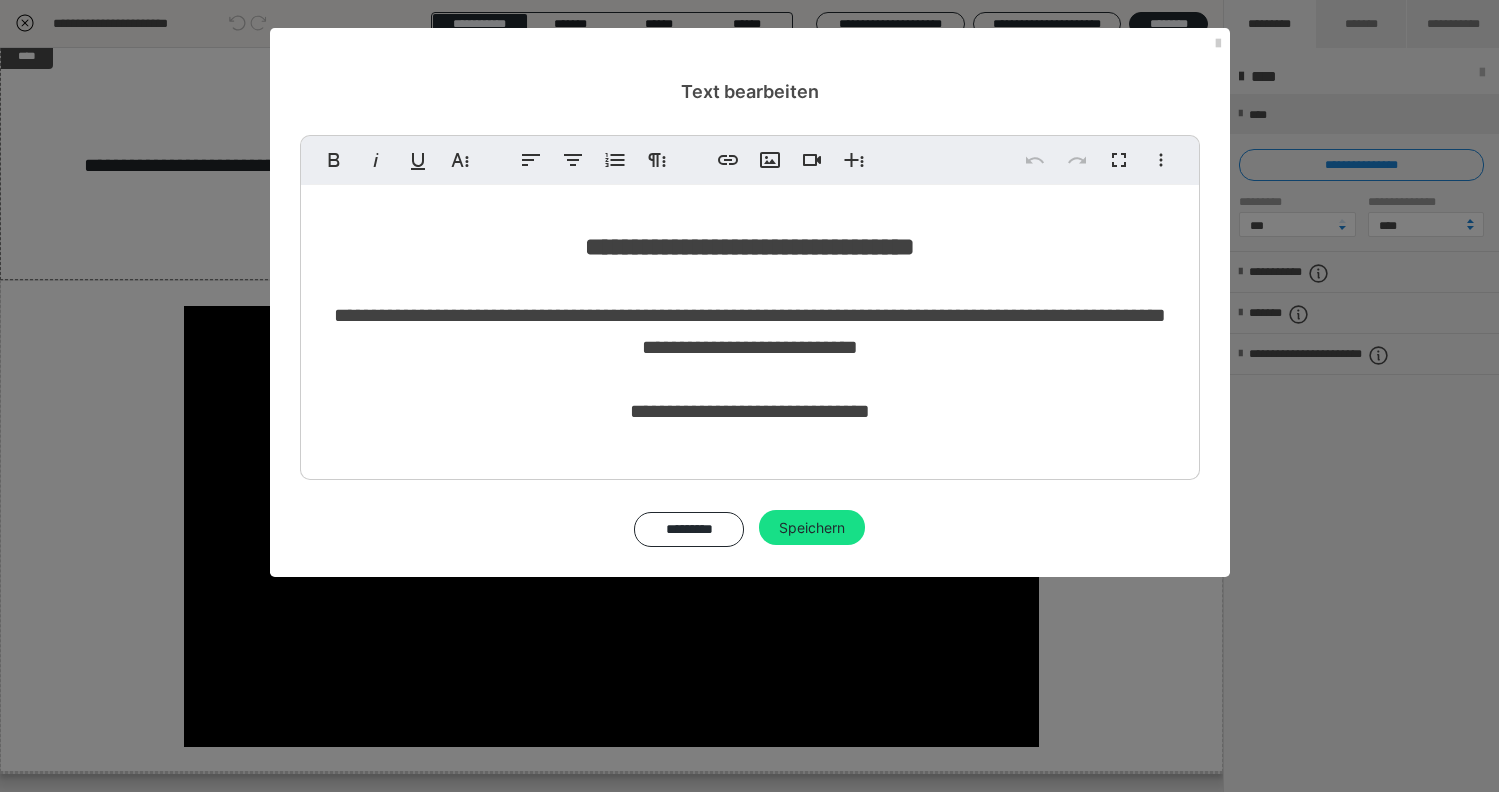 click on "**********" at bounding box center [750, 327] 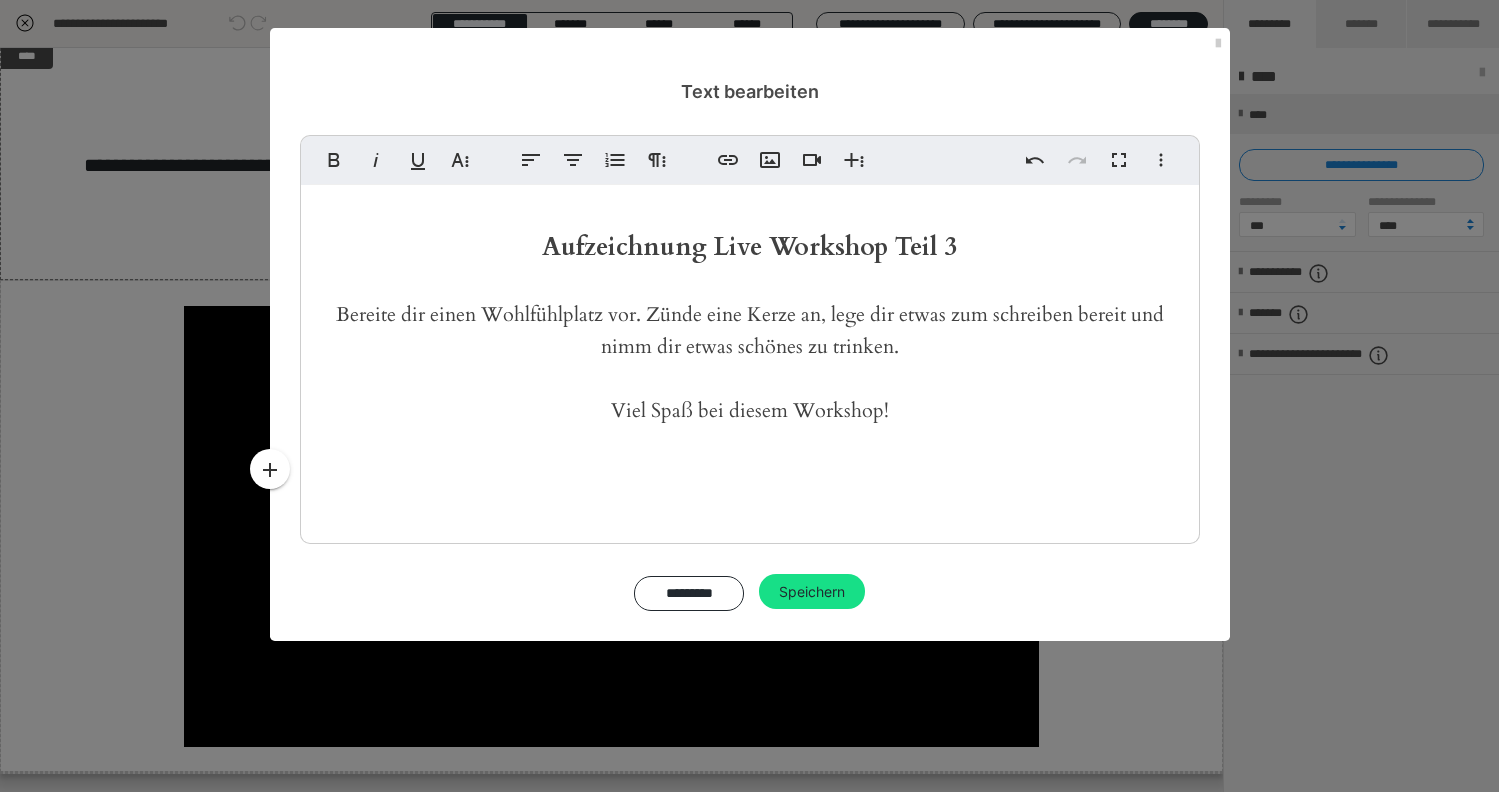 type 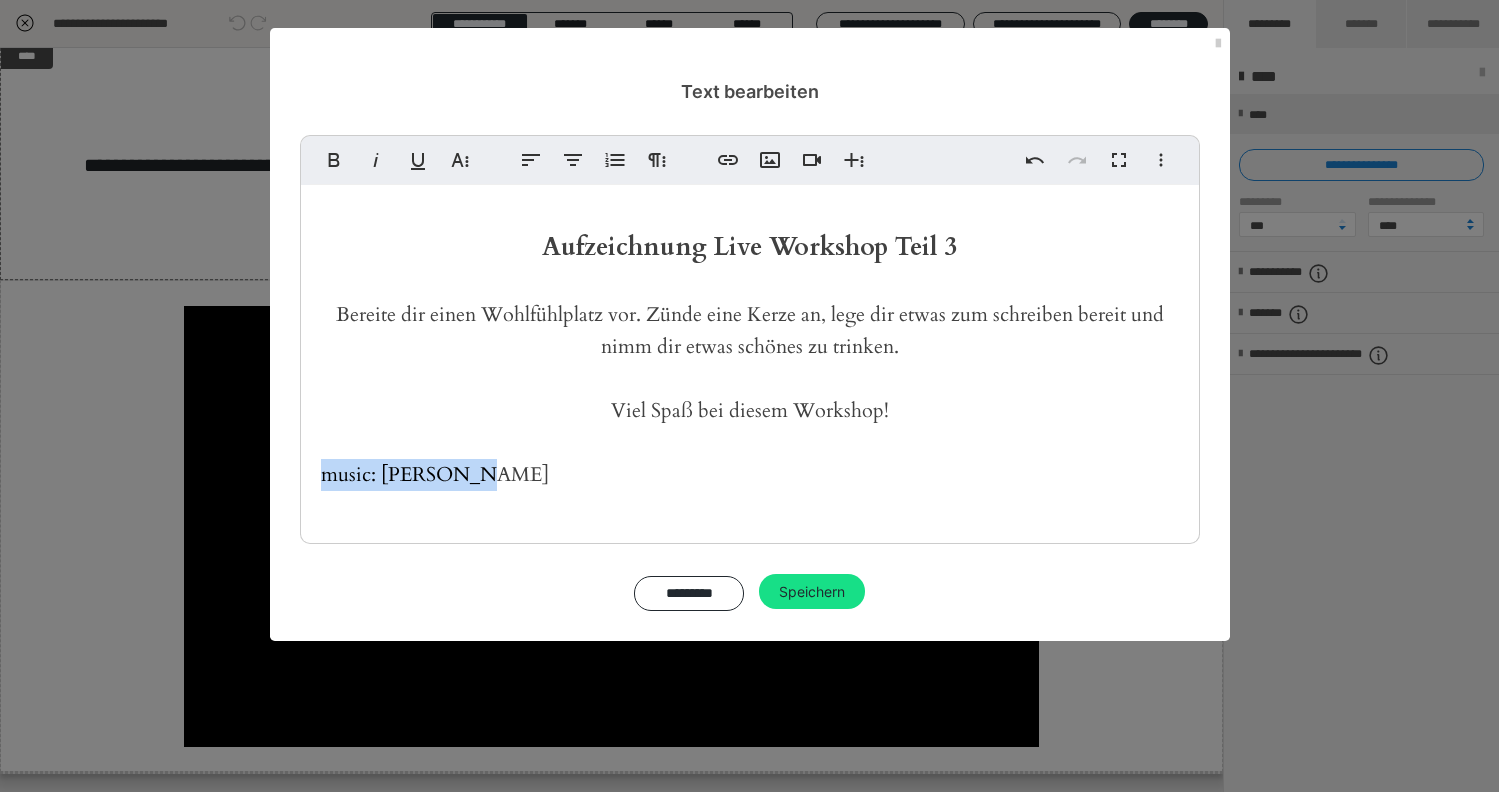 drag, startPoint x: 482, startPoint y: 476, endPoint x: 222, endPoint y: 471, distance: 260.04807 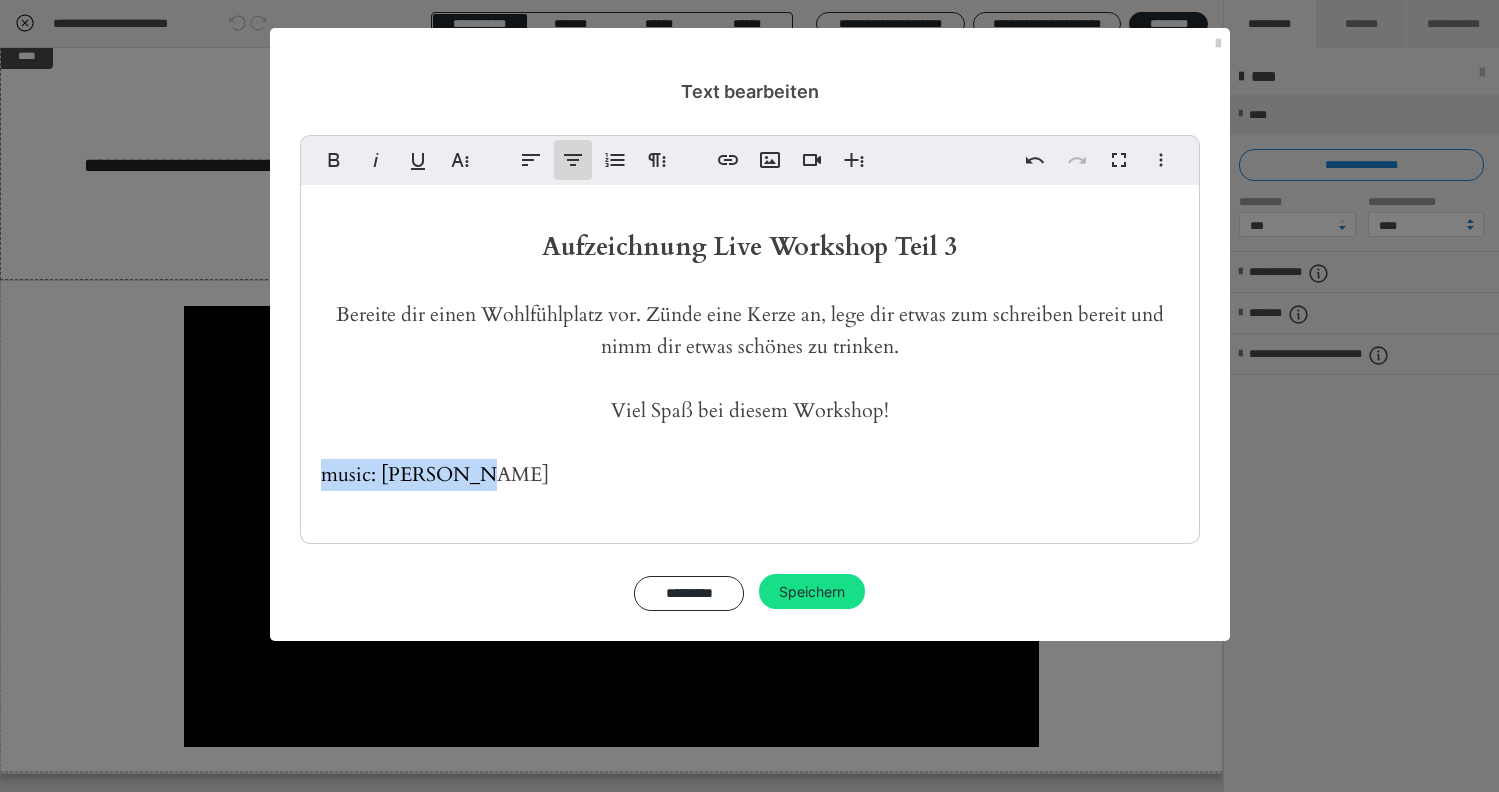 click 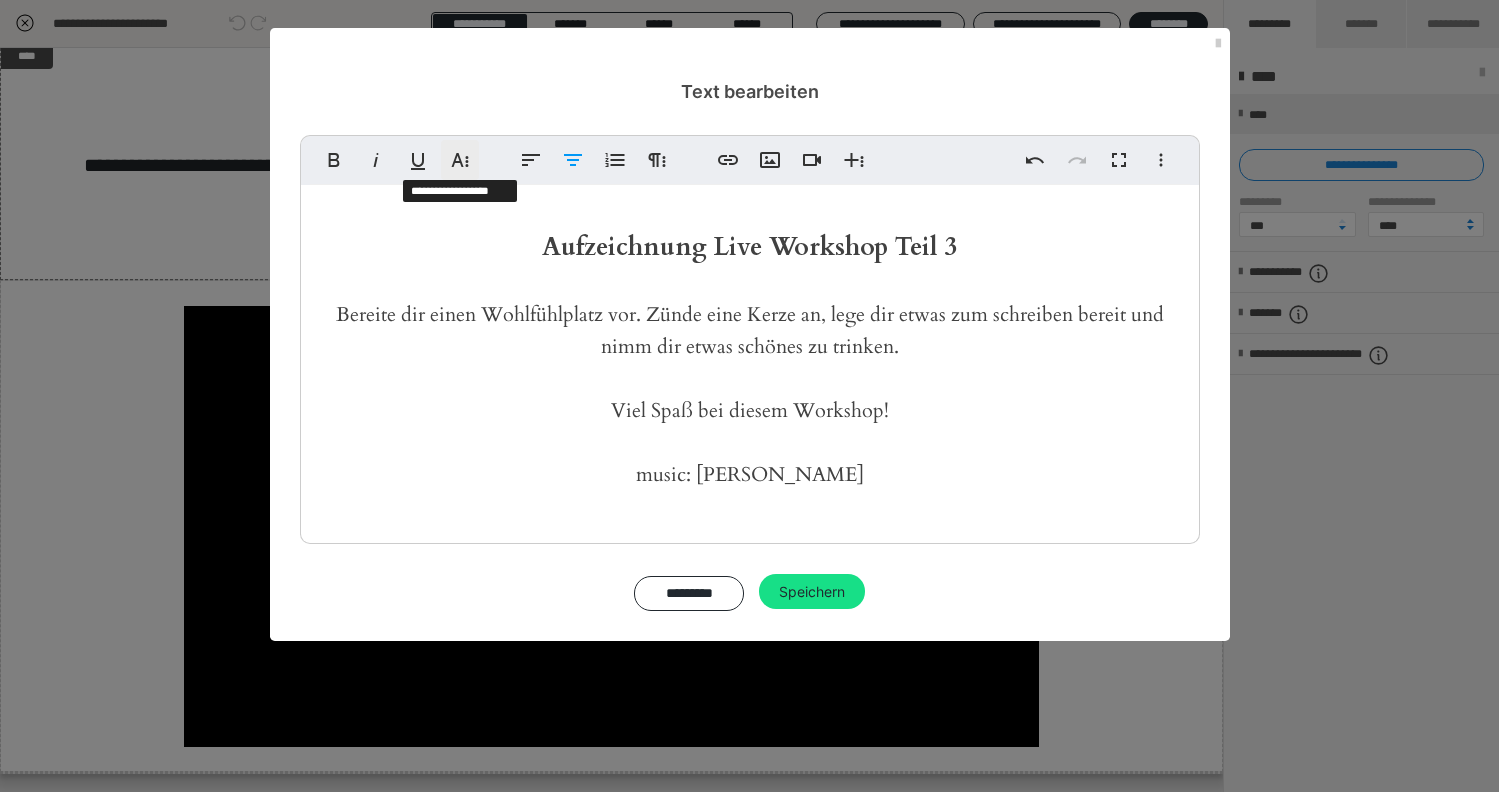 click 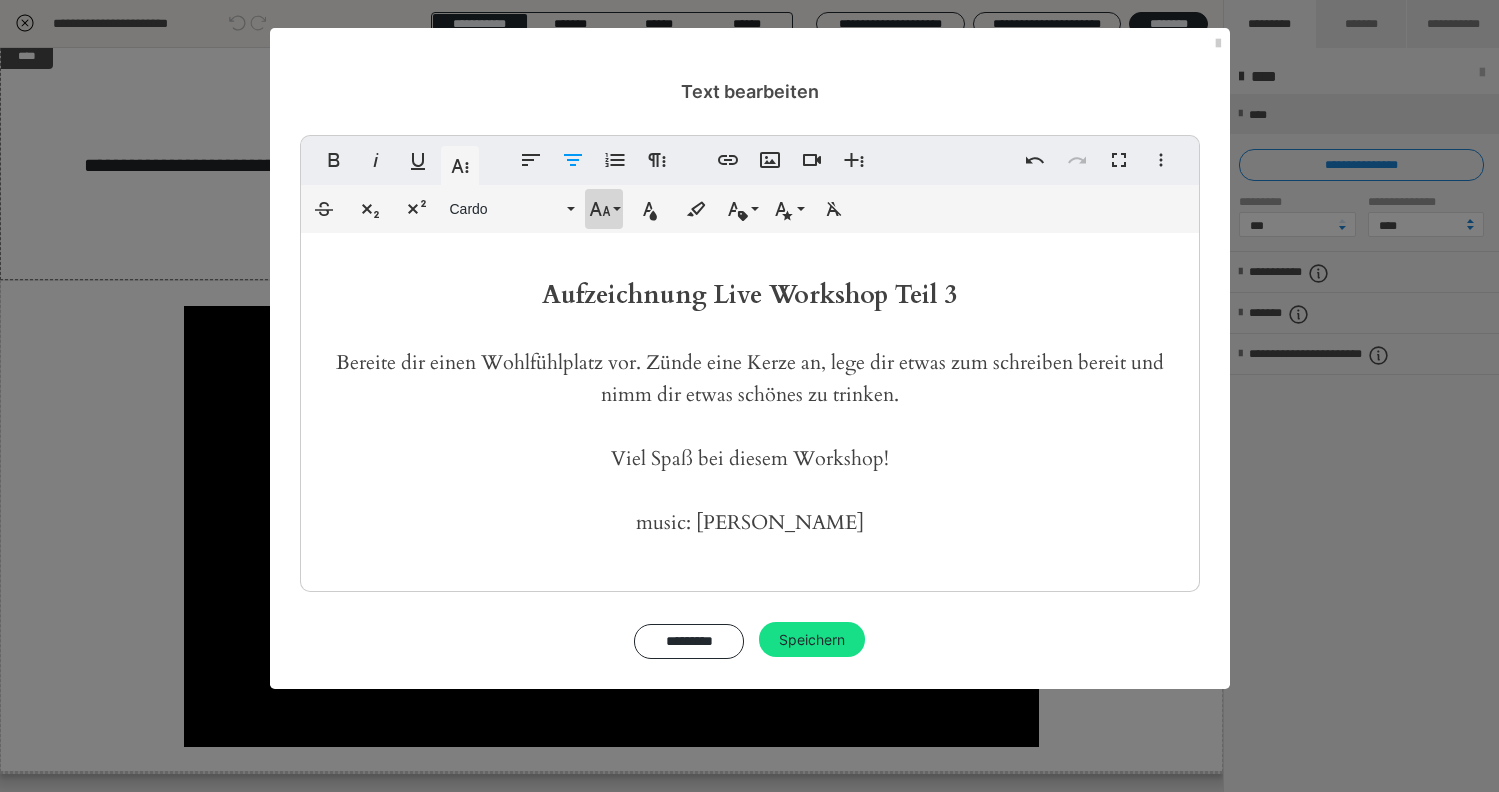 click 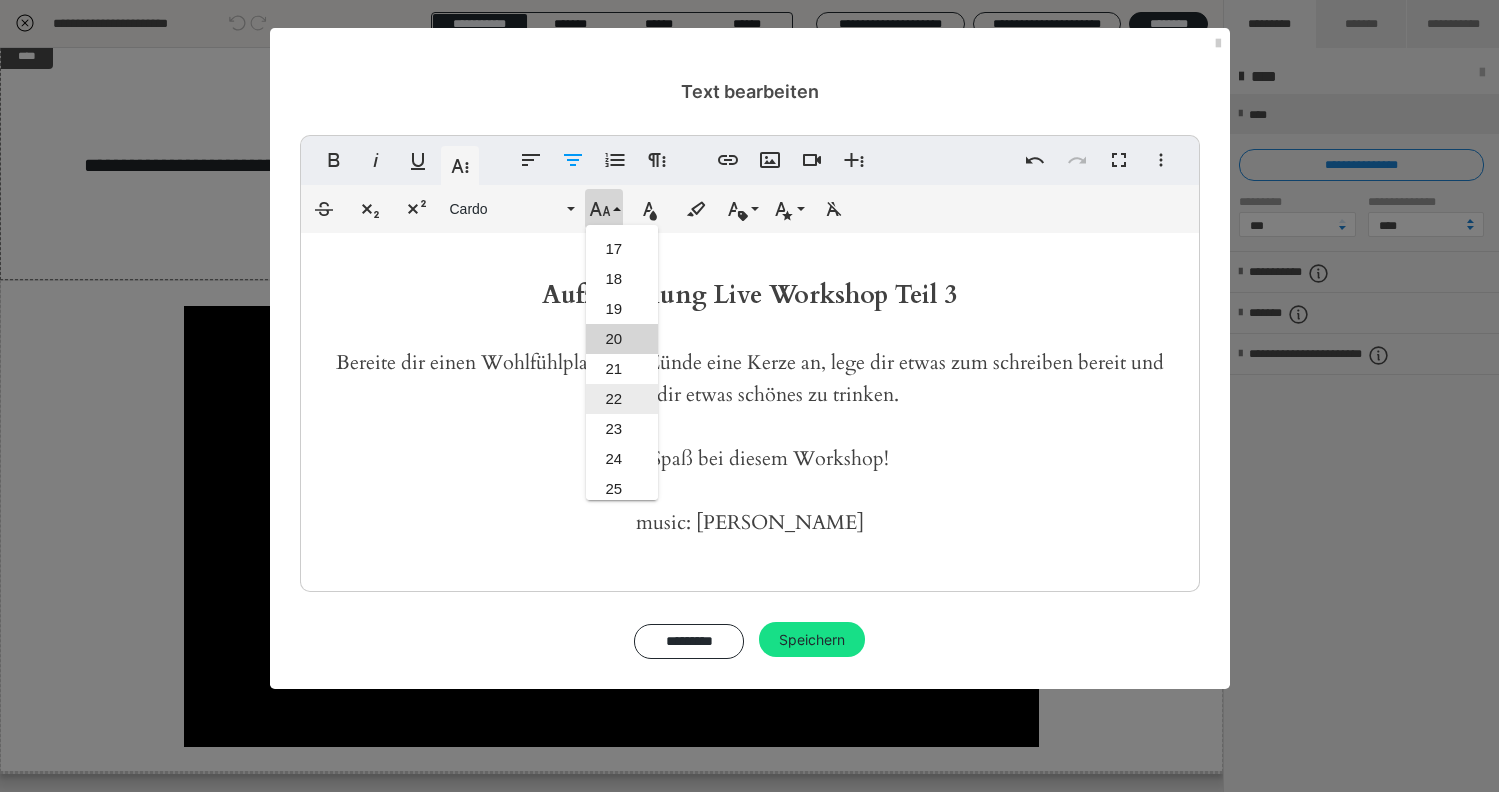 scroll, scrollTop: 470, scrollLeft: 0, axis: vertical 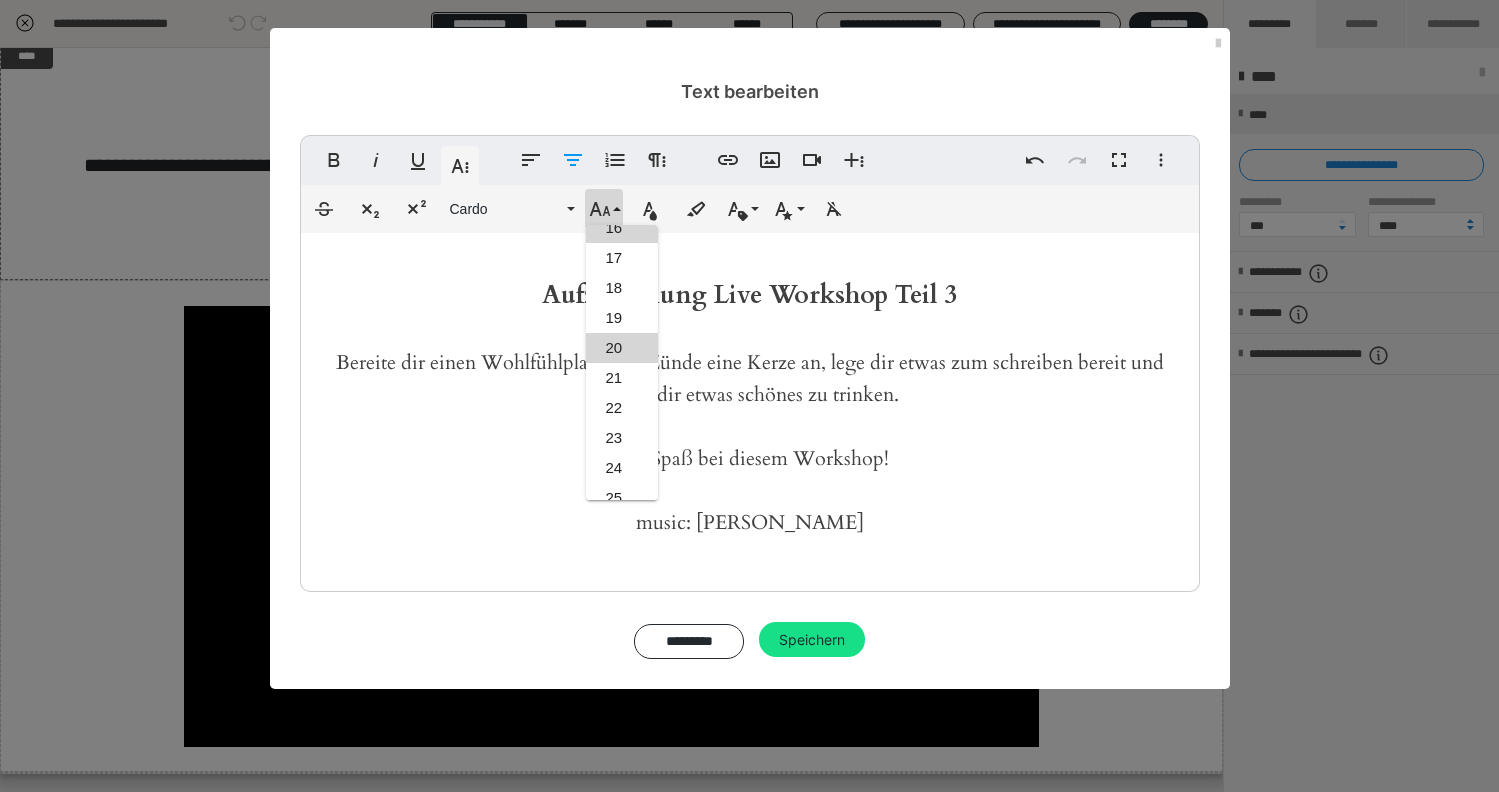 click on "16" at bounding box center (622, 228) 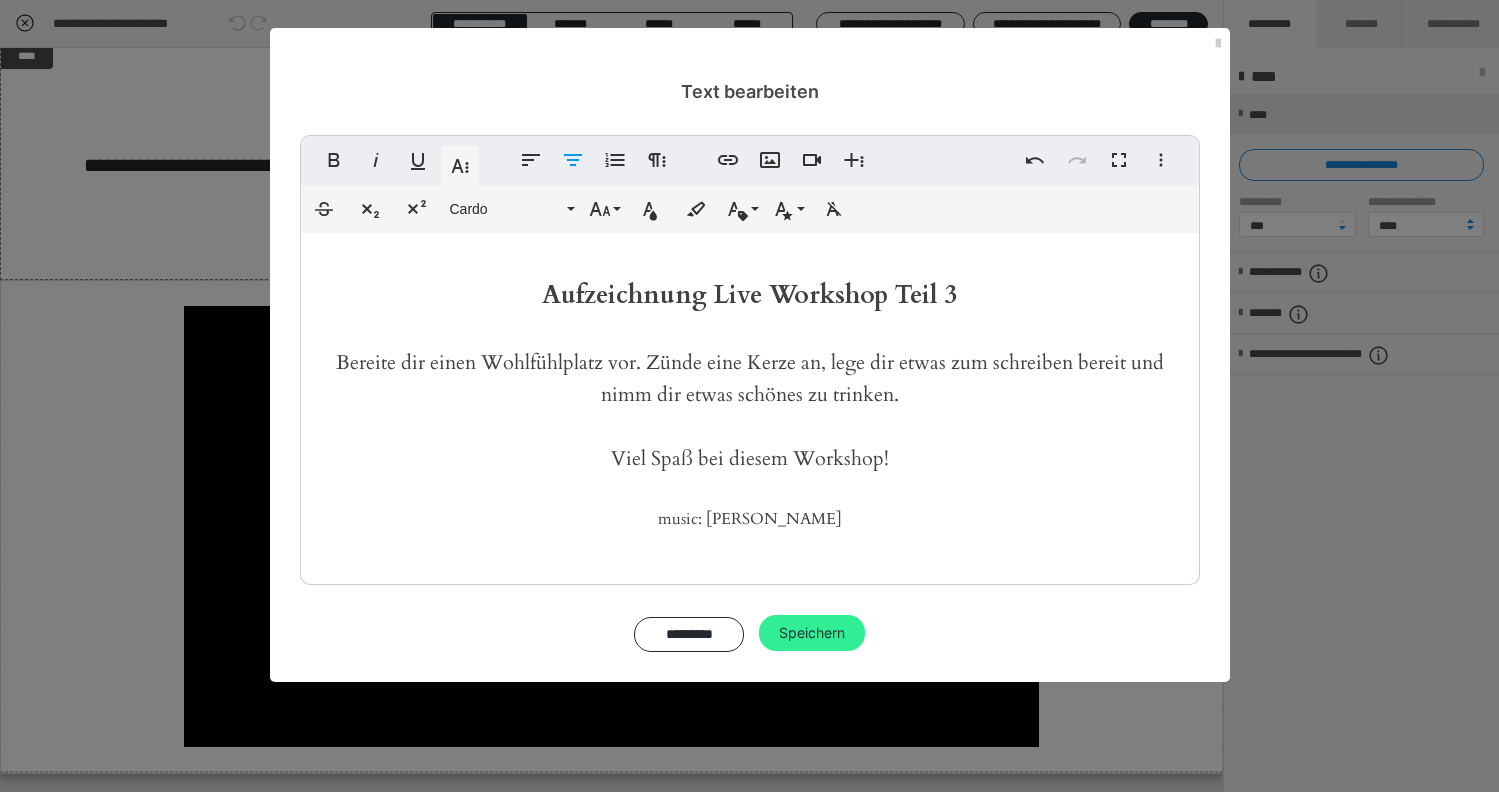 click on "Speichern" at bounding box center (812, 633) 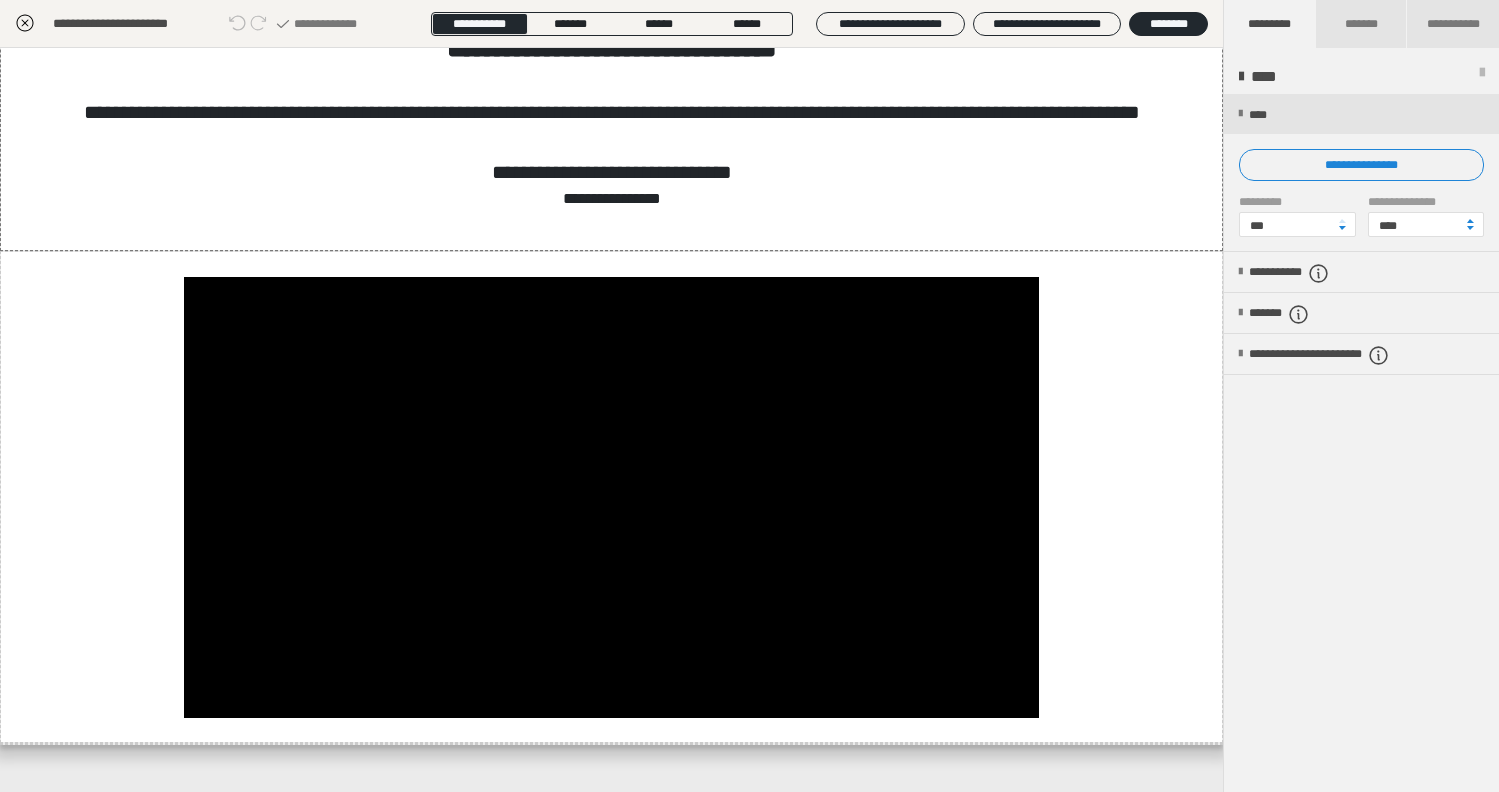 scroll, scrollTop: 365, scrollLeft: 0, axis: vertical 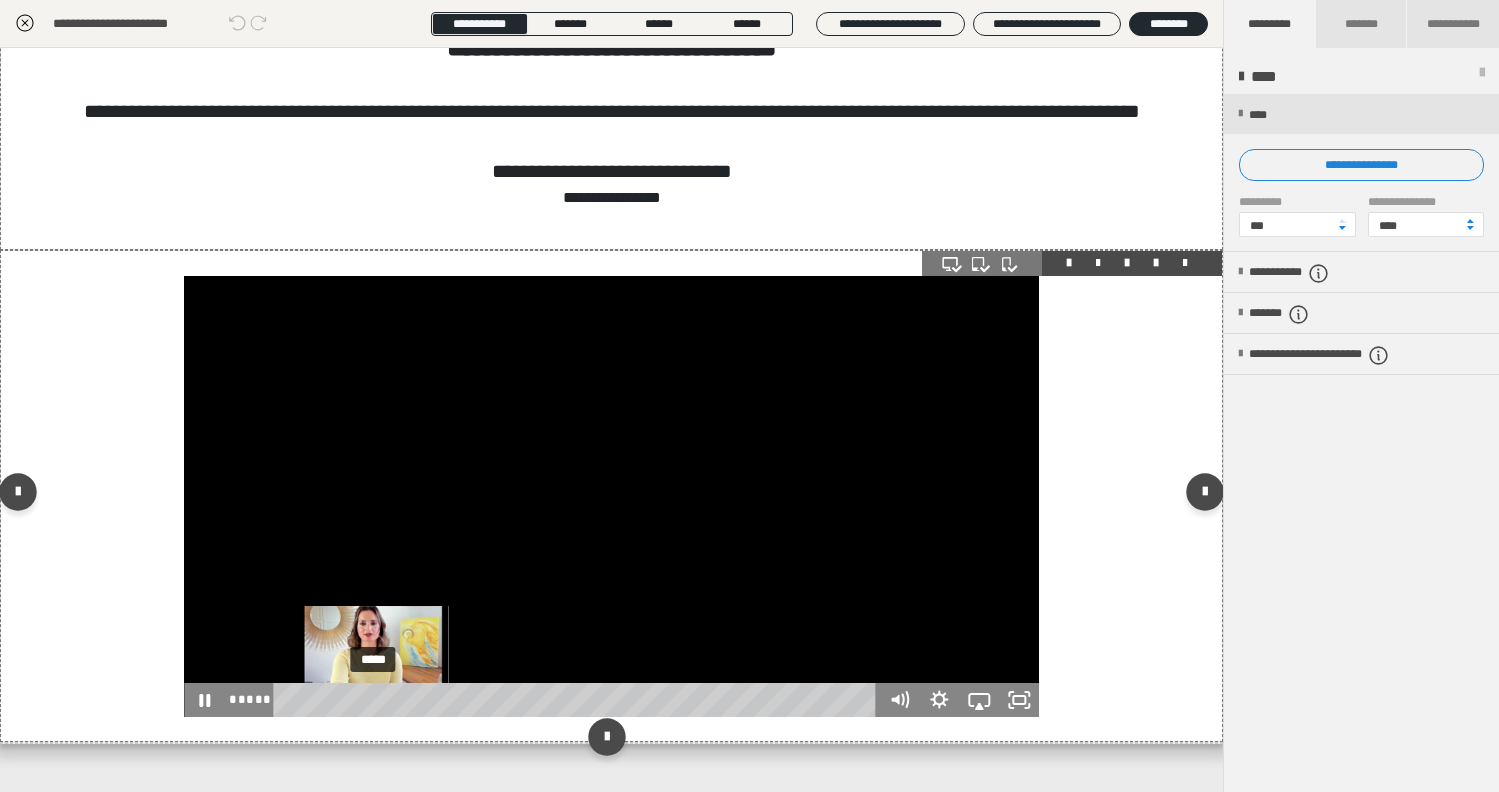 click on "*****" at bounding box center [578, 700] 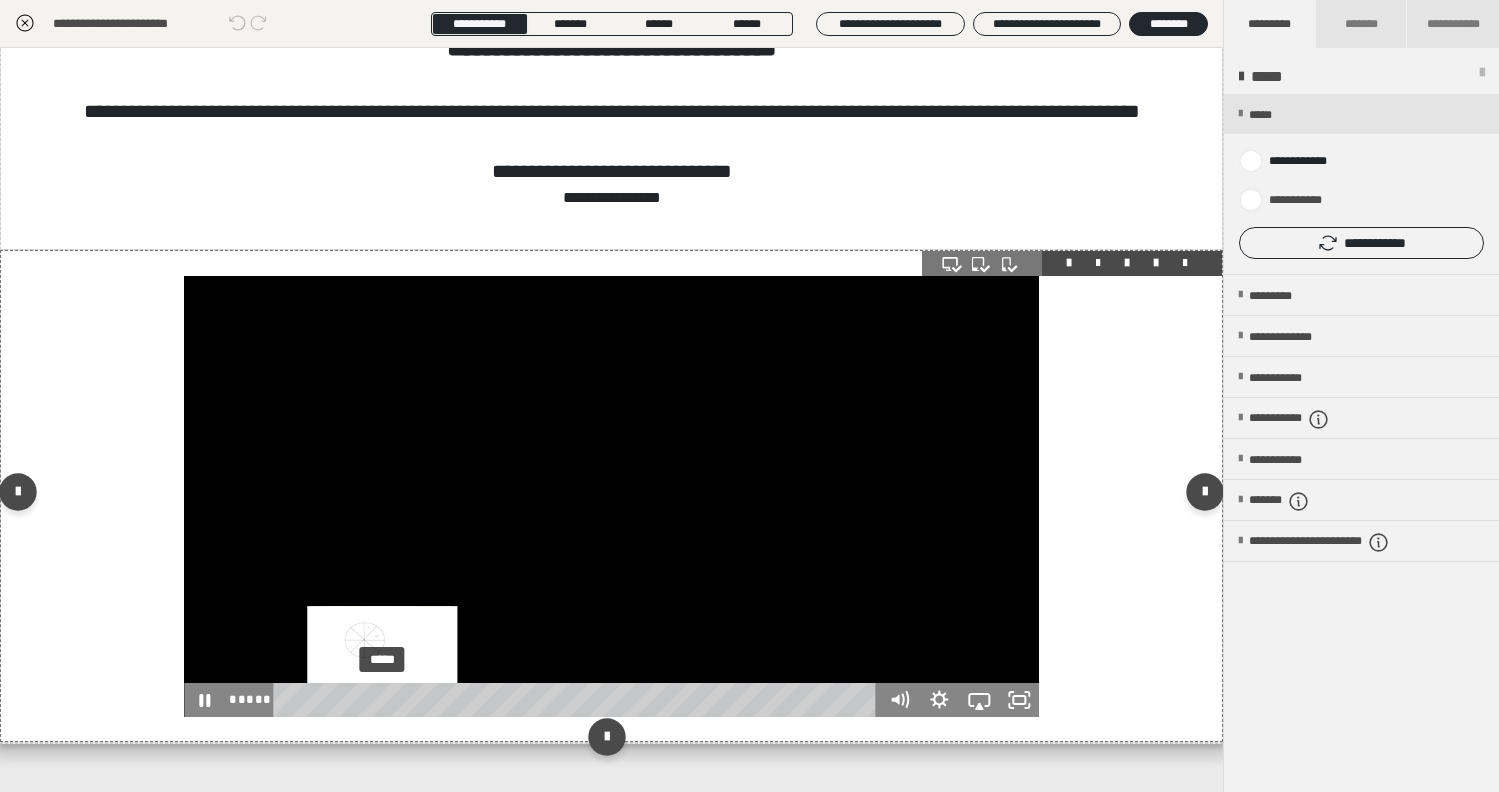 click on "*****" at bounding box center [578, 700] 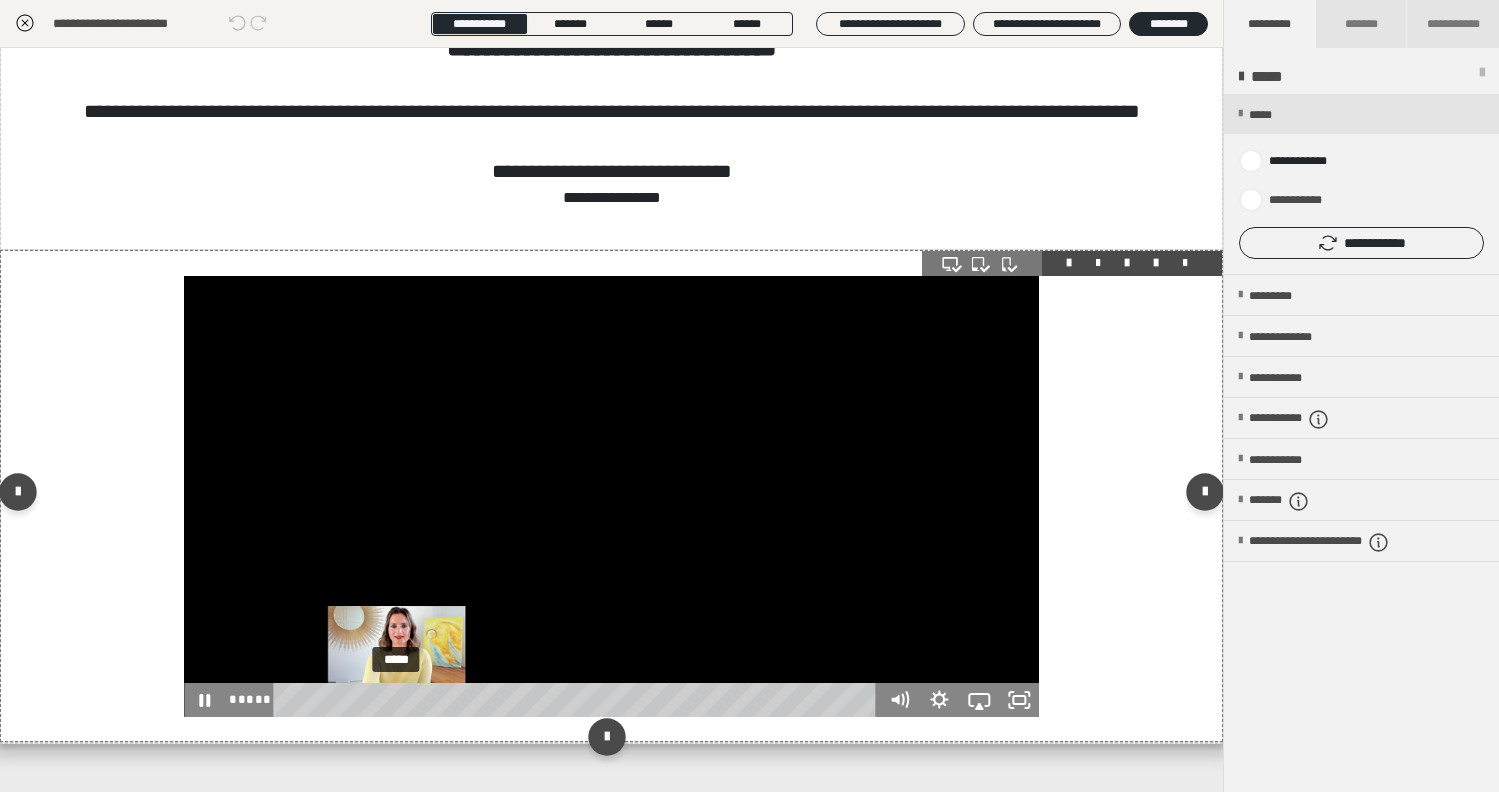 click on "*****" at bounding box center [578, 700] 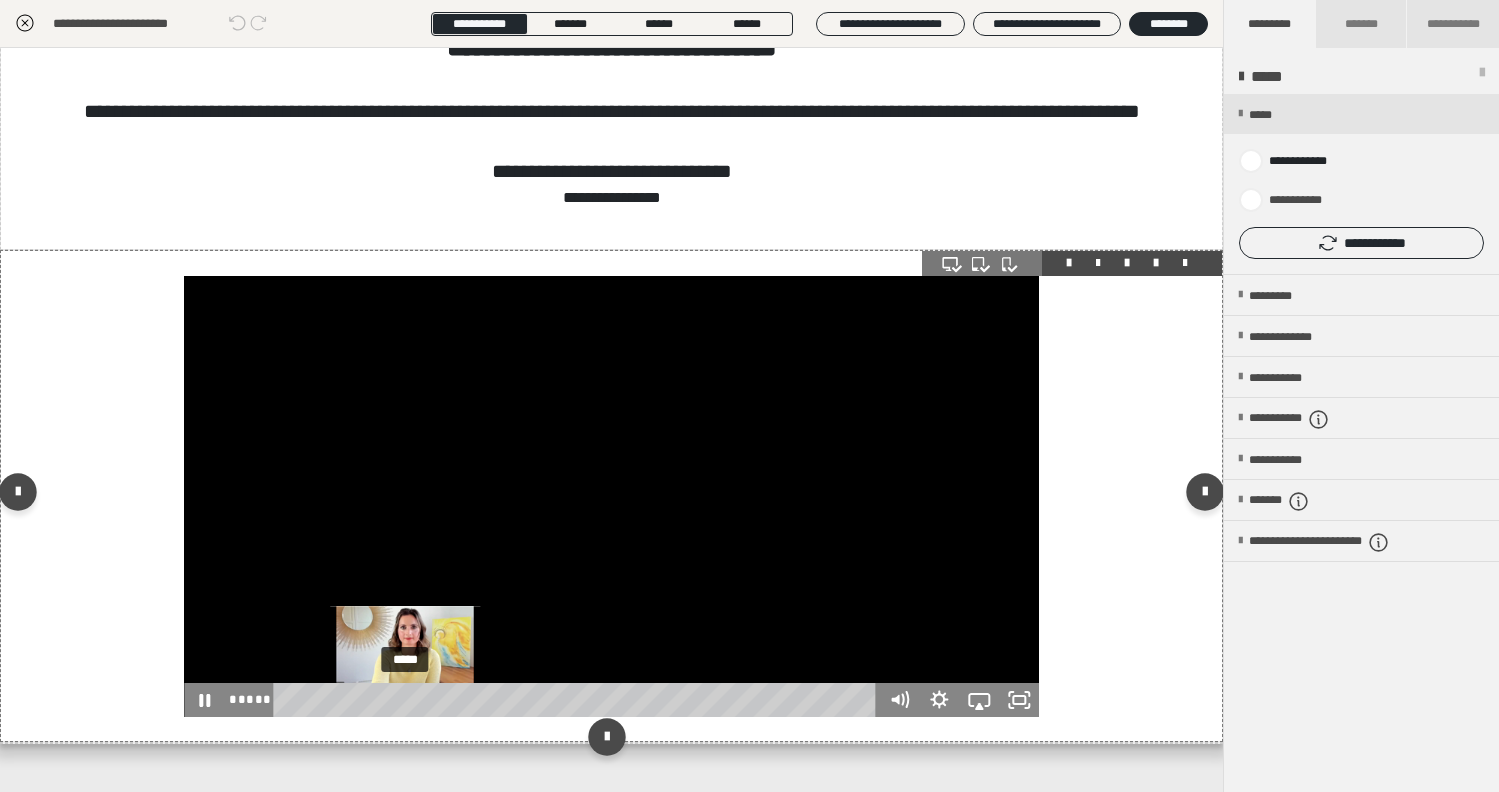 click on "*****" at bounding box center [578, 700] 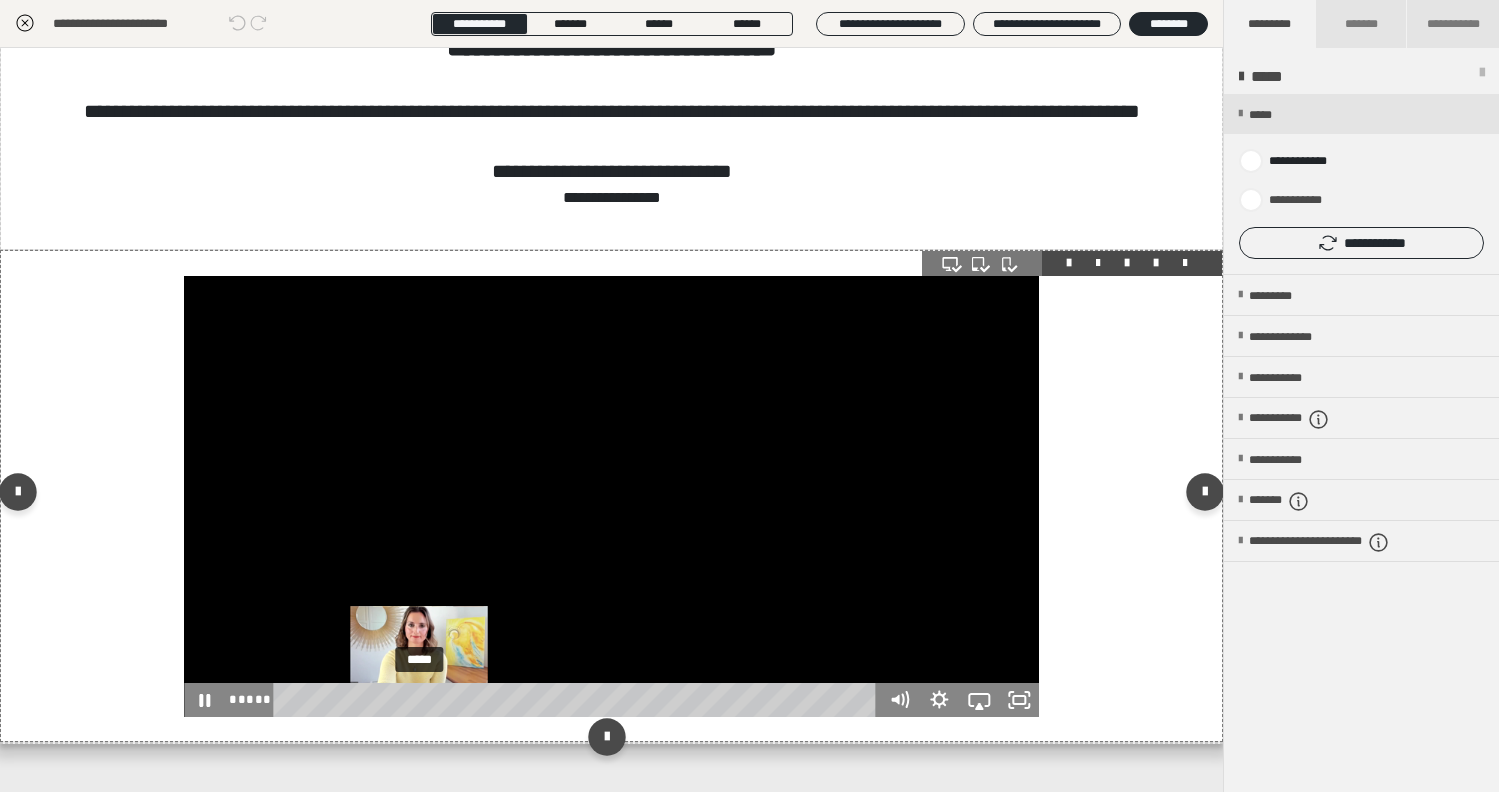 click on "*****" at bounding box center [578, 700] 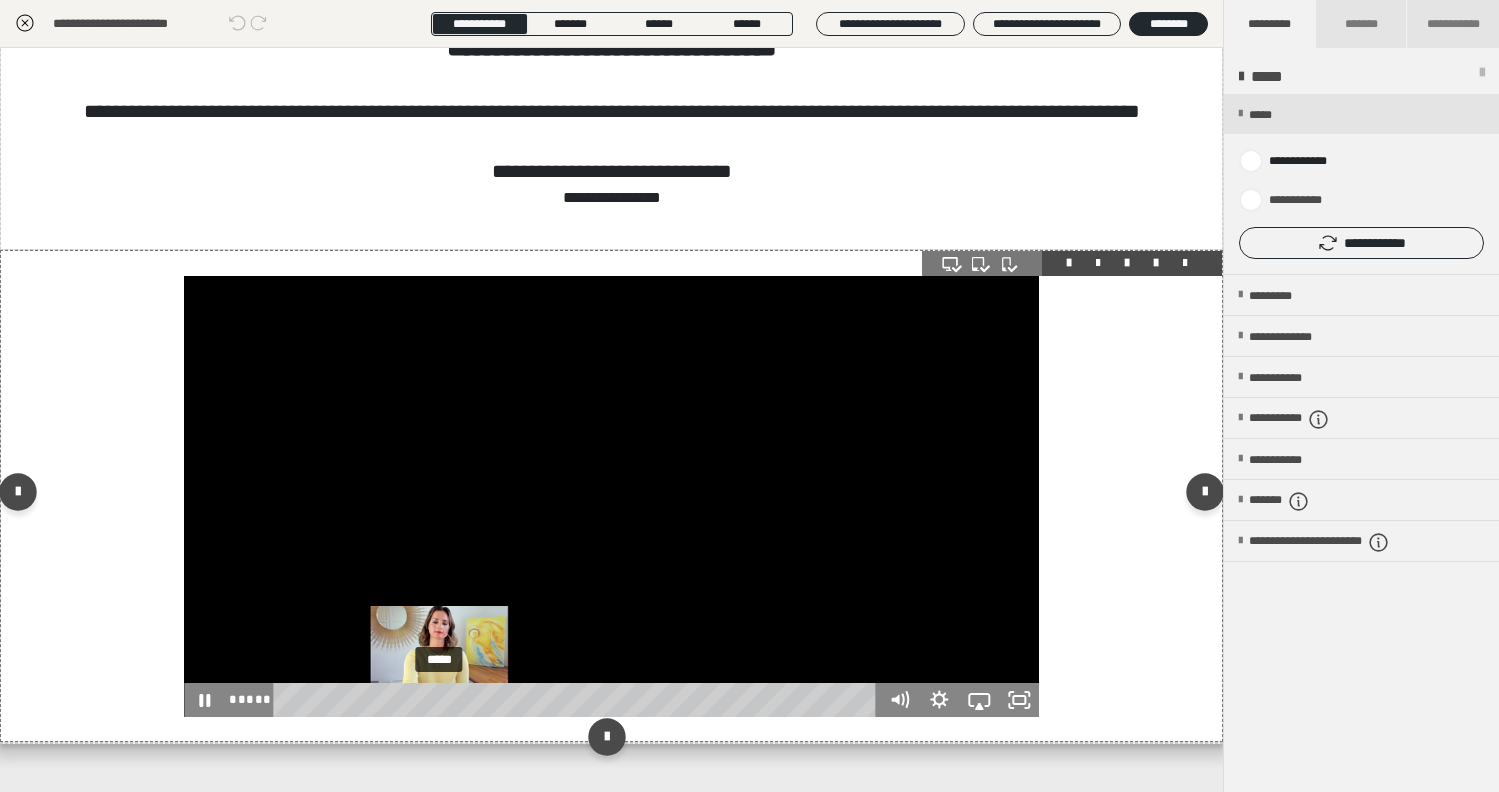 click on "*****" at bounding box center [578, 700] 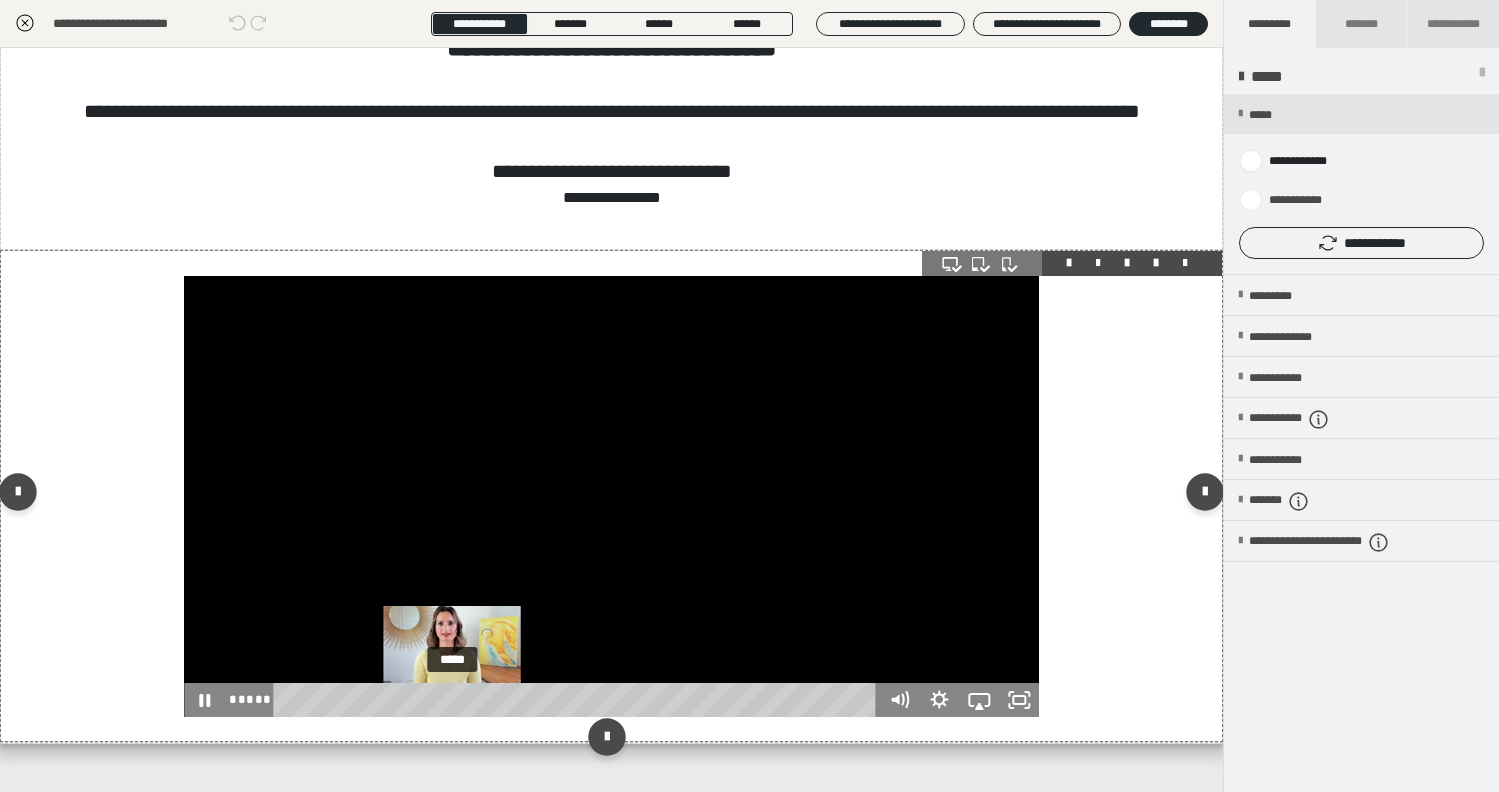 click on "*****" at bounding box center [578, 700] 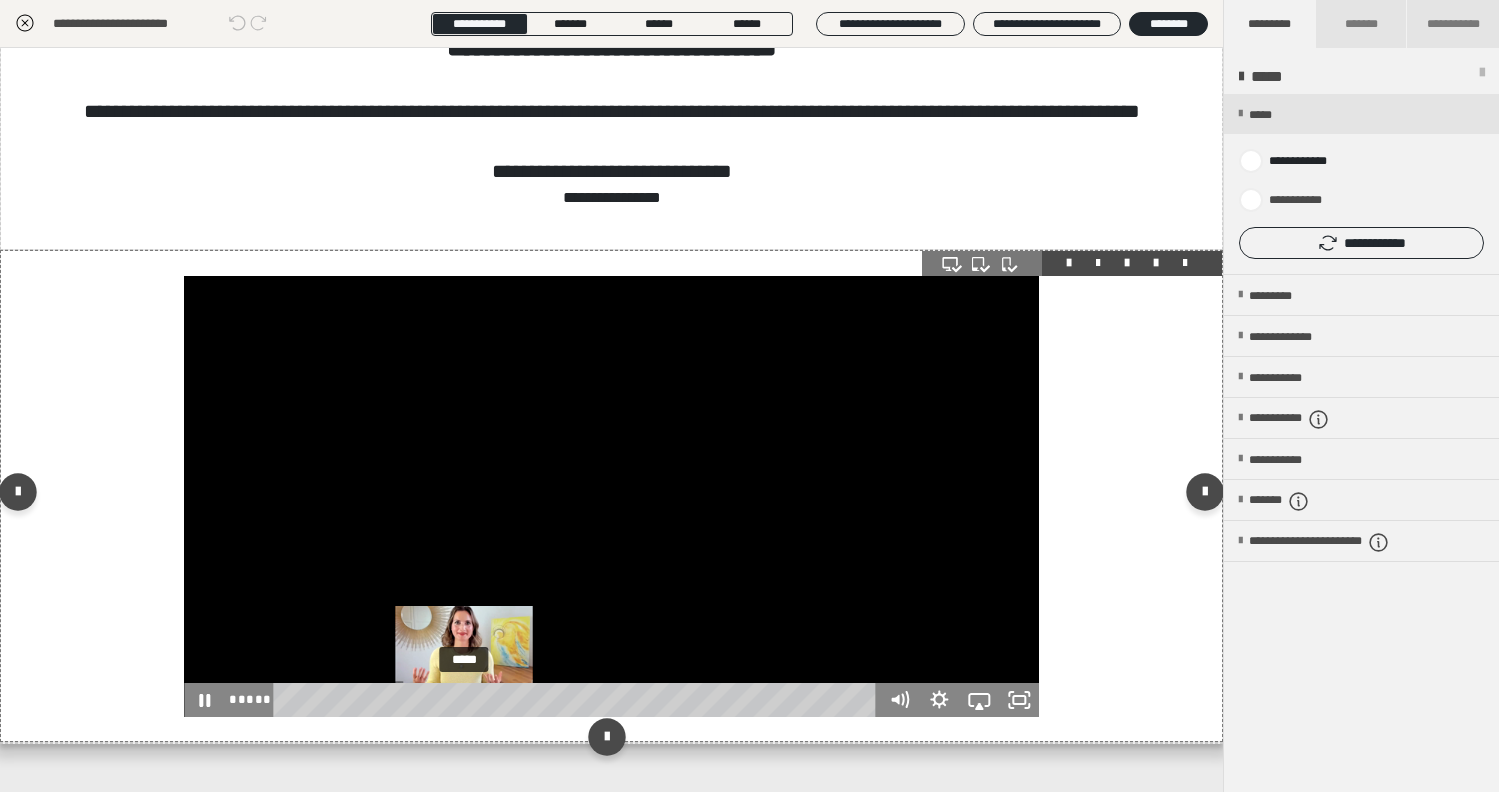 click on "*****" at bounding box center (578, 700) 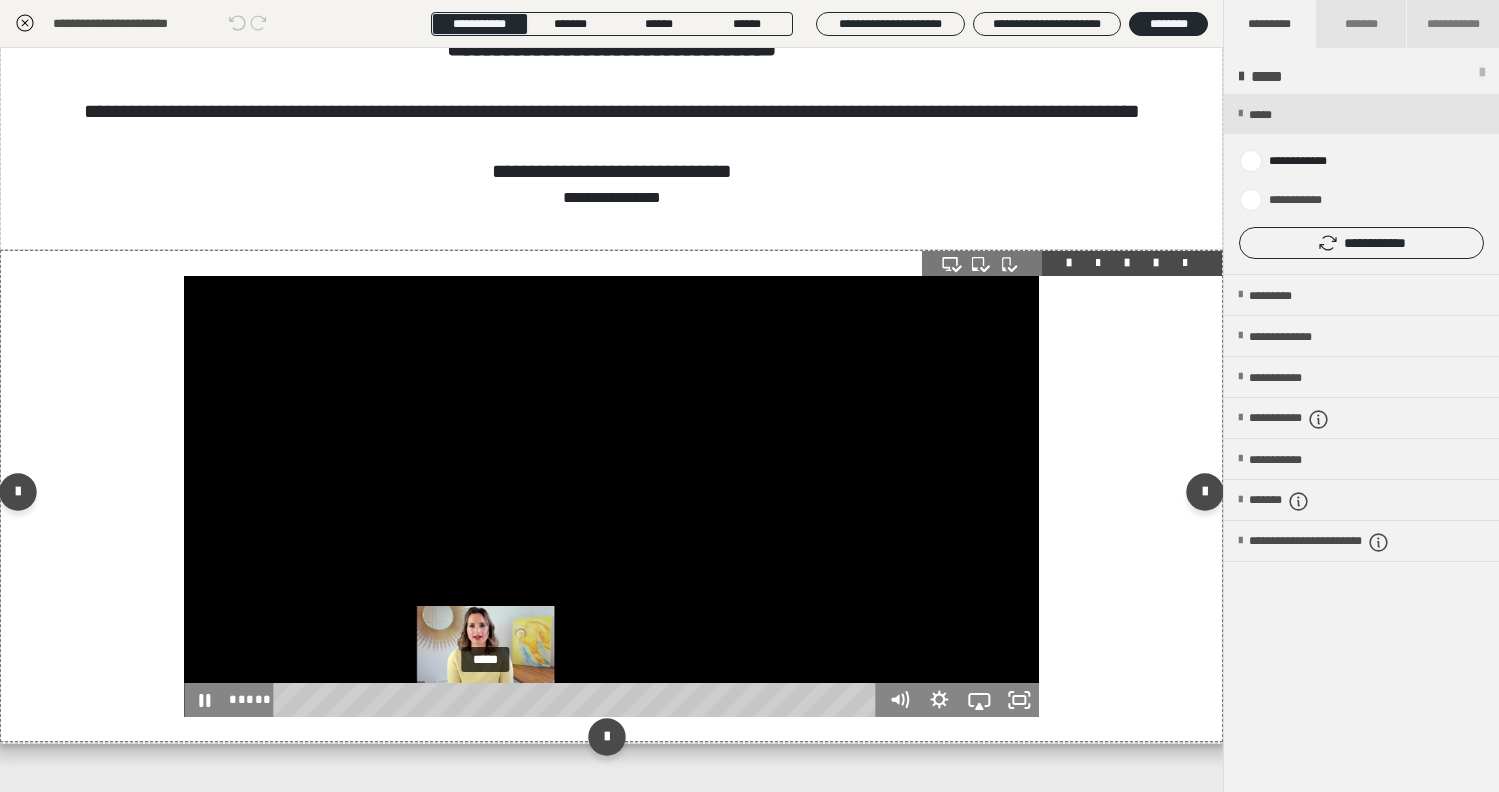 click on "*****" at bounding box center [578, 700] 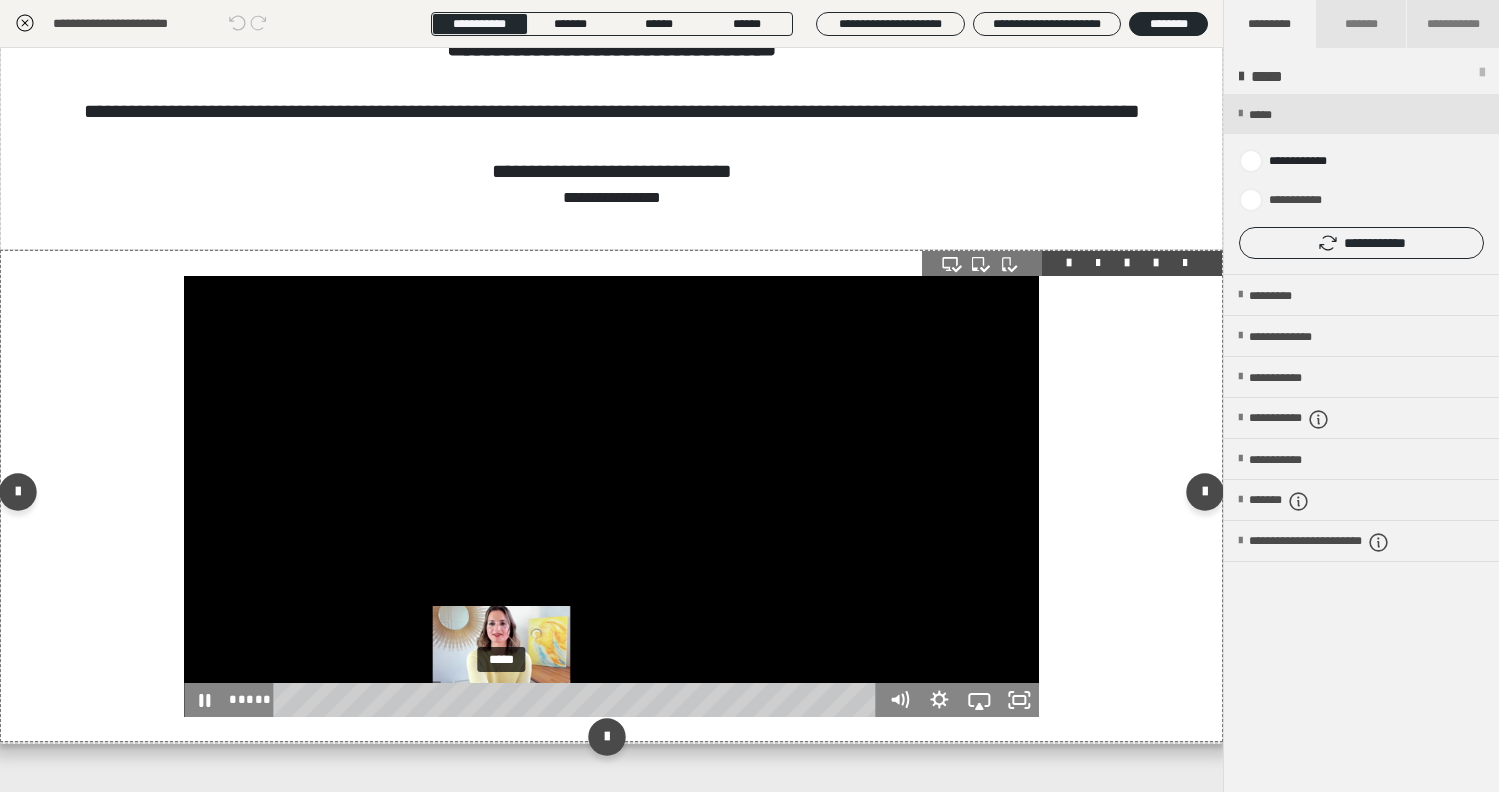 click on "*****" at bounding box center (578, 700) 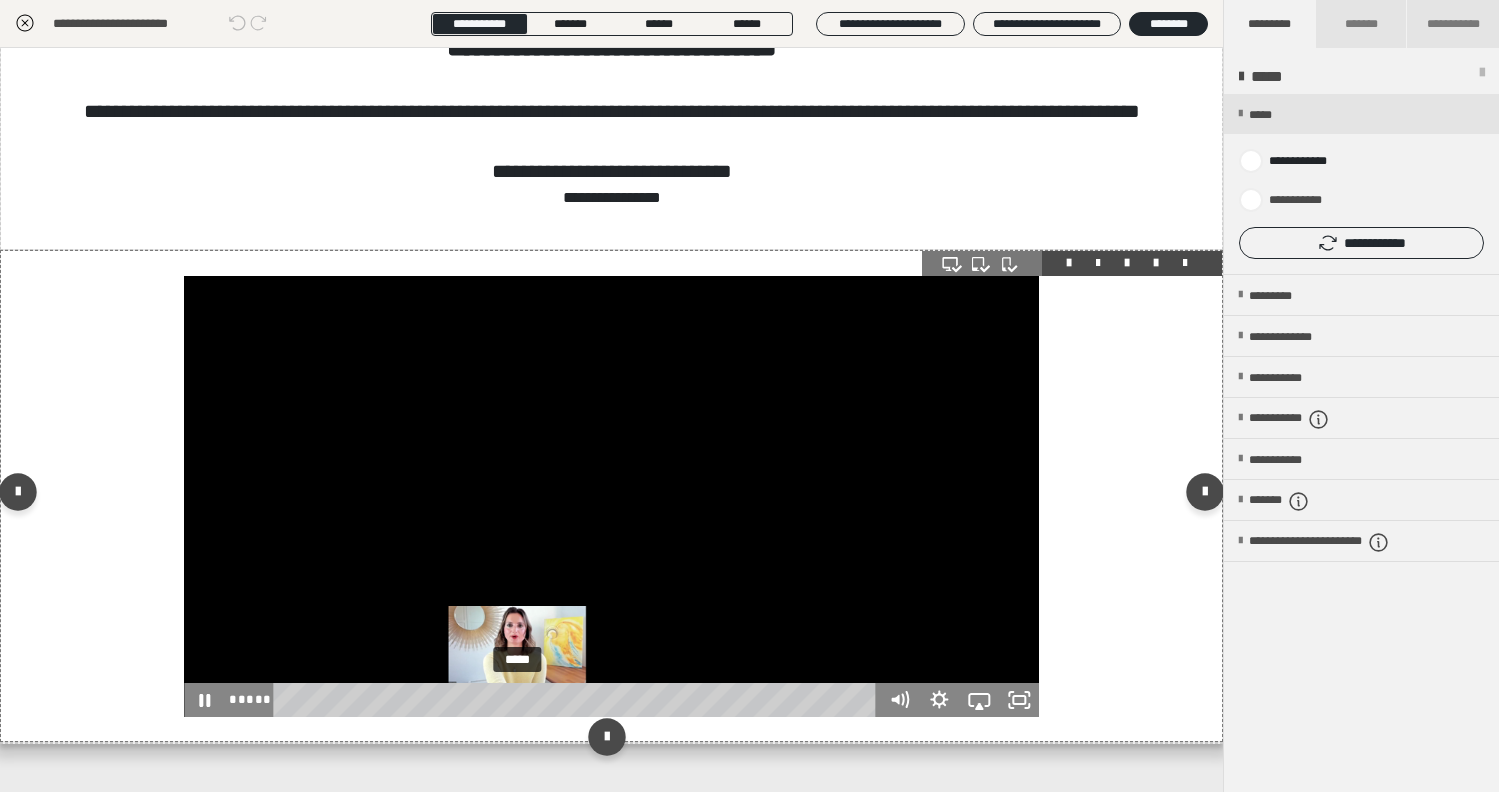 click on "*****" at bounding box center [578, 700] 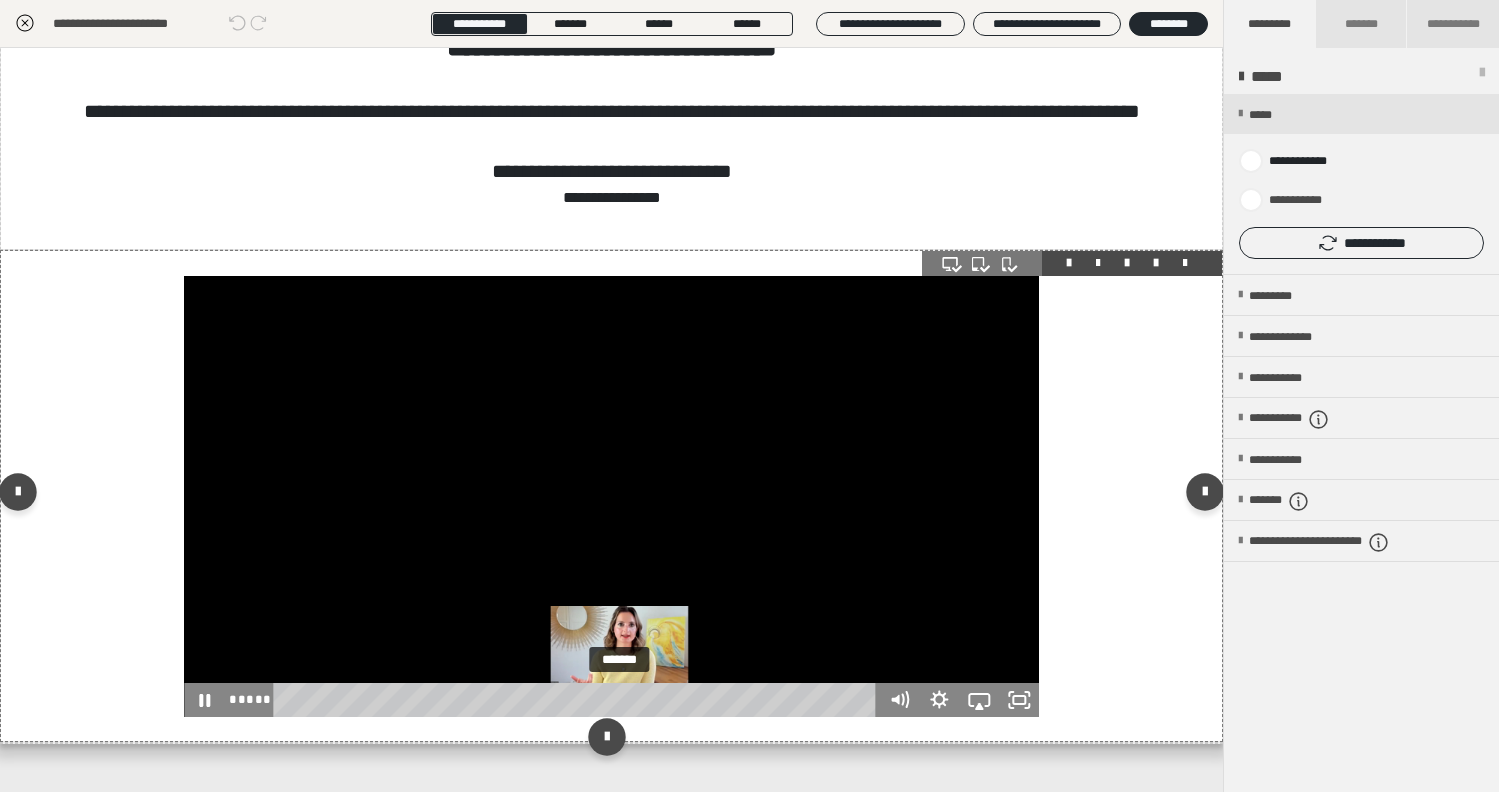 click on "*******" at bounding box center [578, 700] 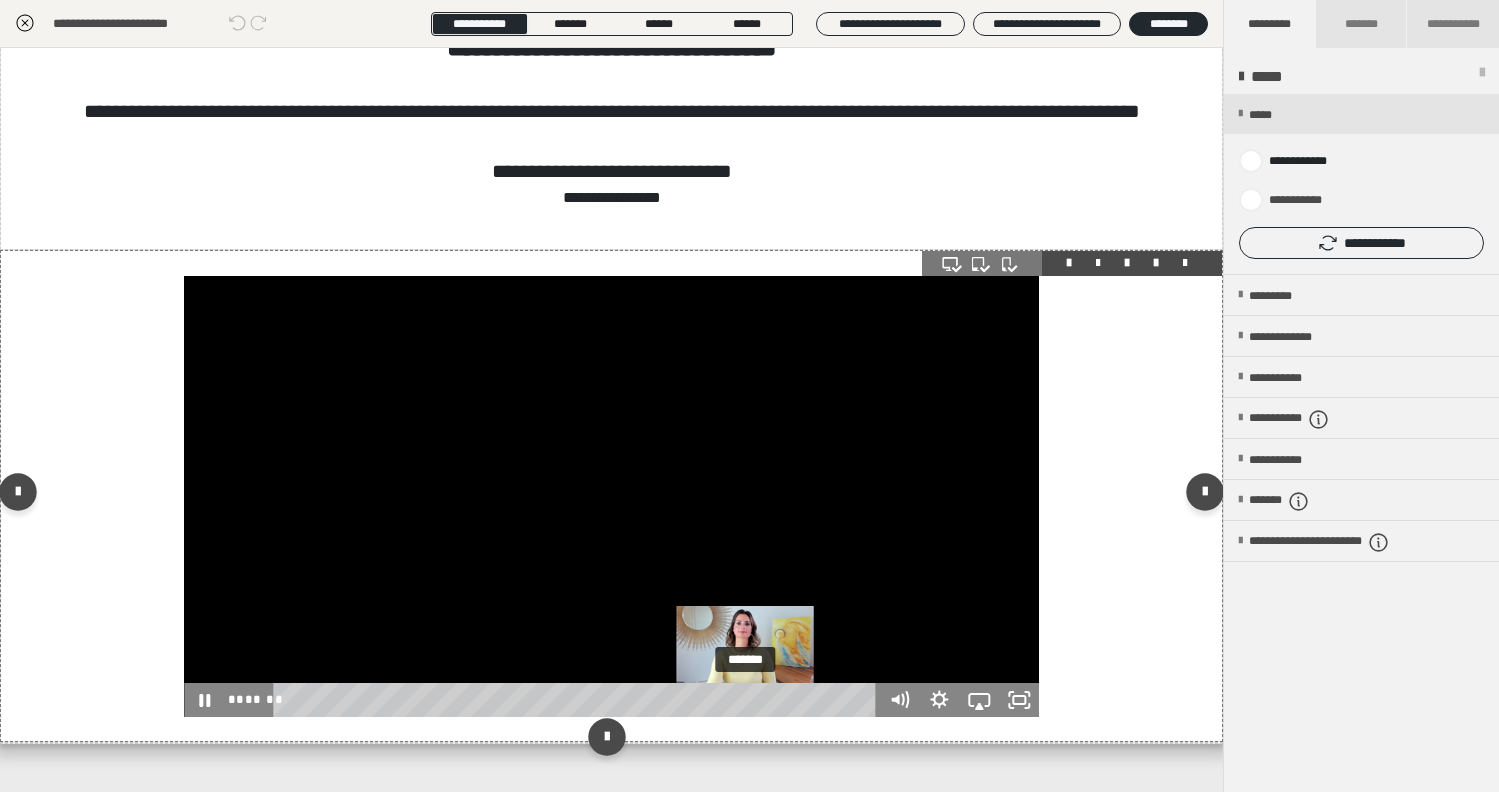 click on "*******" at bounding box center (578, 700) 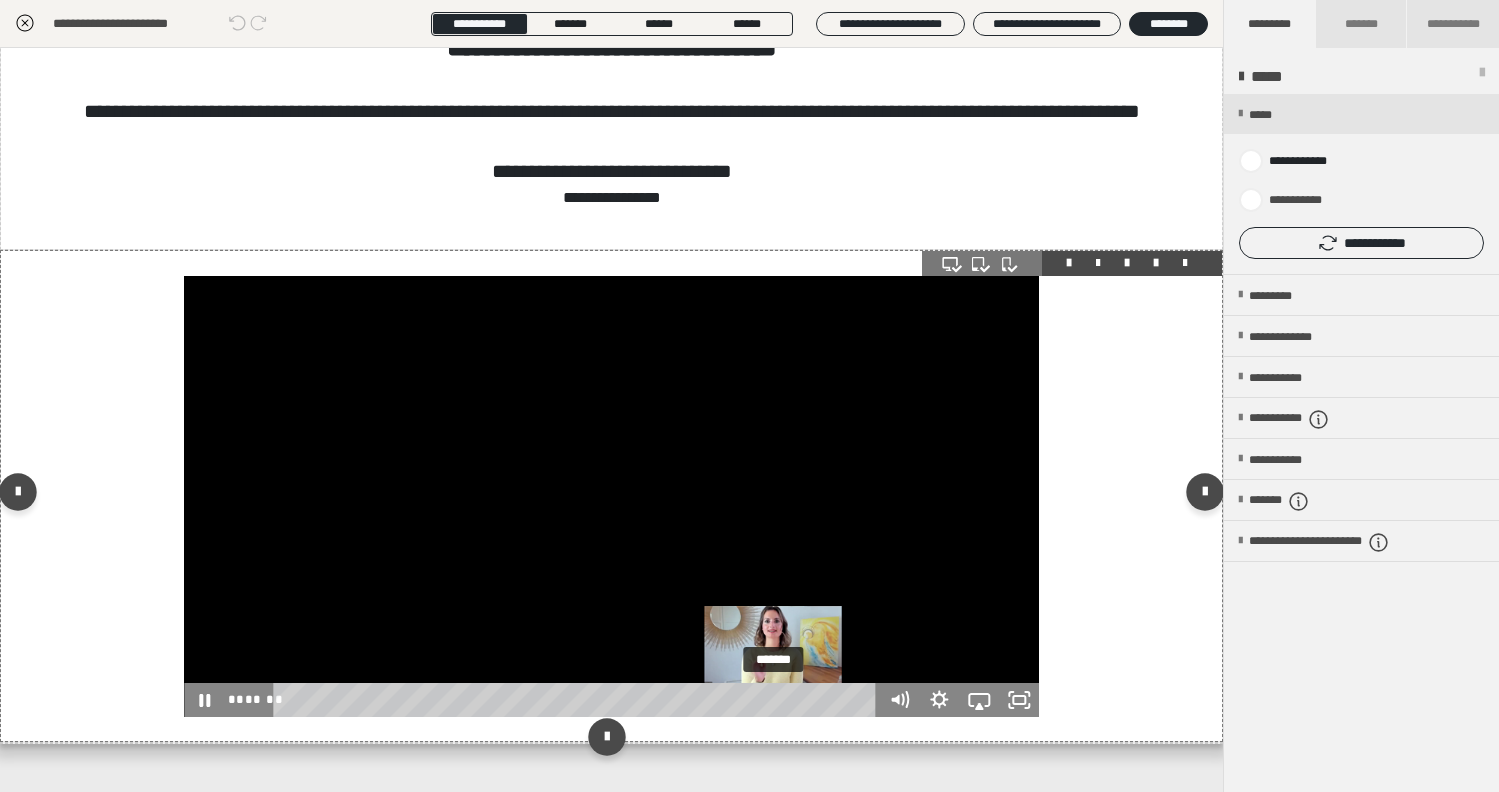 click on "*******" at bounding box center (578, 700) 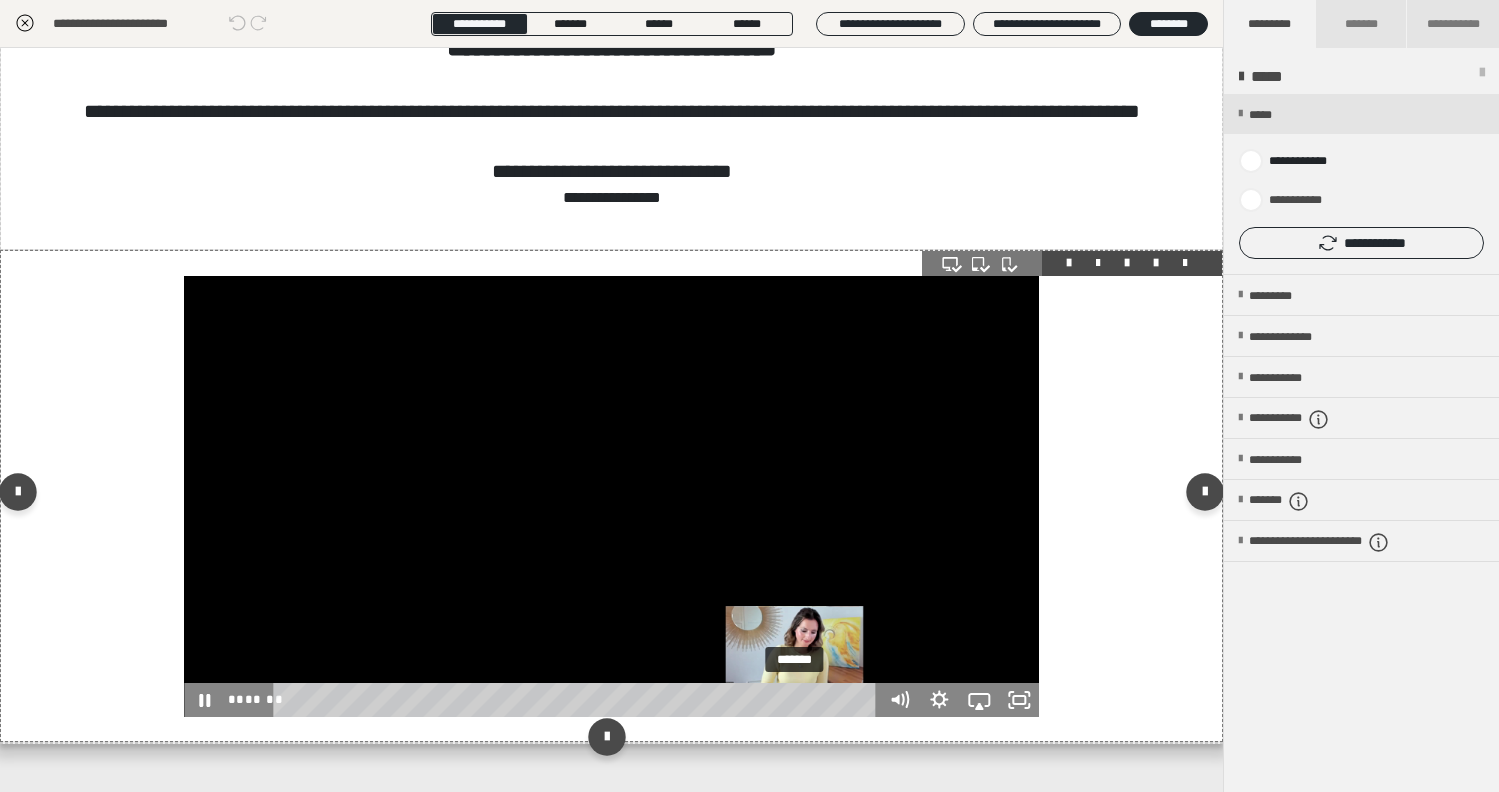 click on "*******" at bounding box center (578, 700) 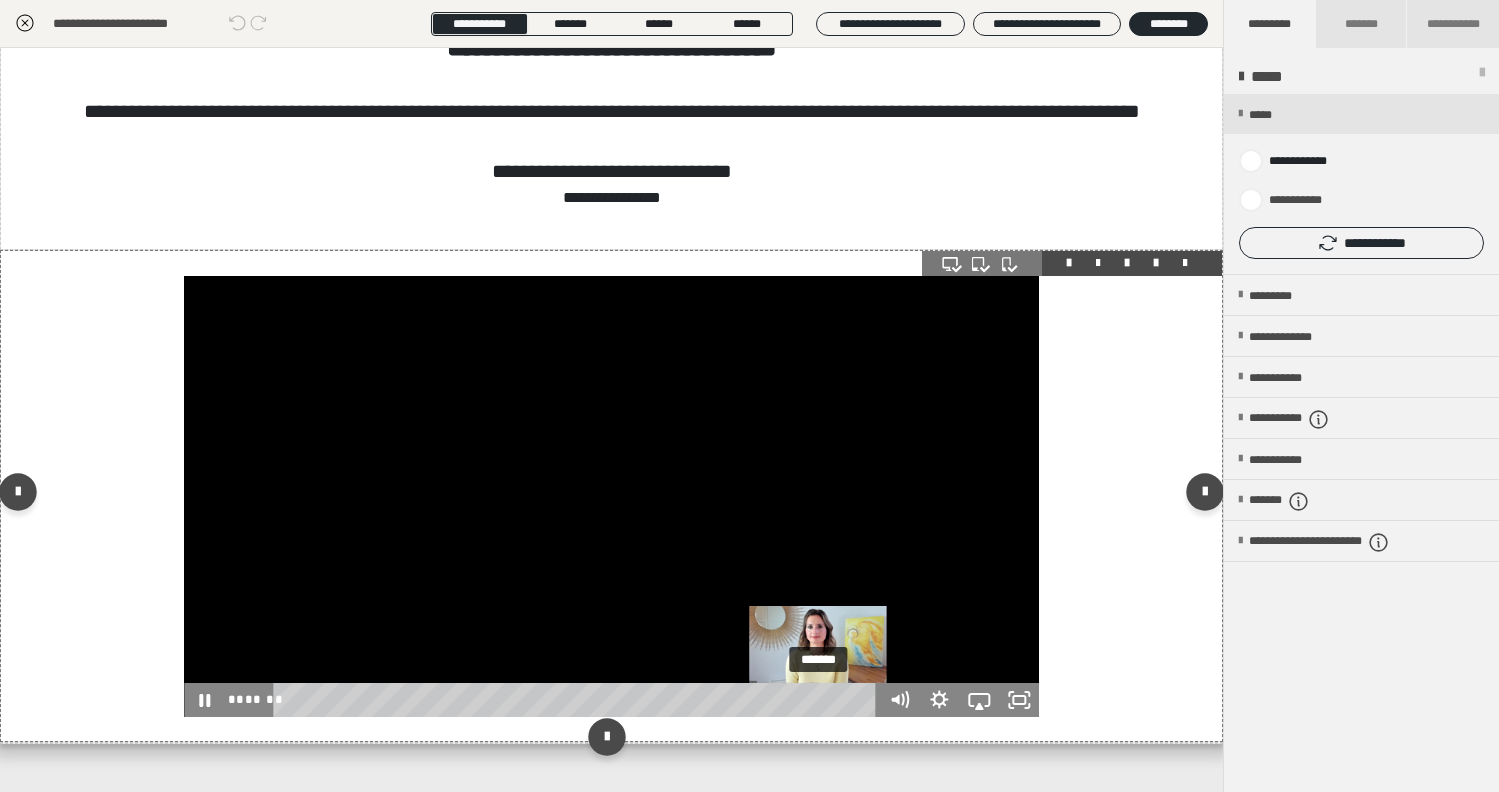 click on "*******" at bounding box center (578, 700) 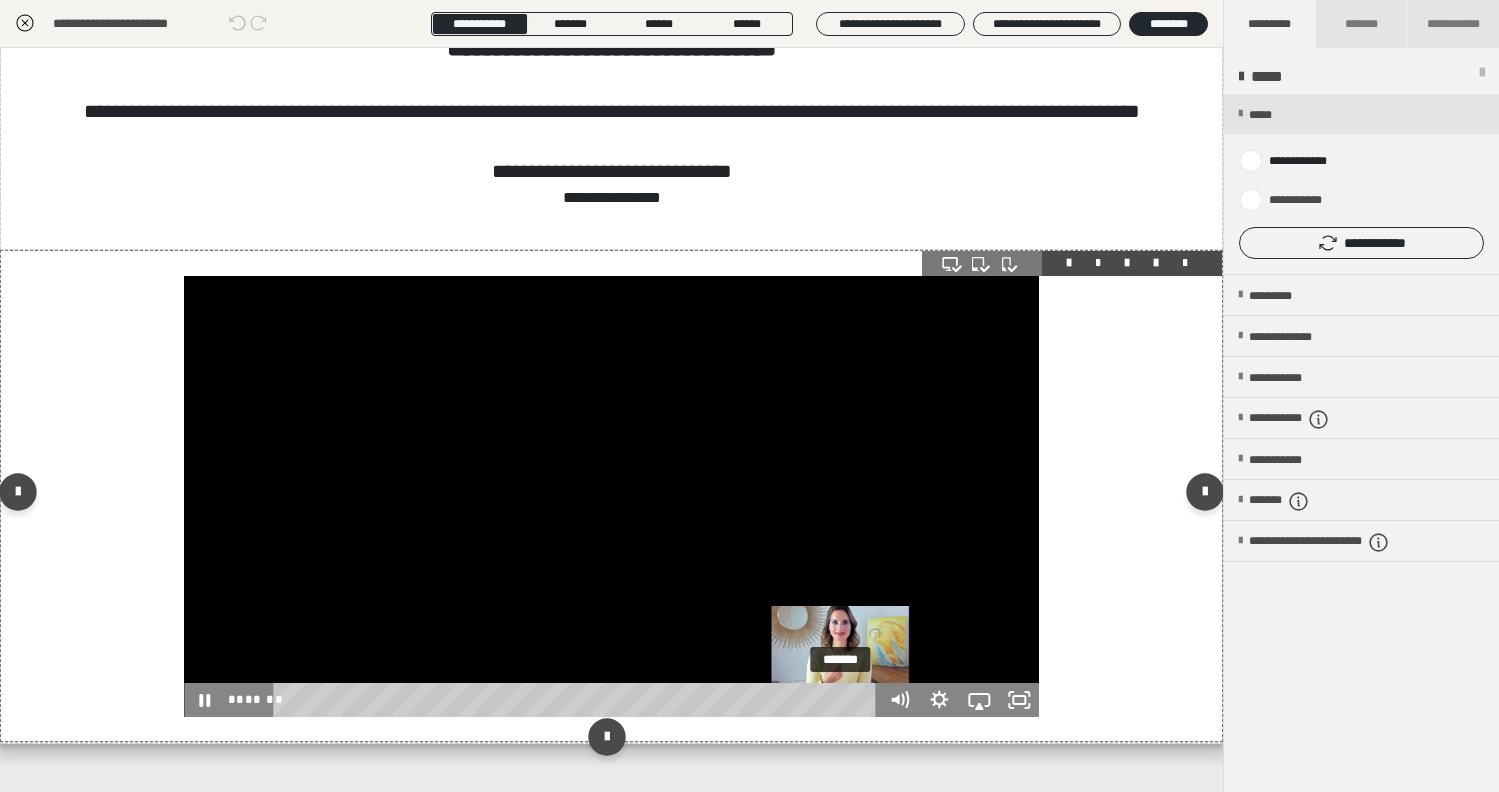 click on "*******" at bounding box center [578, 700] 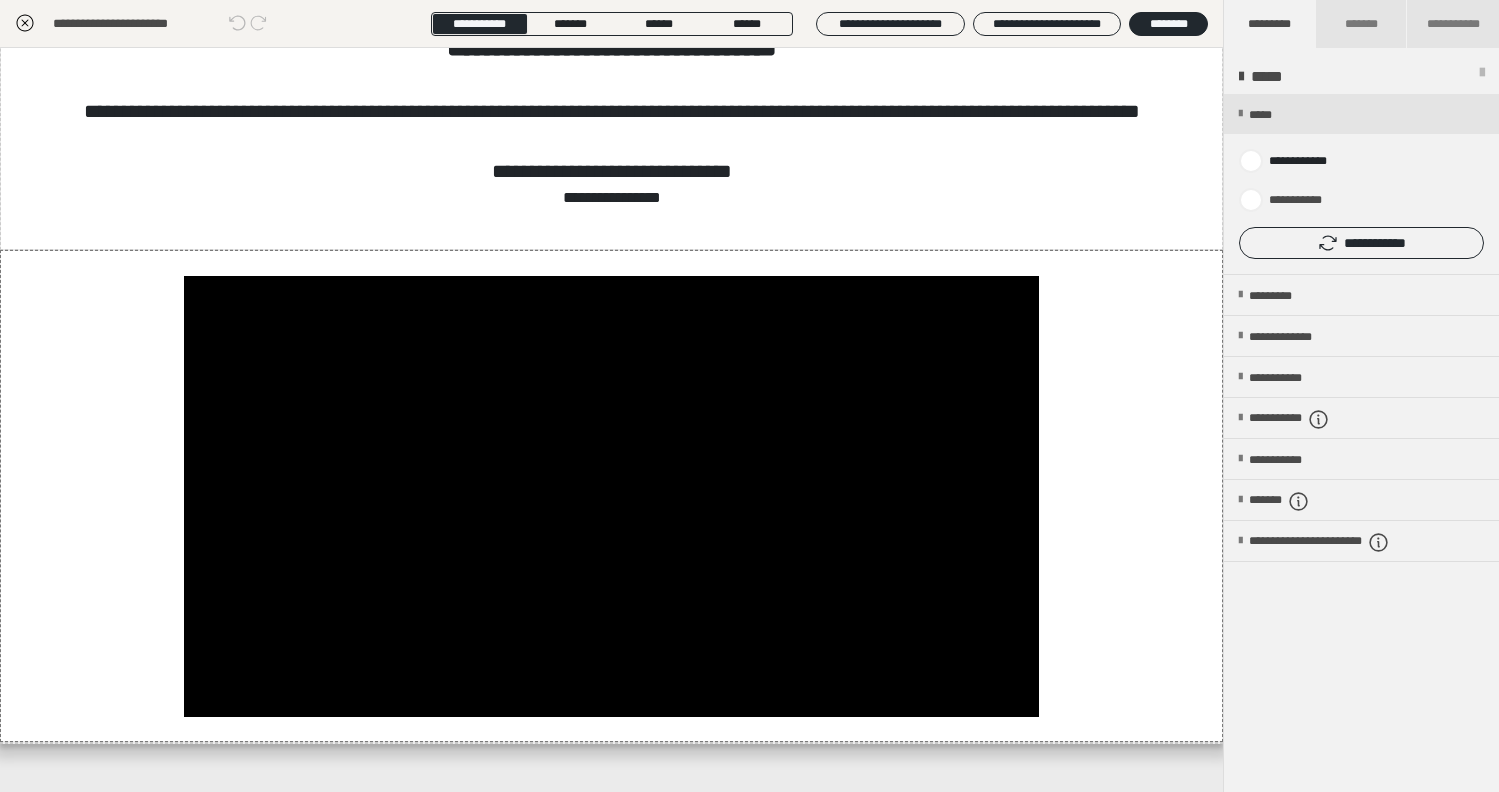 click 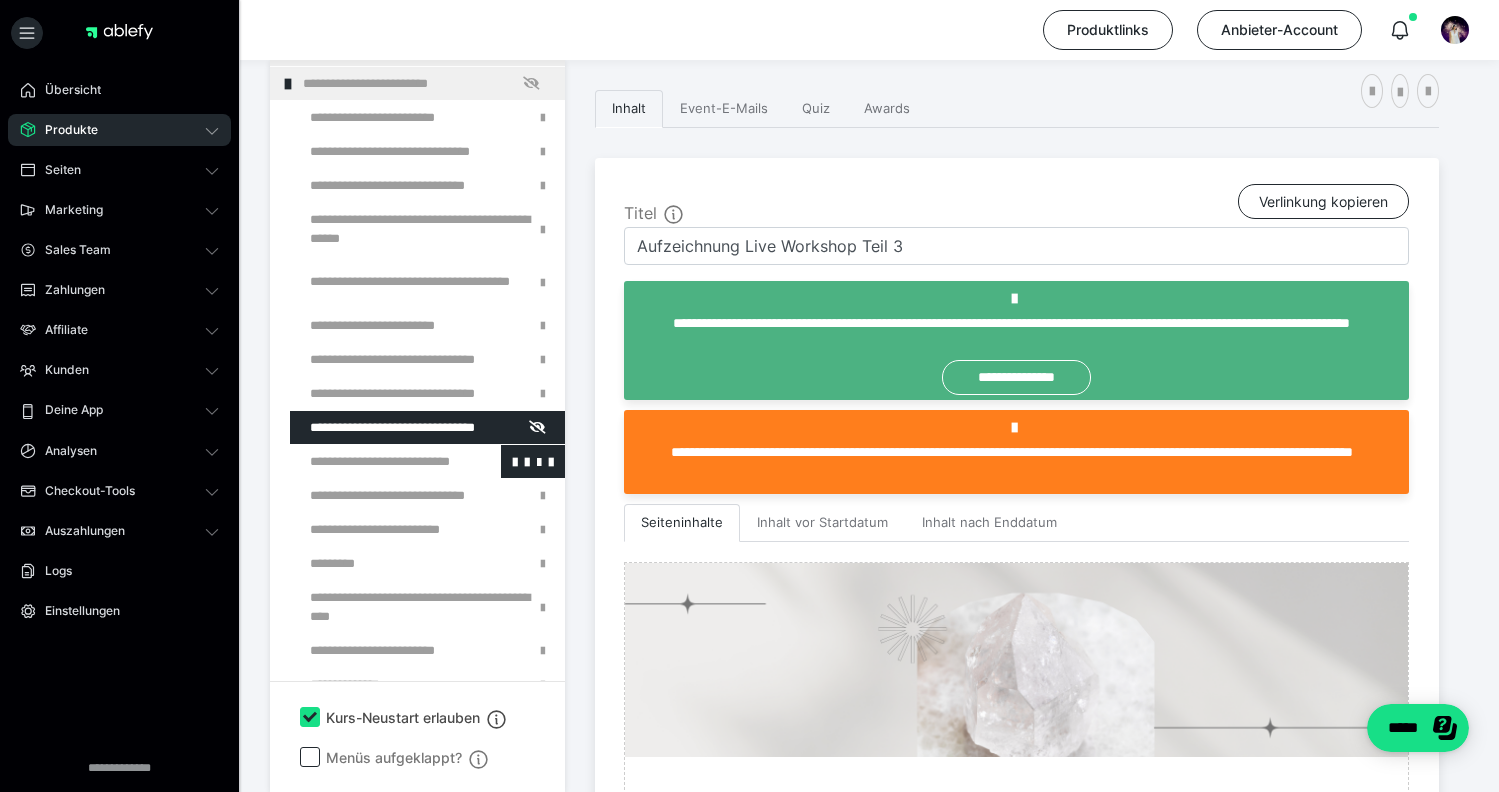 click at bounding box center [375, 461] 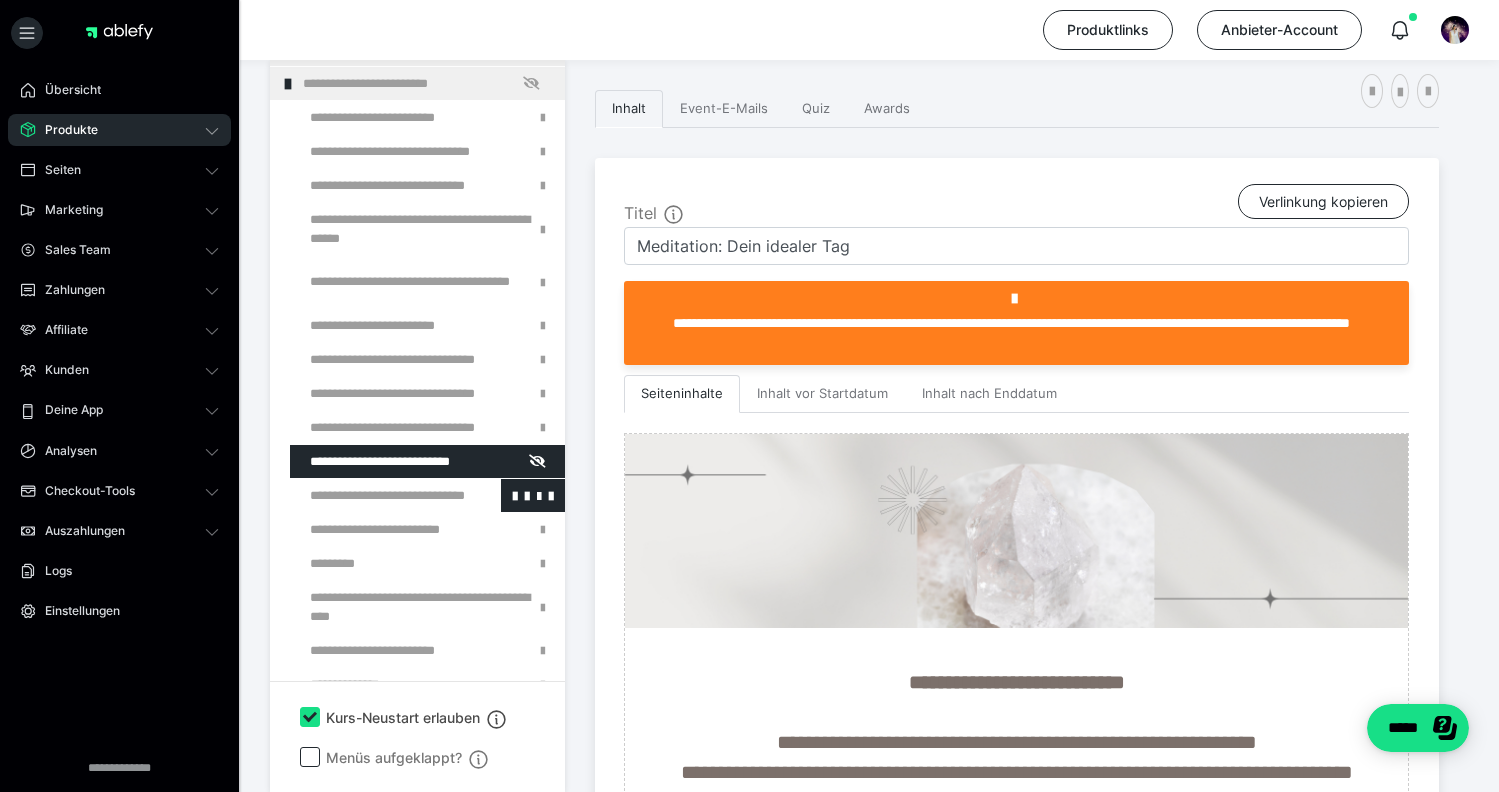 click at bounding box center (375, 495) 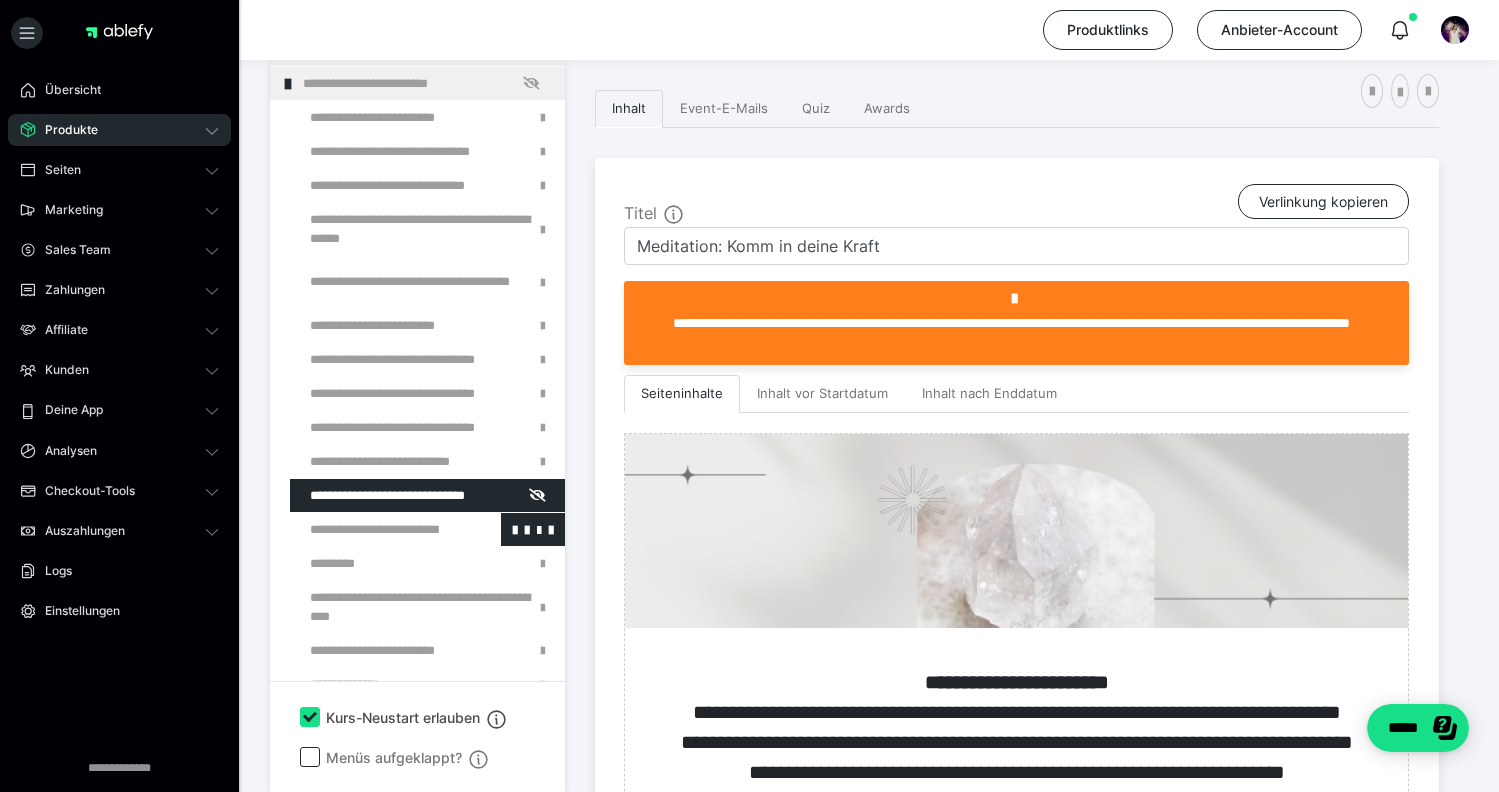 click at bounding box center (375, 529) 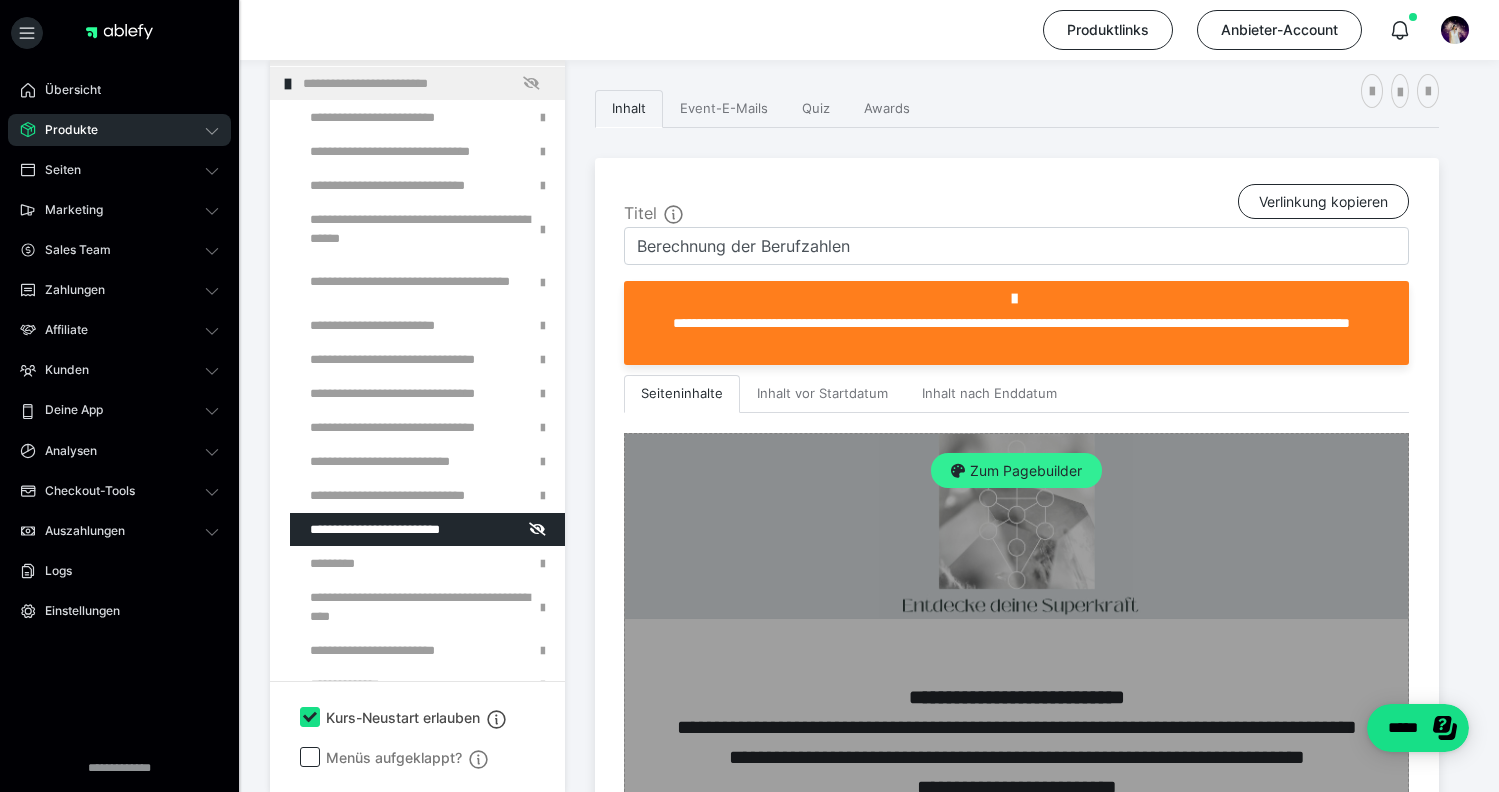 click on "Zum Pagebuilder" at bounding box center [1016, 471] 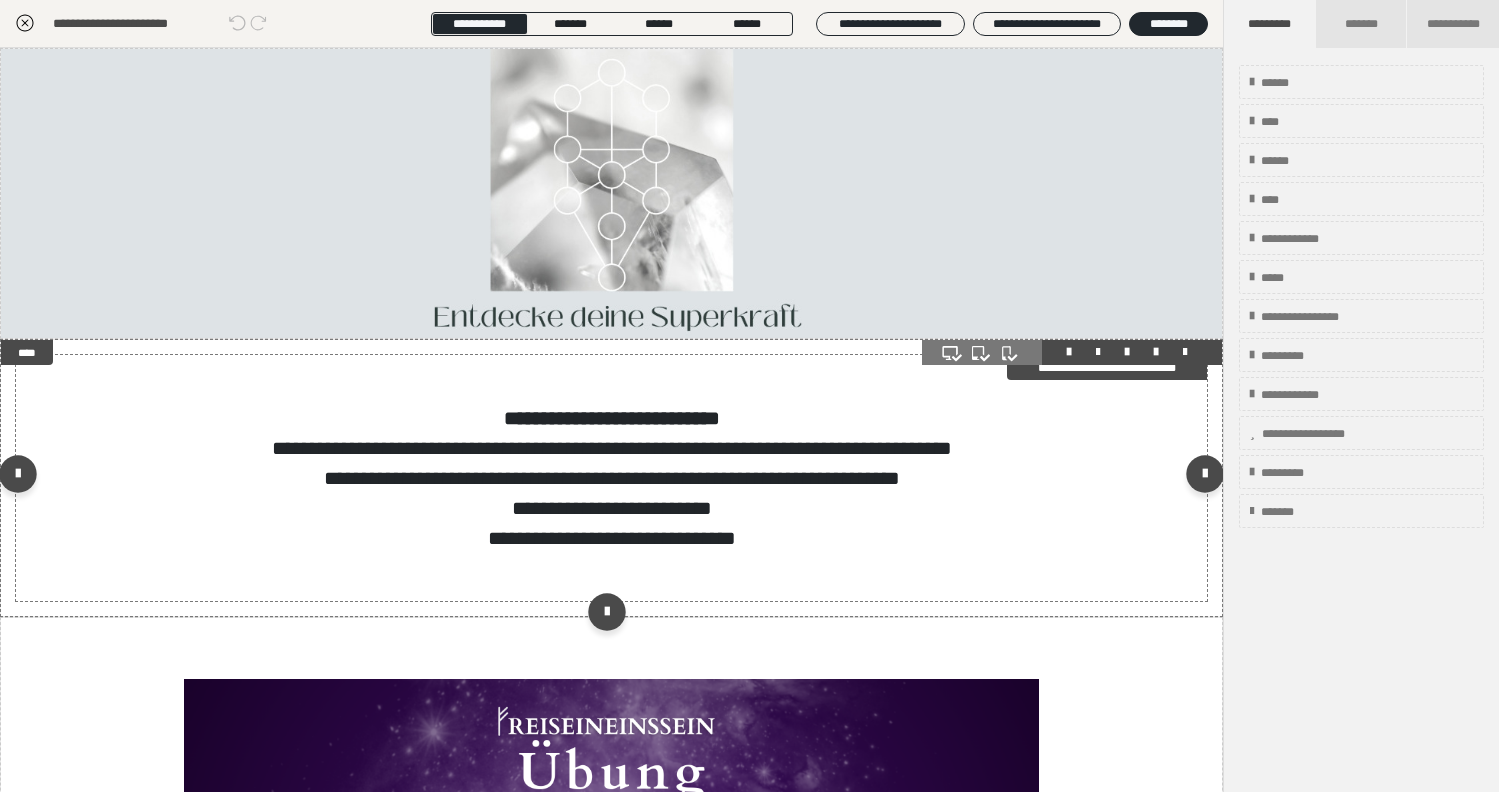 scroll, scrollTop: 0, scrollLeft: 0, axis: both 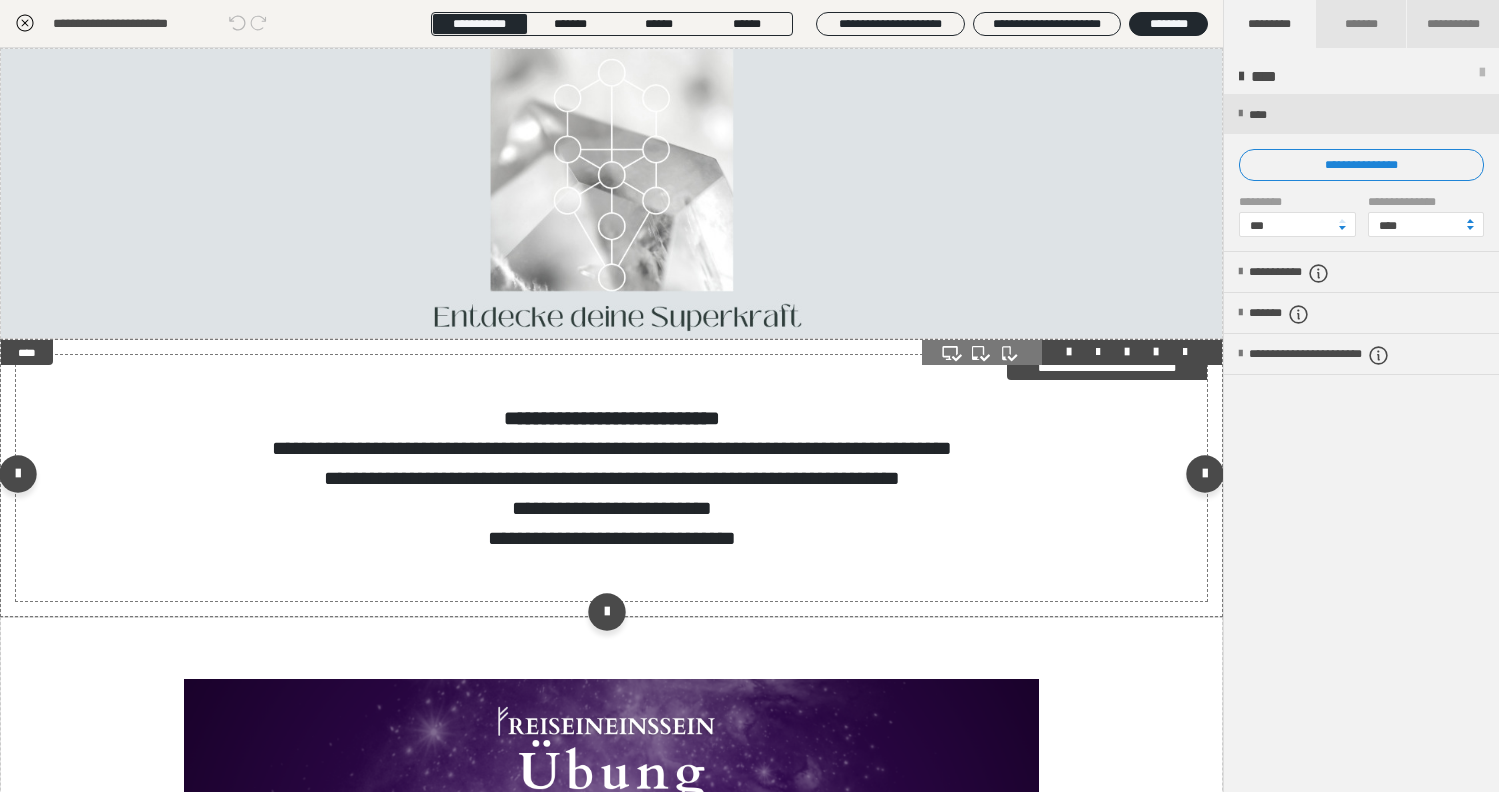 click on "**********" at bounding box center [612, 478] 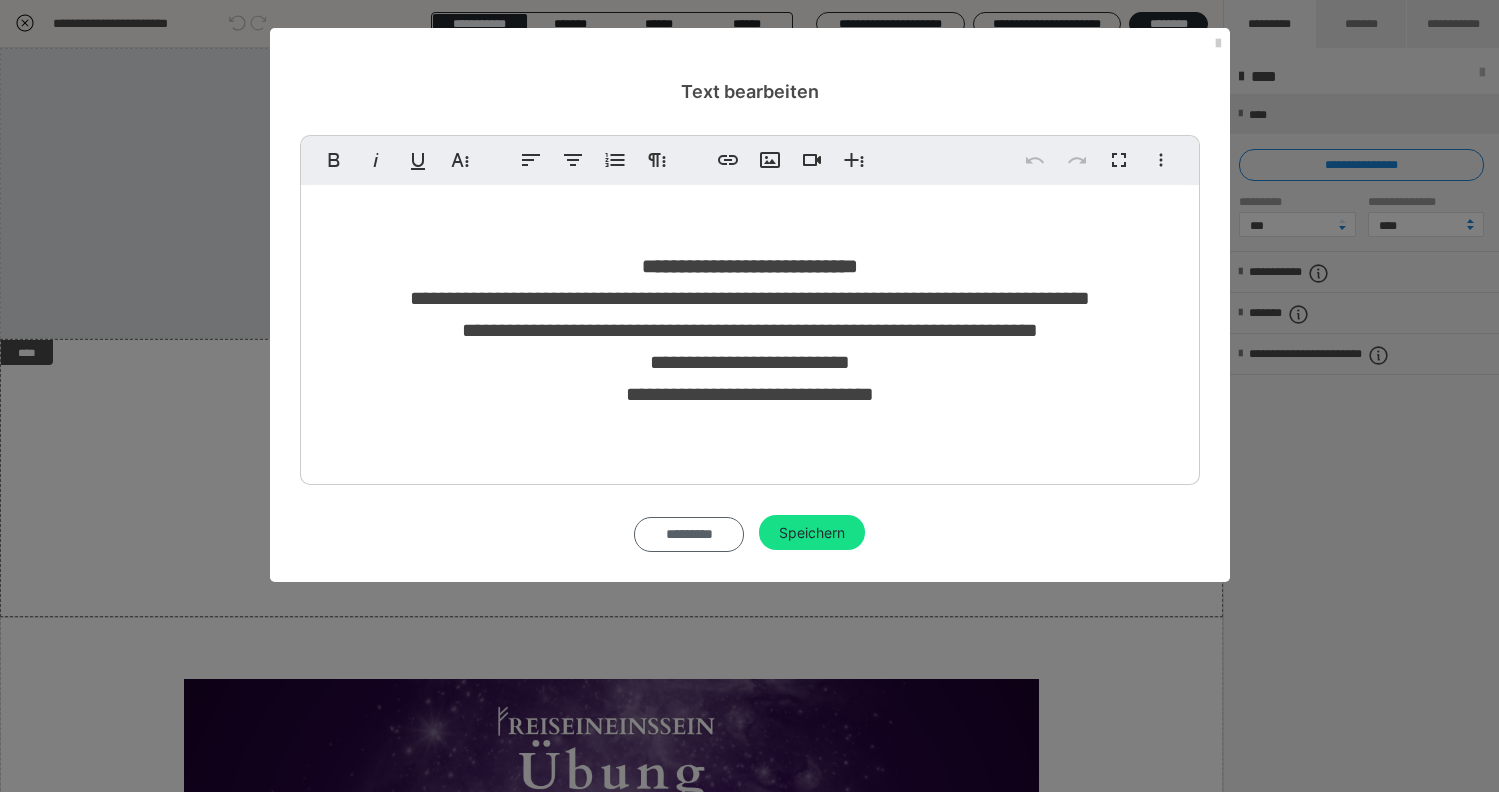 click on "*********" at bounding box center (689, 534) 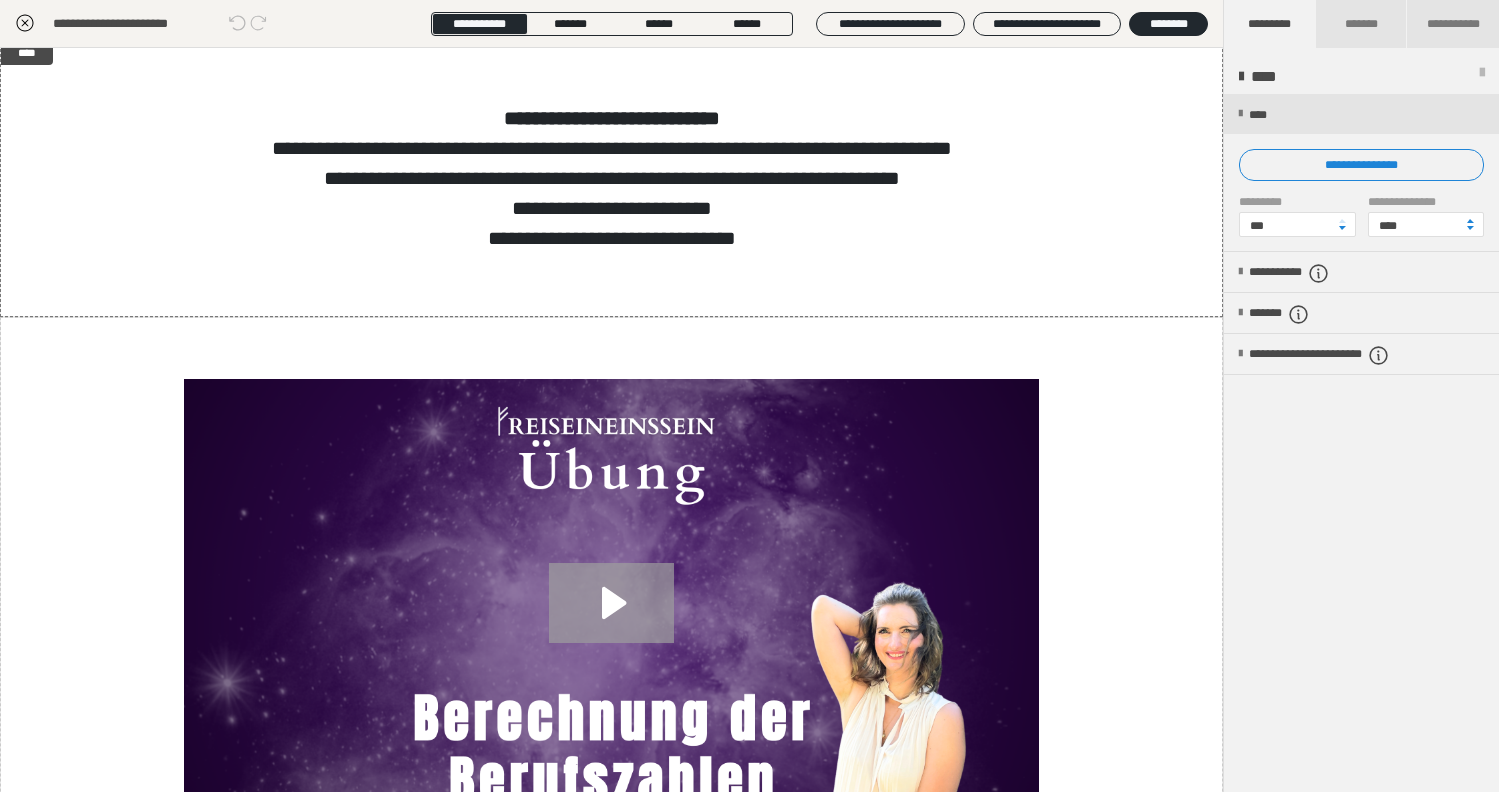 scroll, scrollTop: 312, scrollLeft: 0, axis: vertical 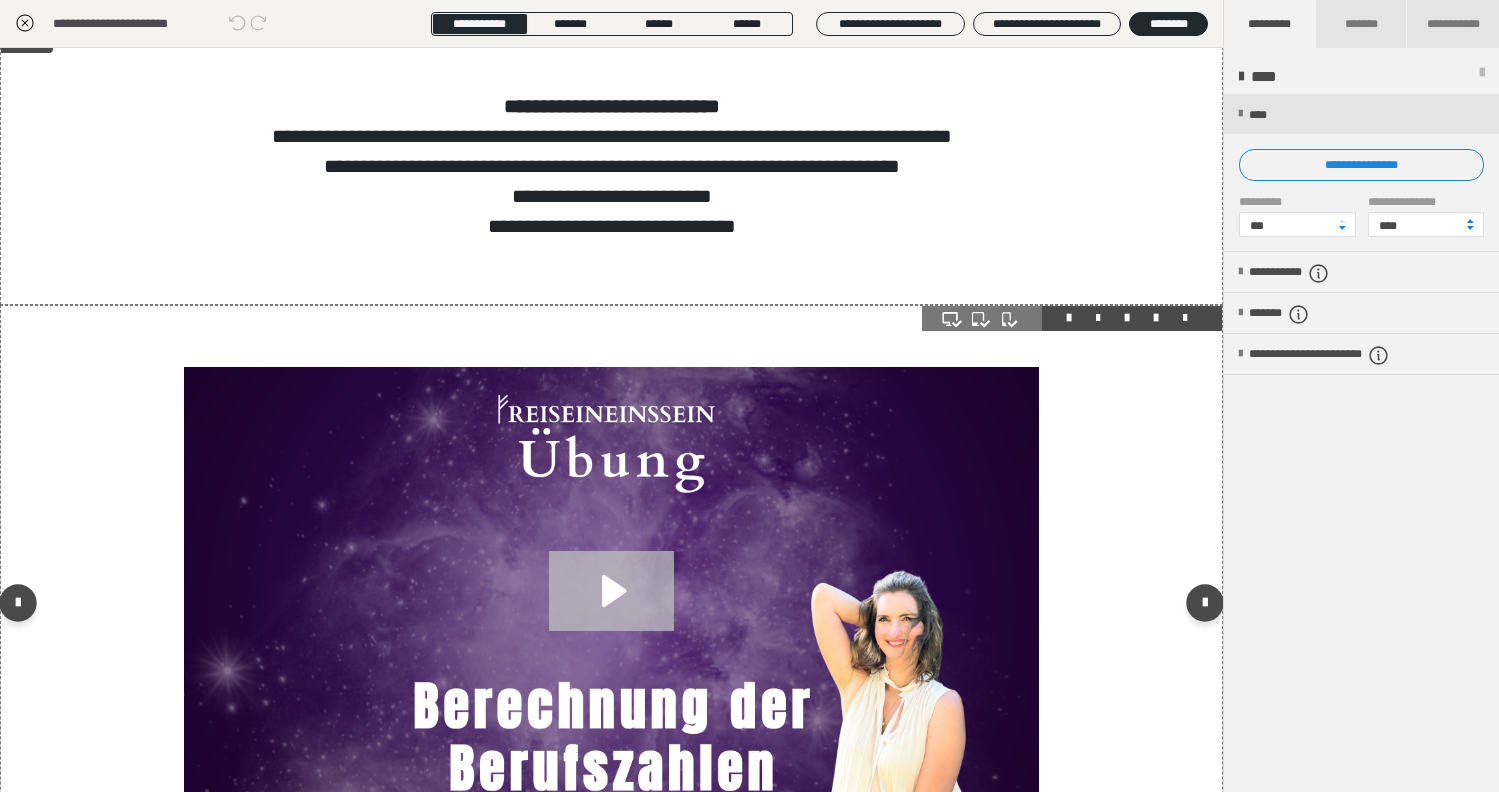 click 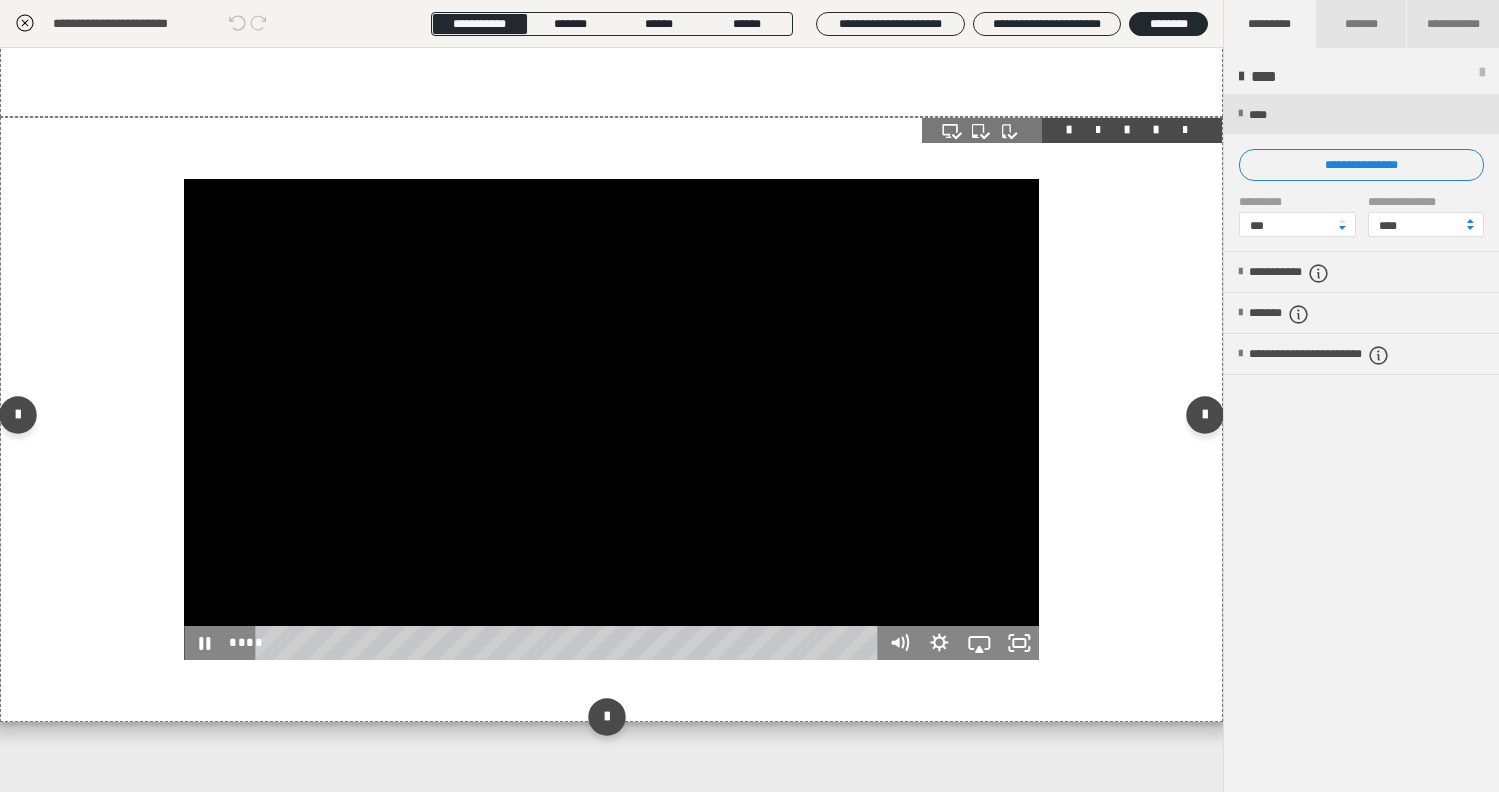 scroll, scrollTop: 500, scrollLeft: 0, axis: vertical 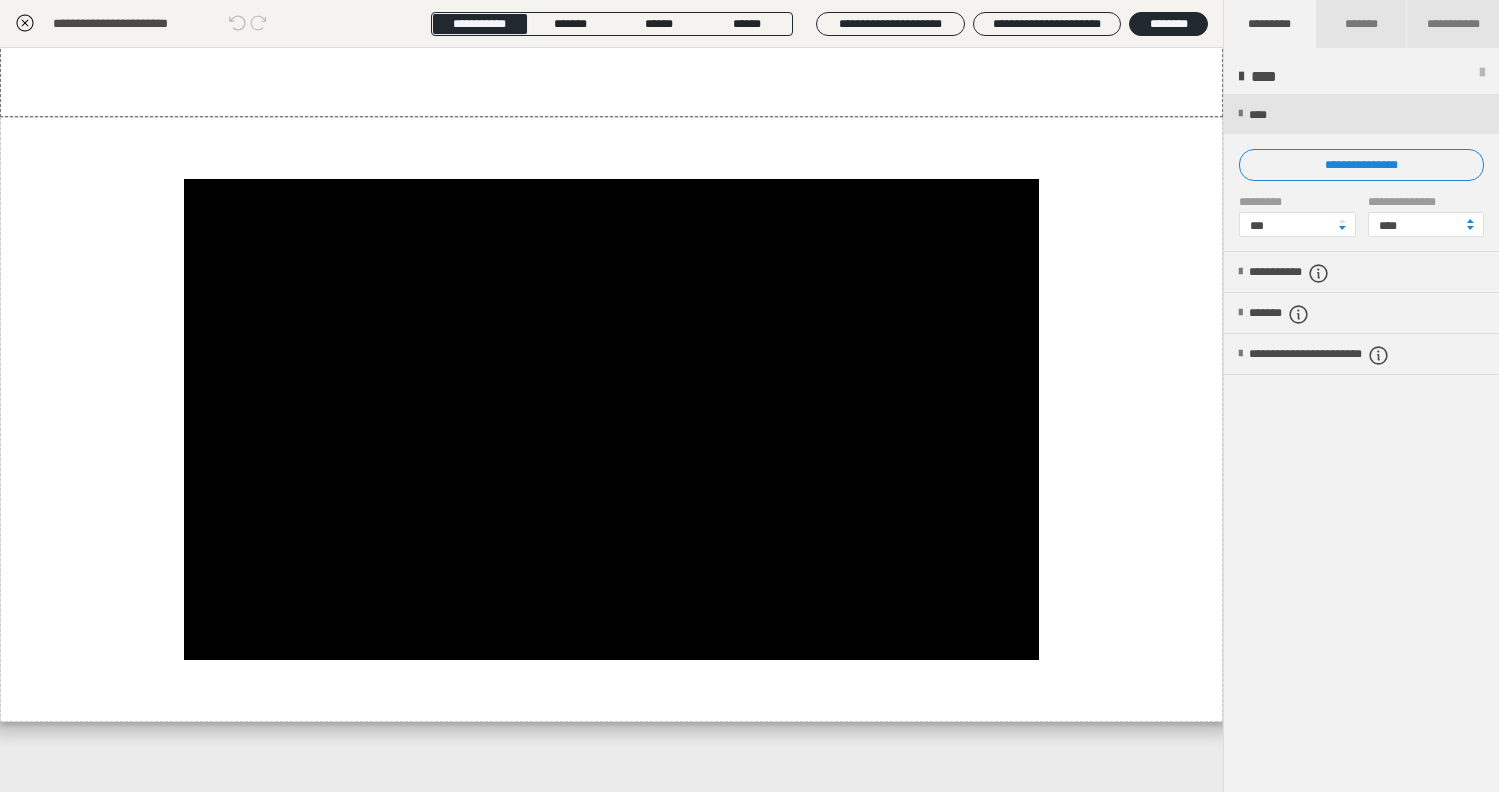 click 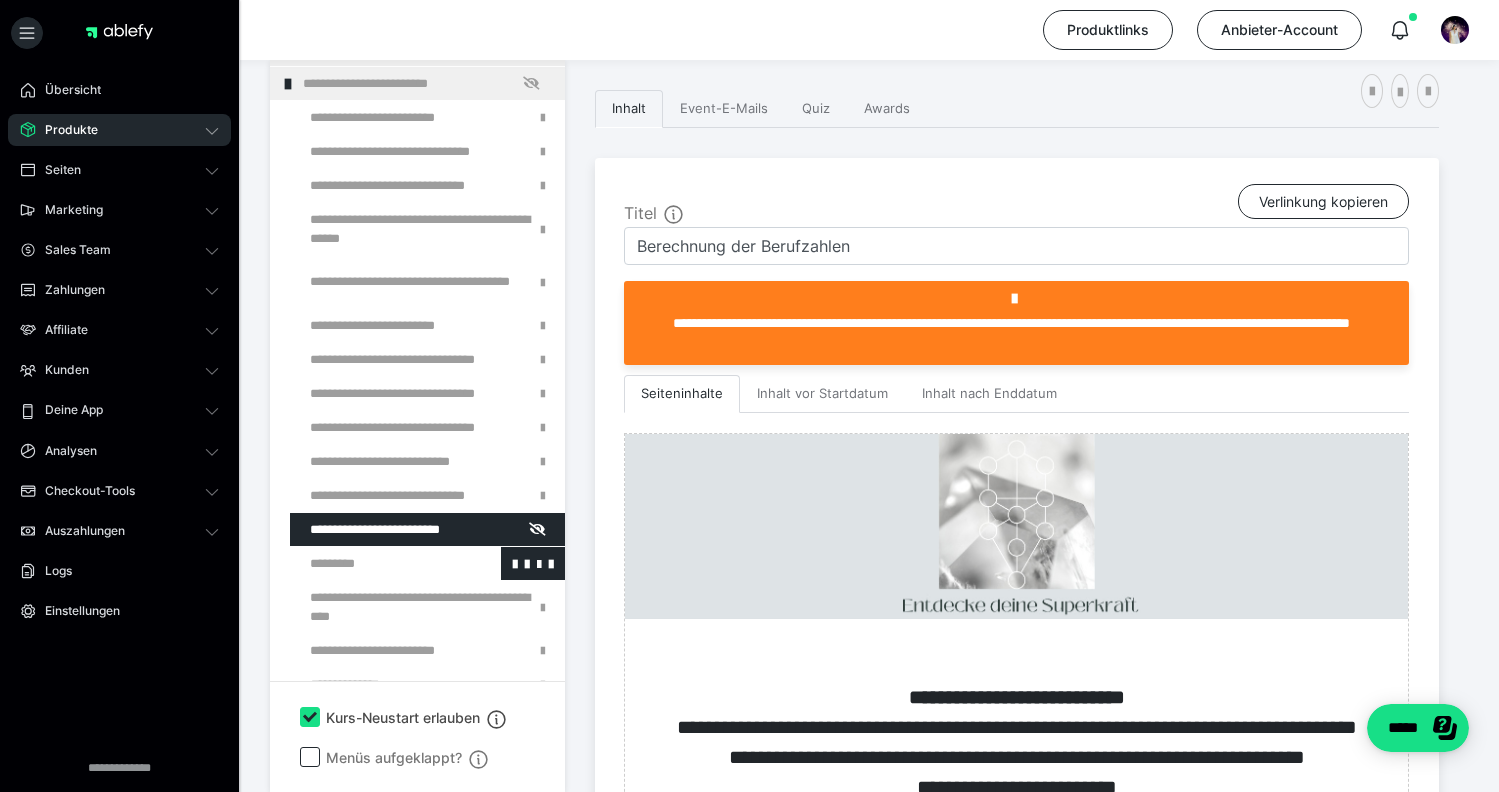 click at bounding box center [375, 563] 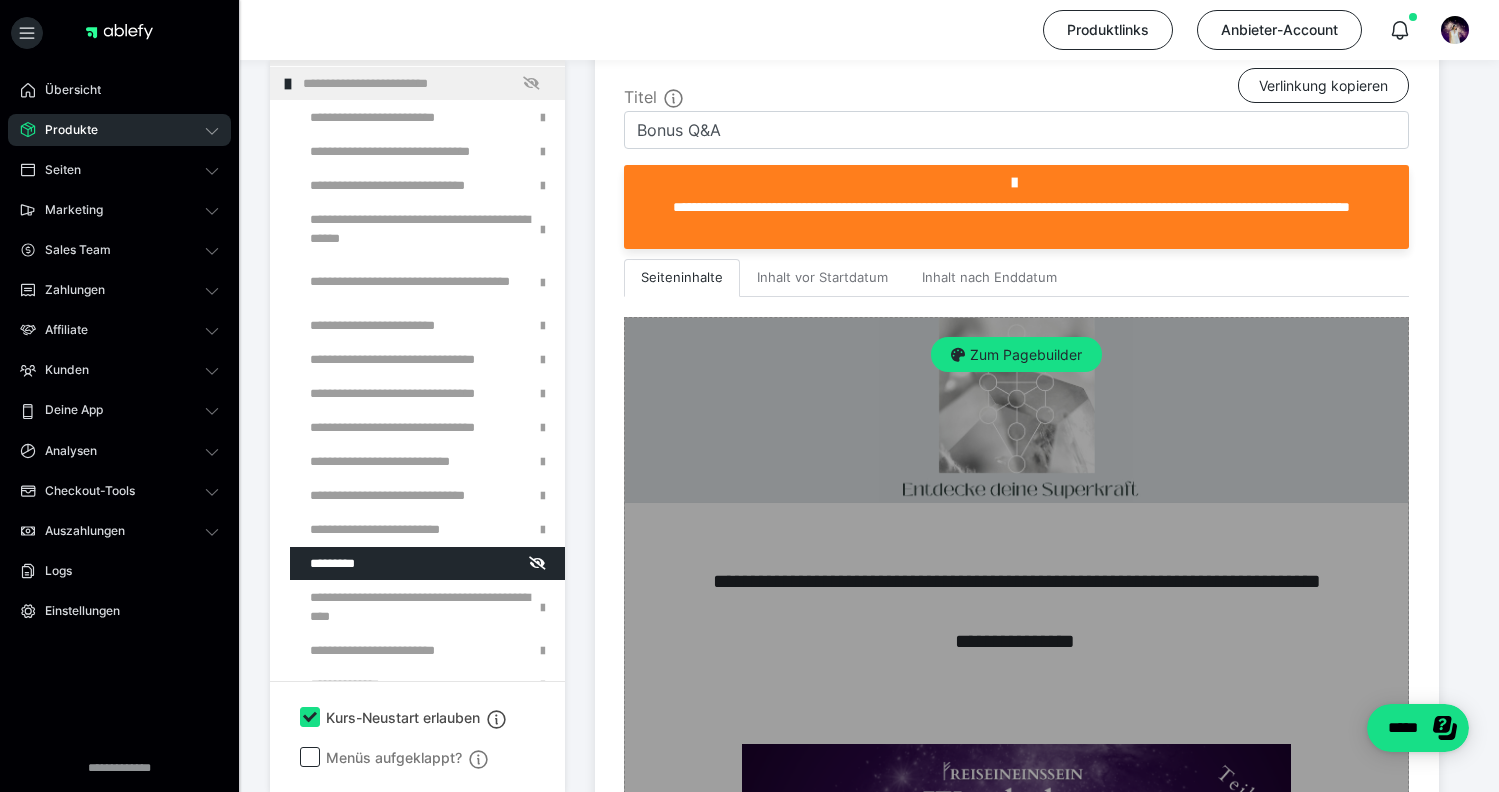 scroll, scrollTop: 575, scrollLeft: 0, axis: vertical 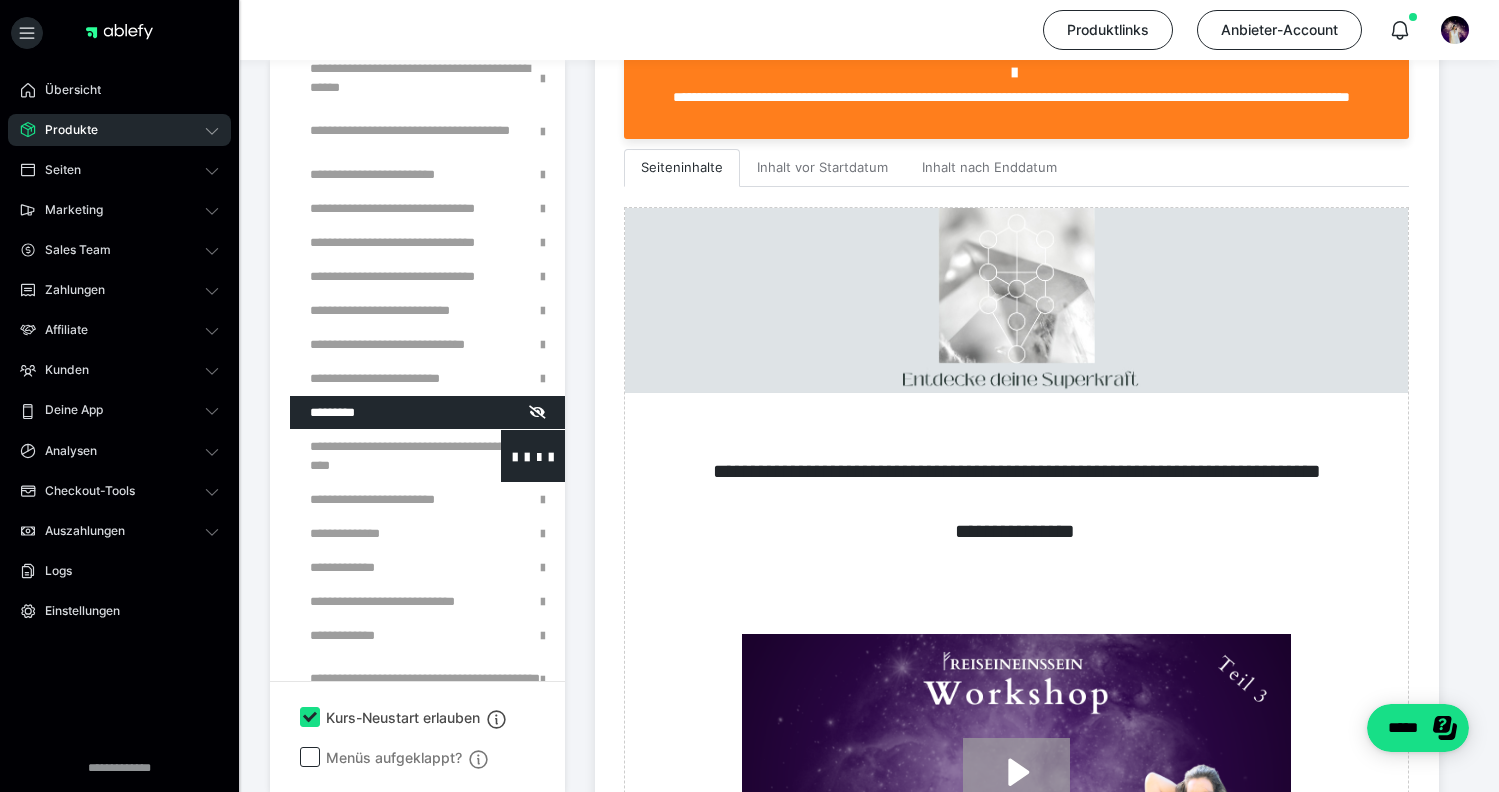 click at bounding box center (375, 456) 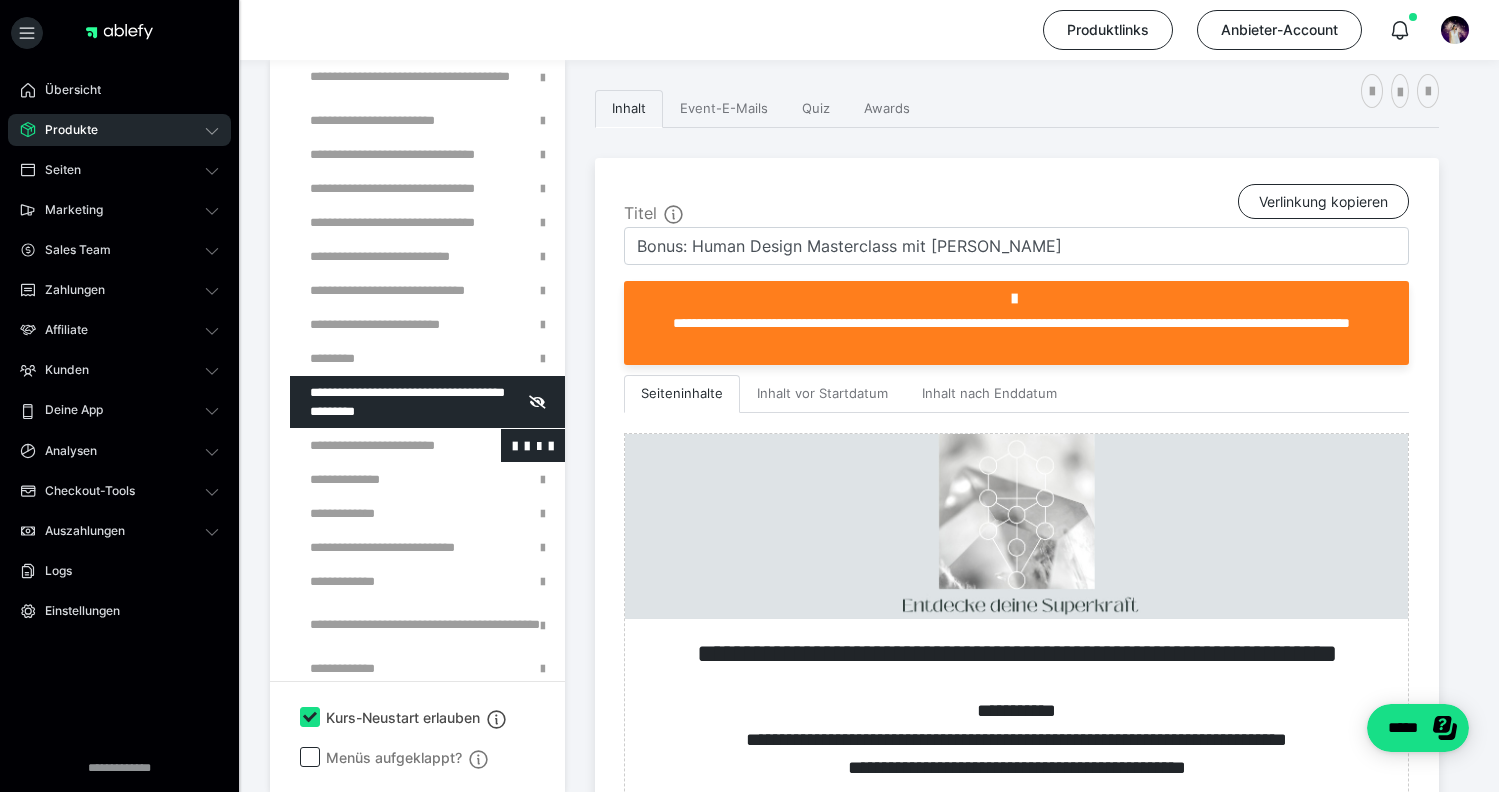 scroll, scrollTop: 302, scrollLeft: 0, axis: vertical 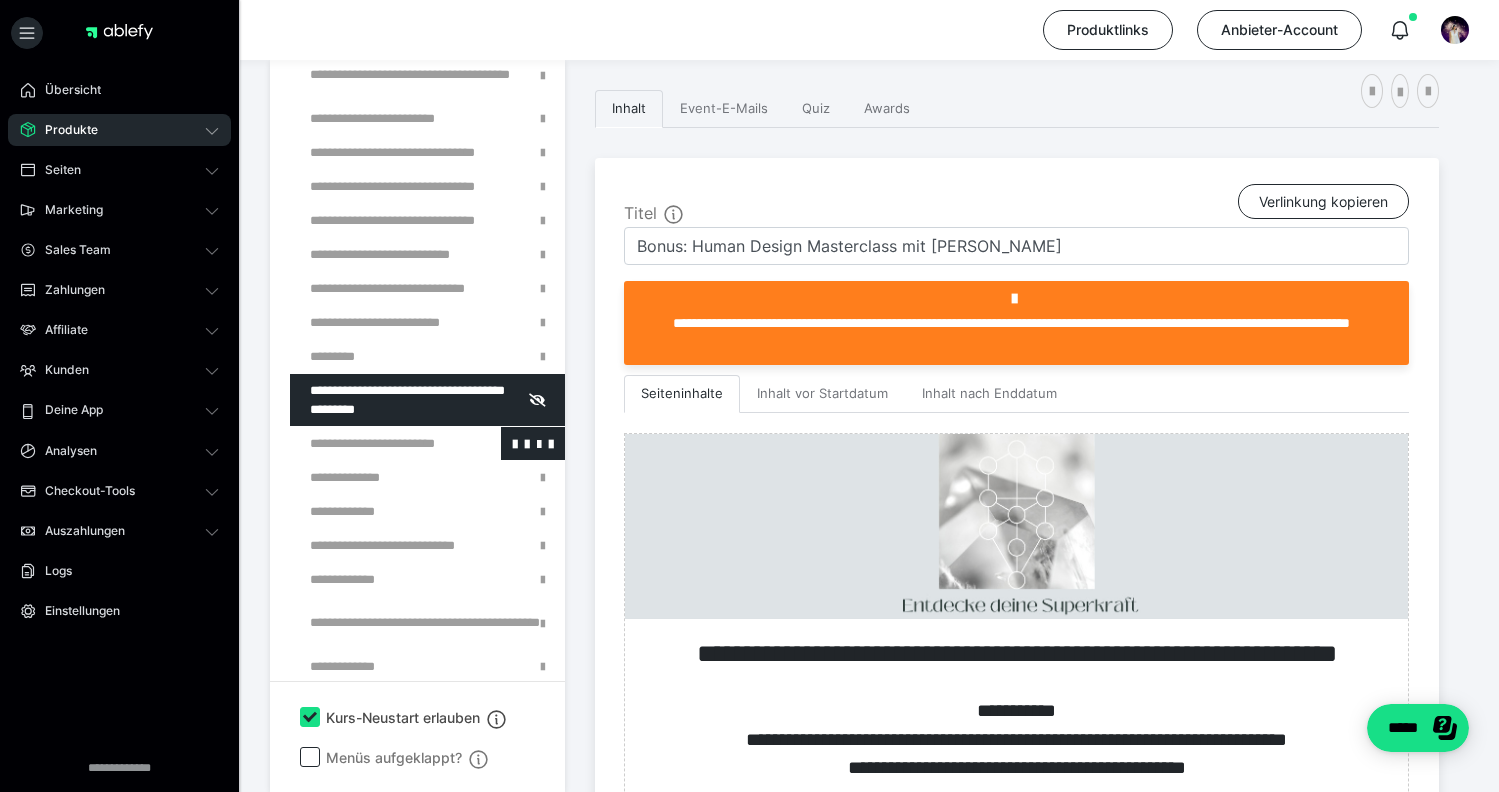 click at bounding box center (375, 443) 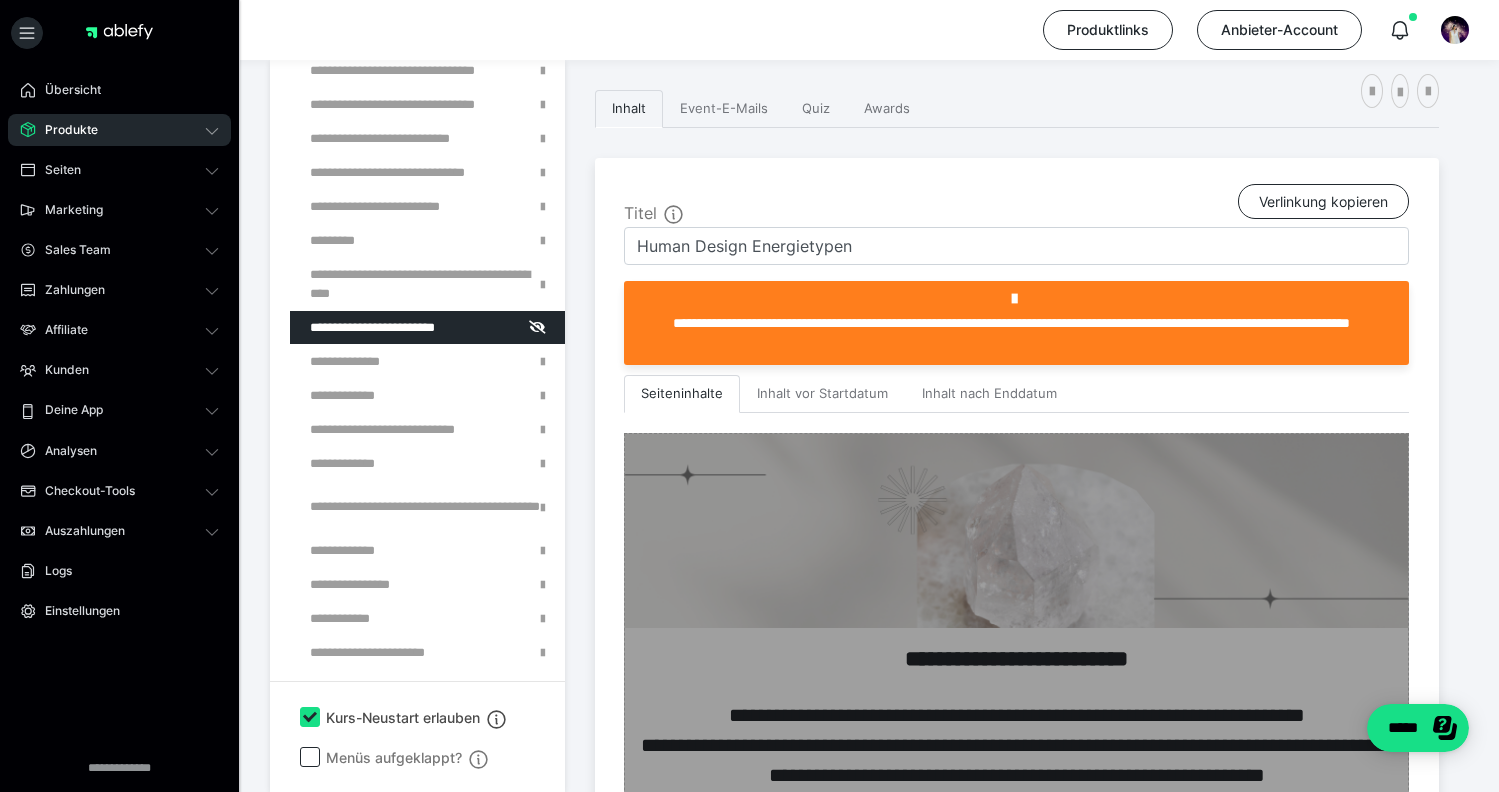 scroll, scrollTop: 422, scrollLeft: 0, axis: vertical 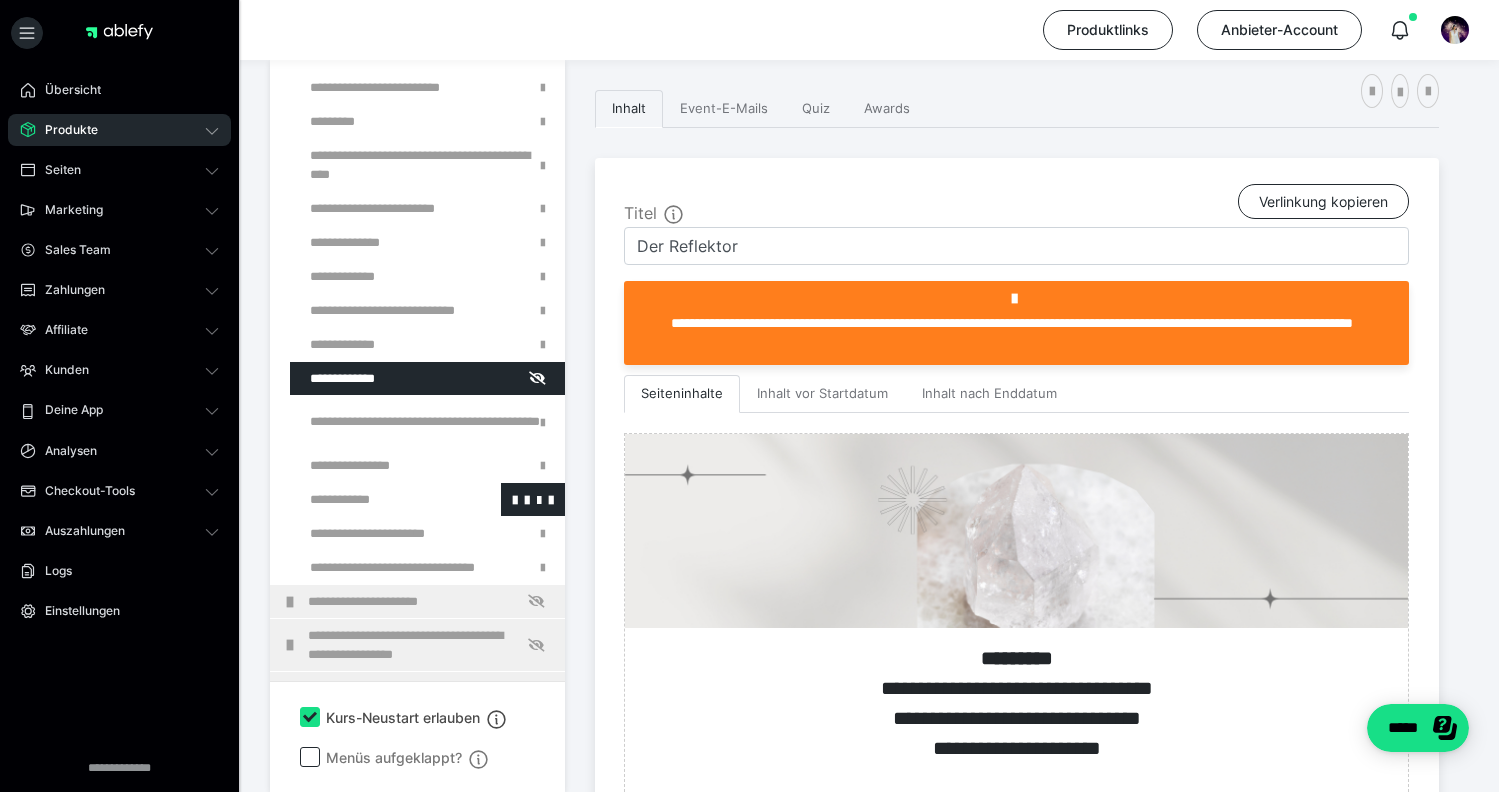 click at bounding box center [375, 499] 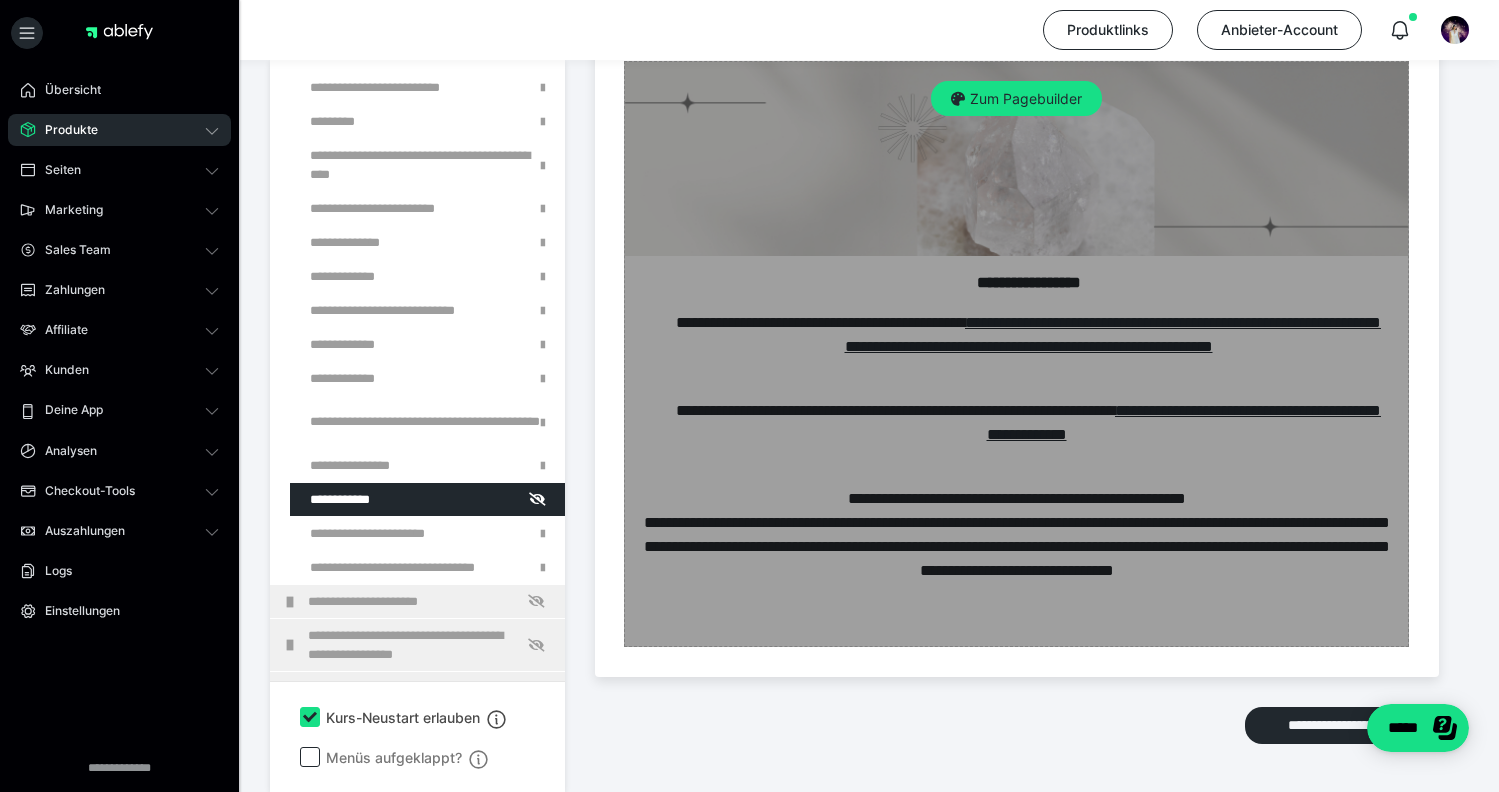scroll, scrollTop: 720, scrollLeft: 0, axis: vertical 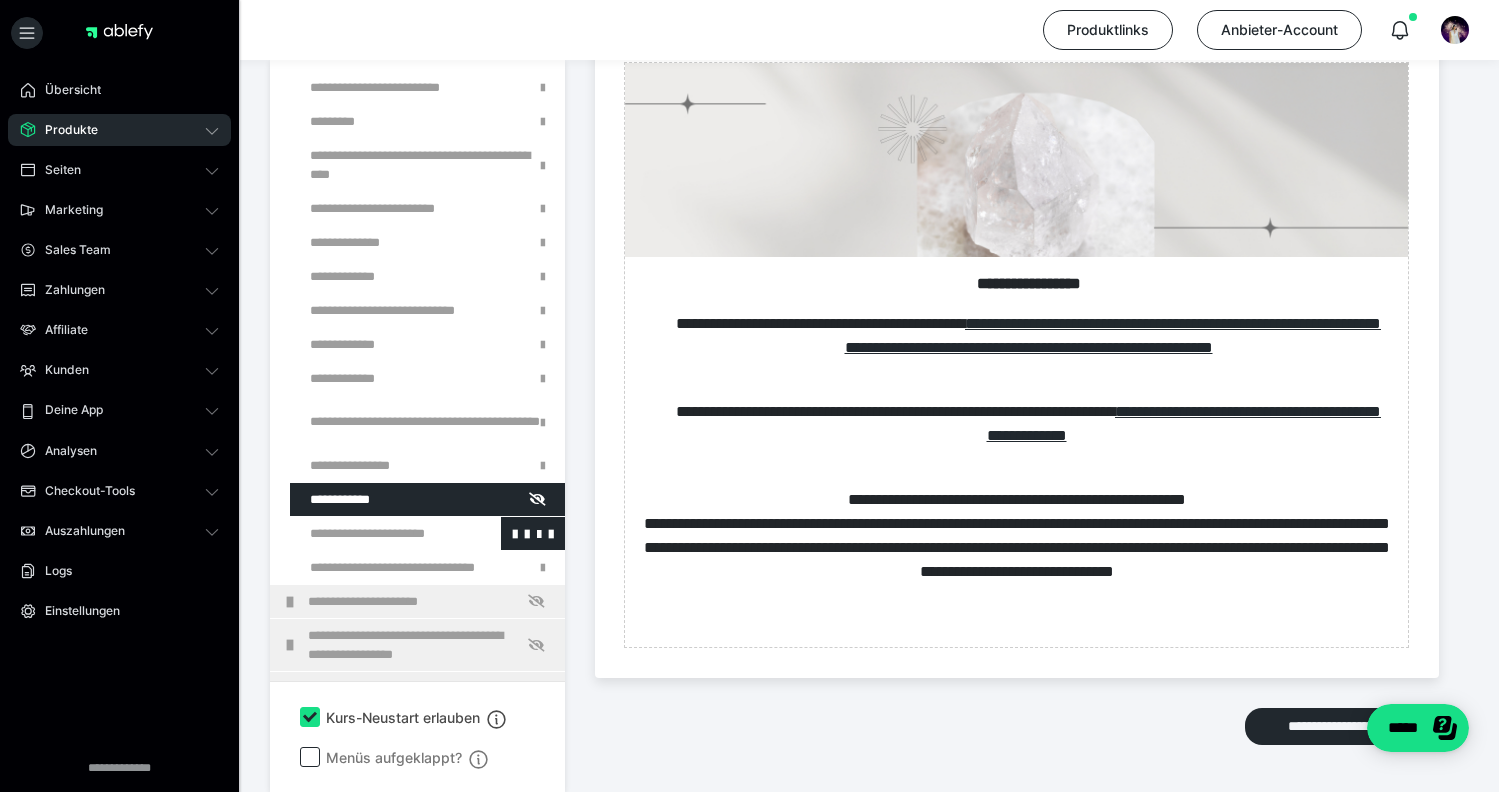 click at bounding box center [375, 533] 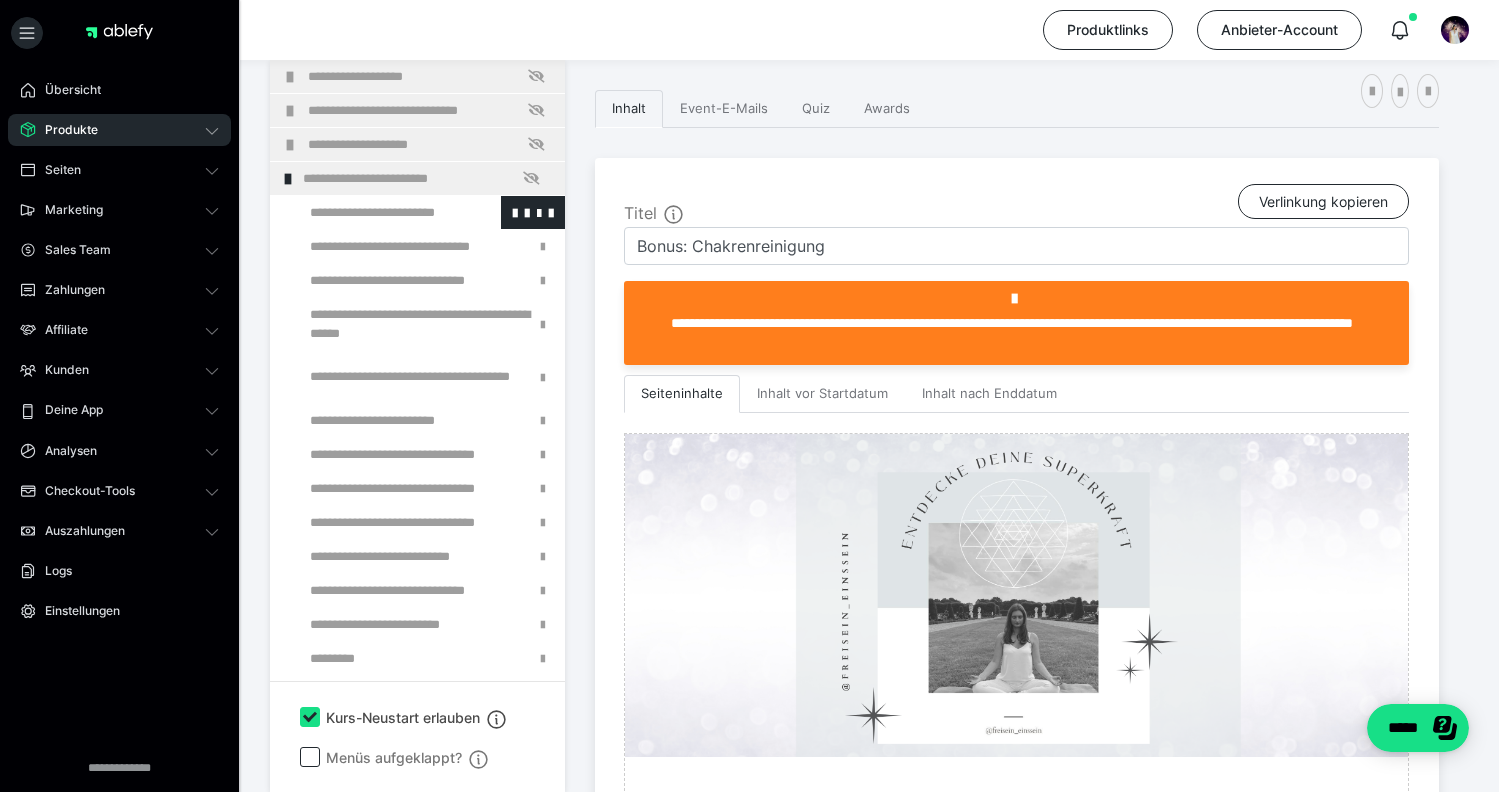 scroll, scrollTop: 0, scrollLeft: 0, axis: both 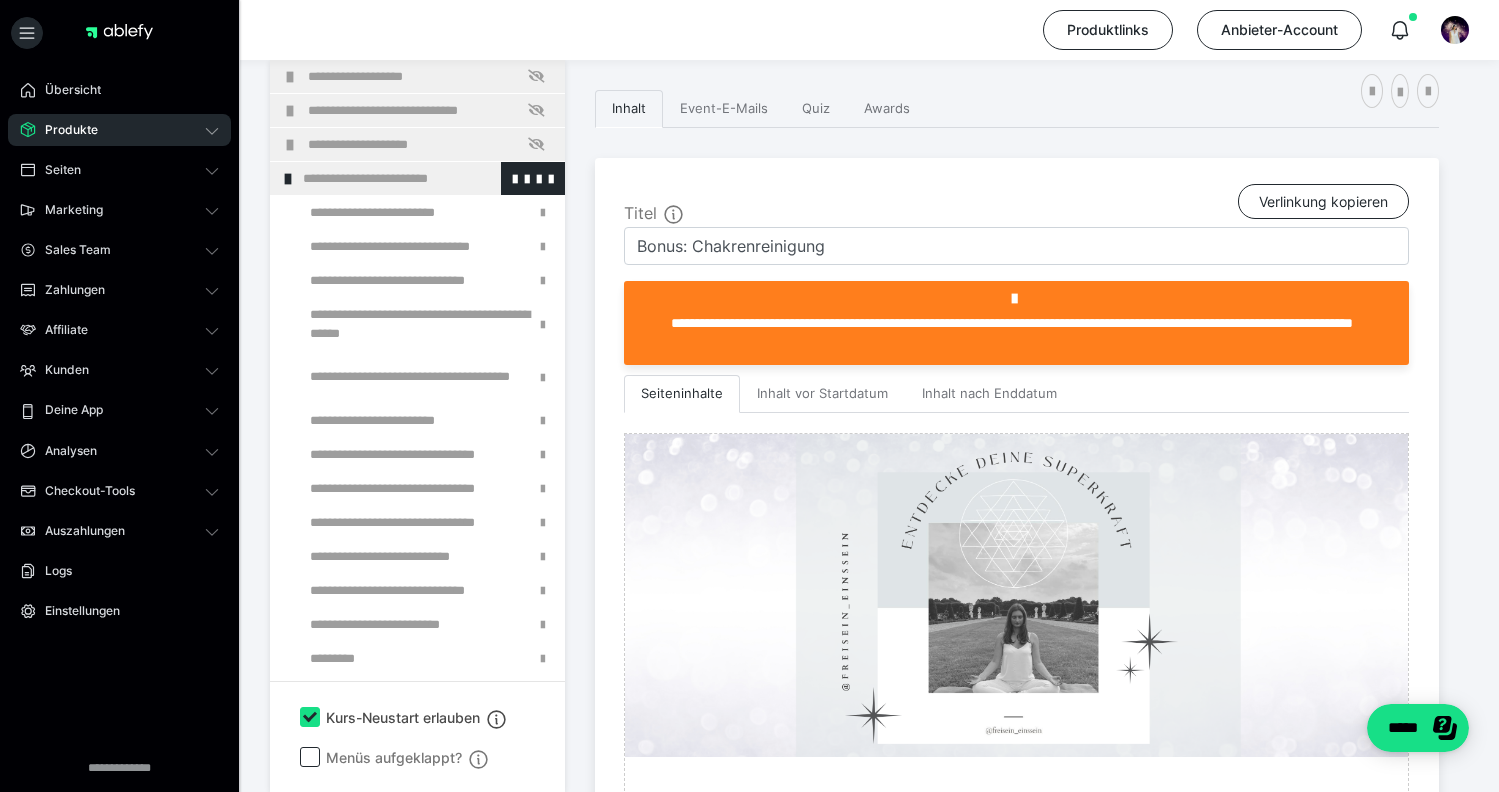 click on "**********" at bounding box center [426, 178] 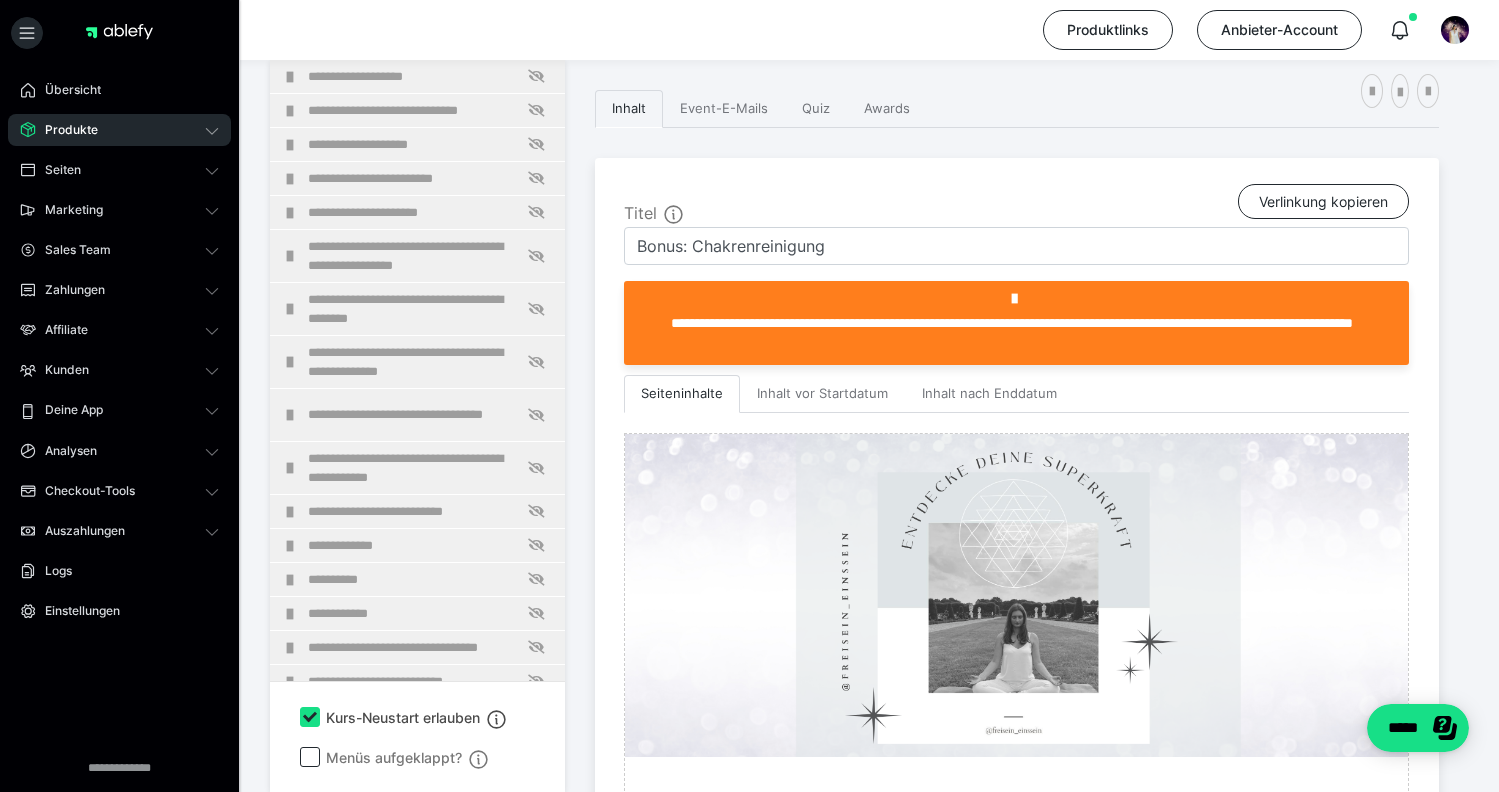 click on "Produkte" at bounding box center [64, 130] 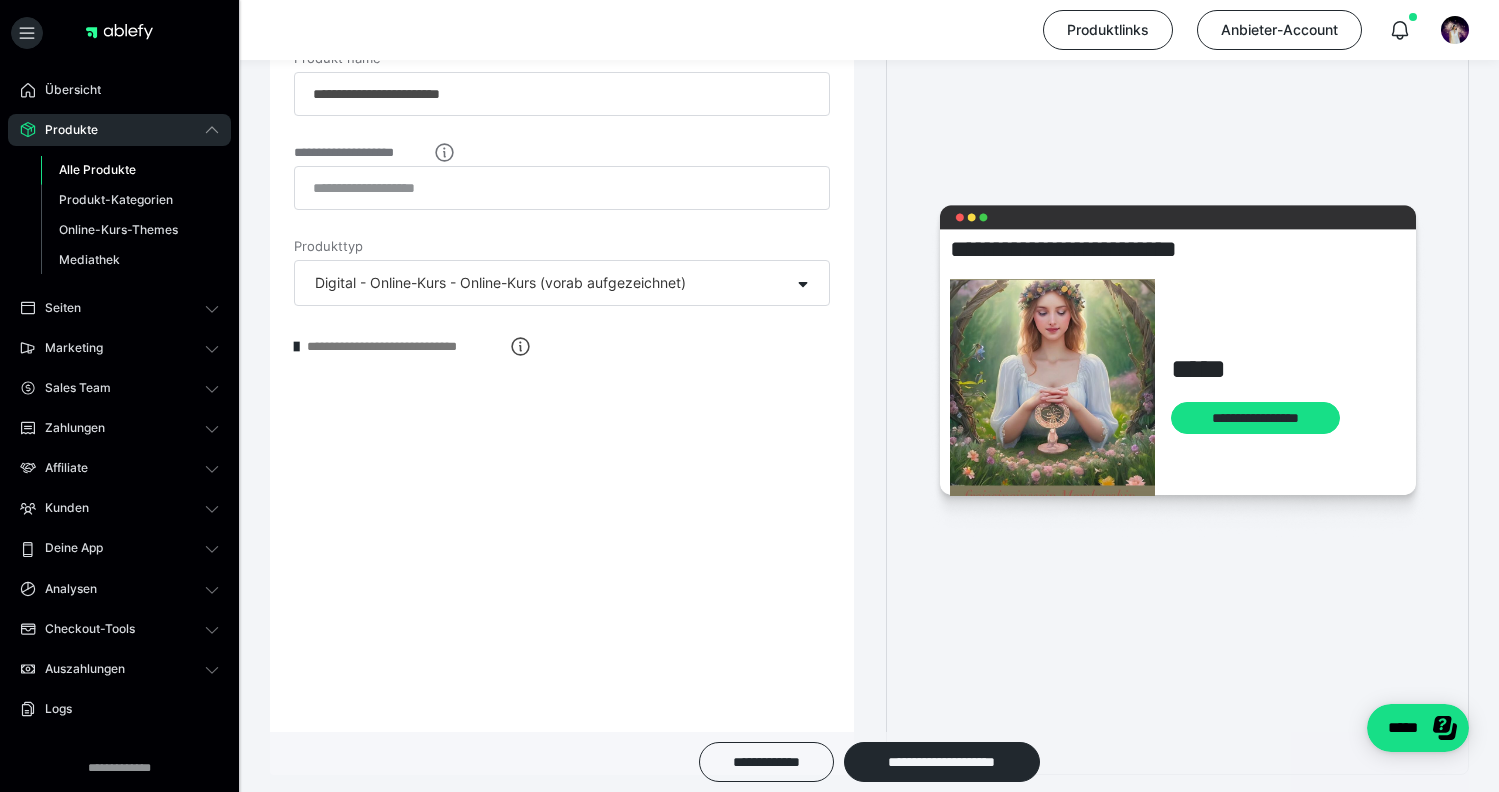 click on "Alle Produkte" at bounding box center [97, 169] 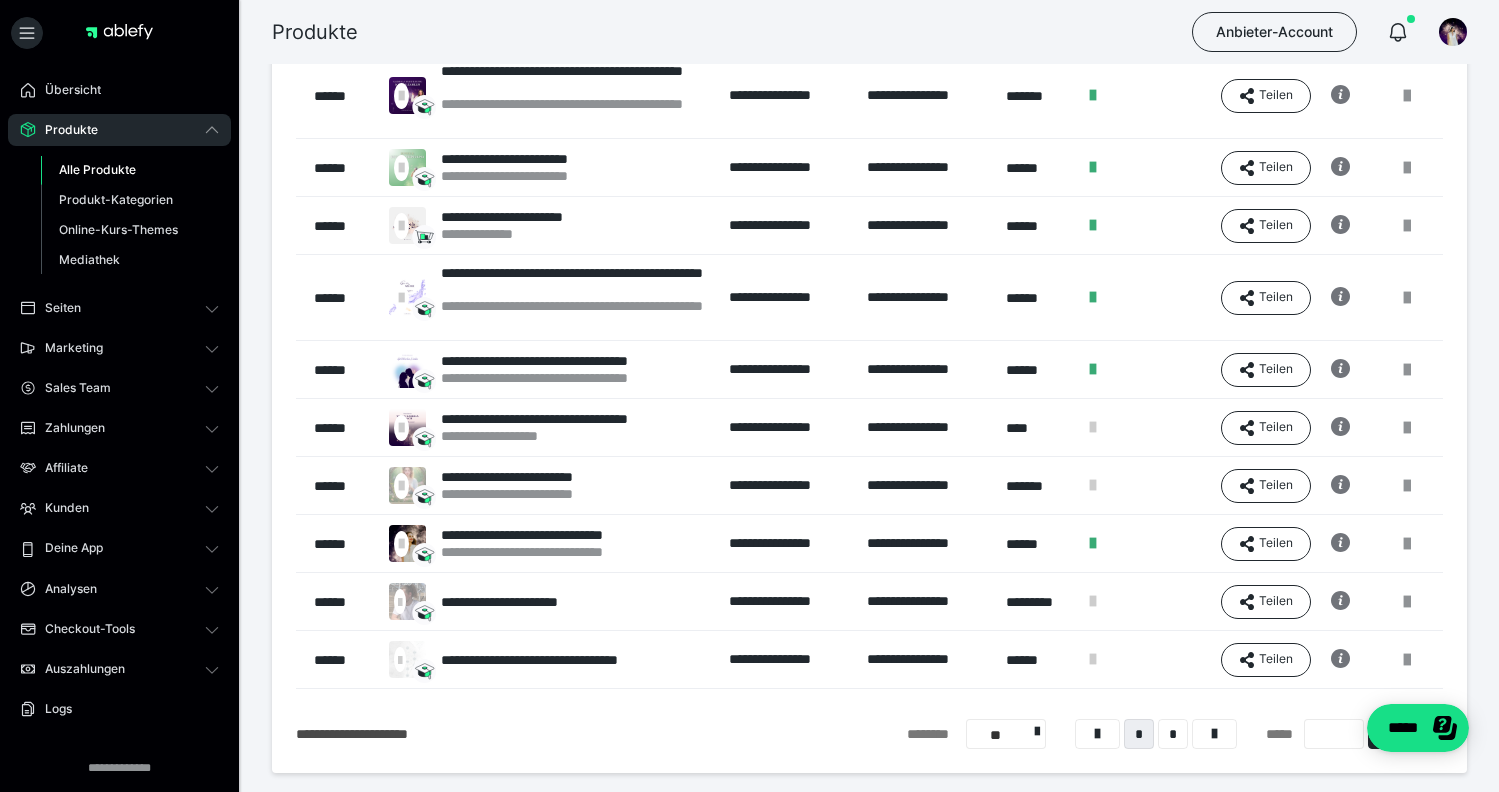 scroll, scrollTop: 190, scrollLeft: 0, axis: vertical 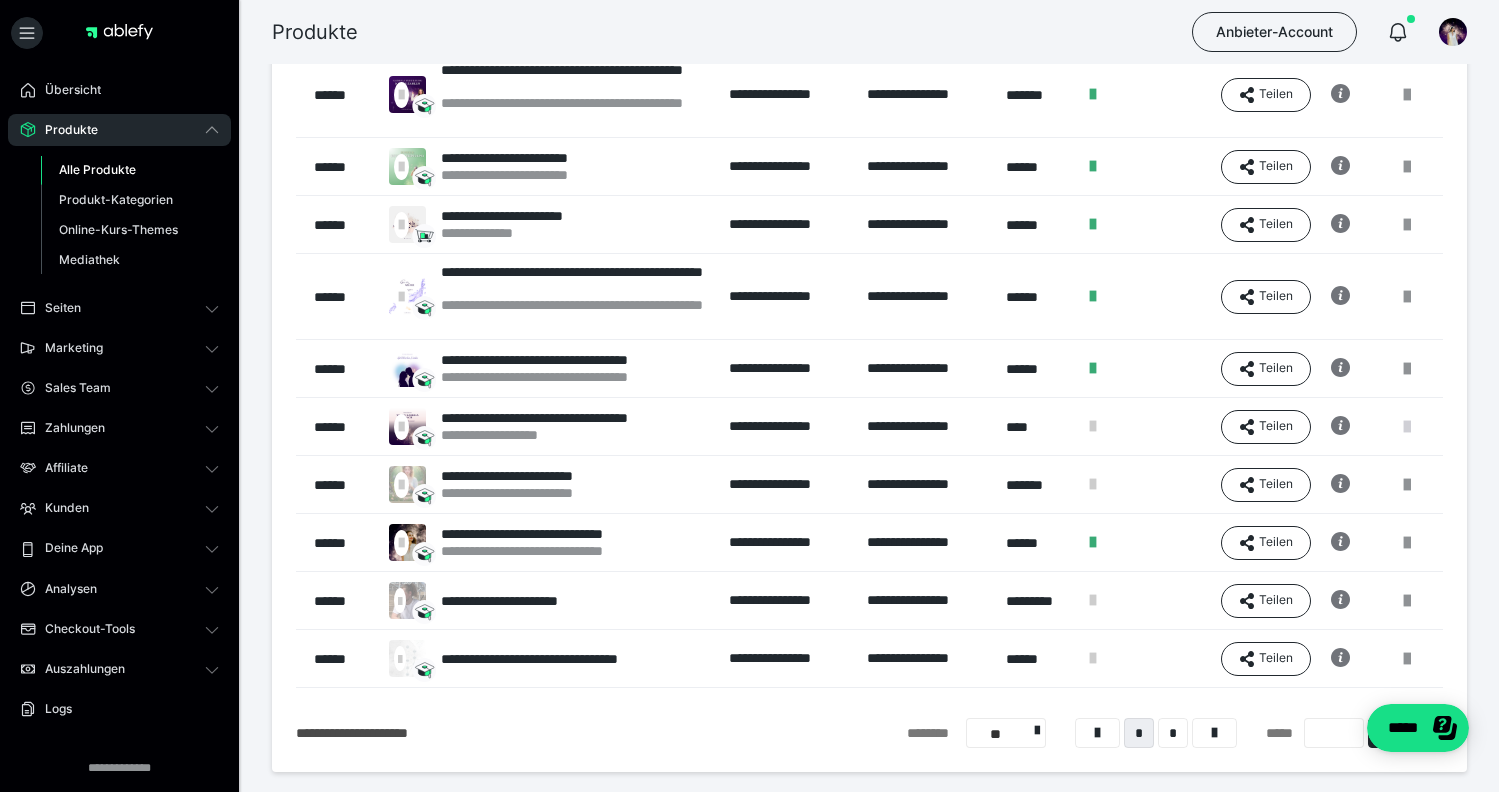 click at bounding box center [1407, 427] 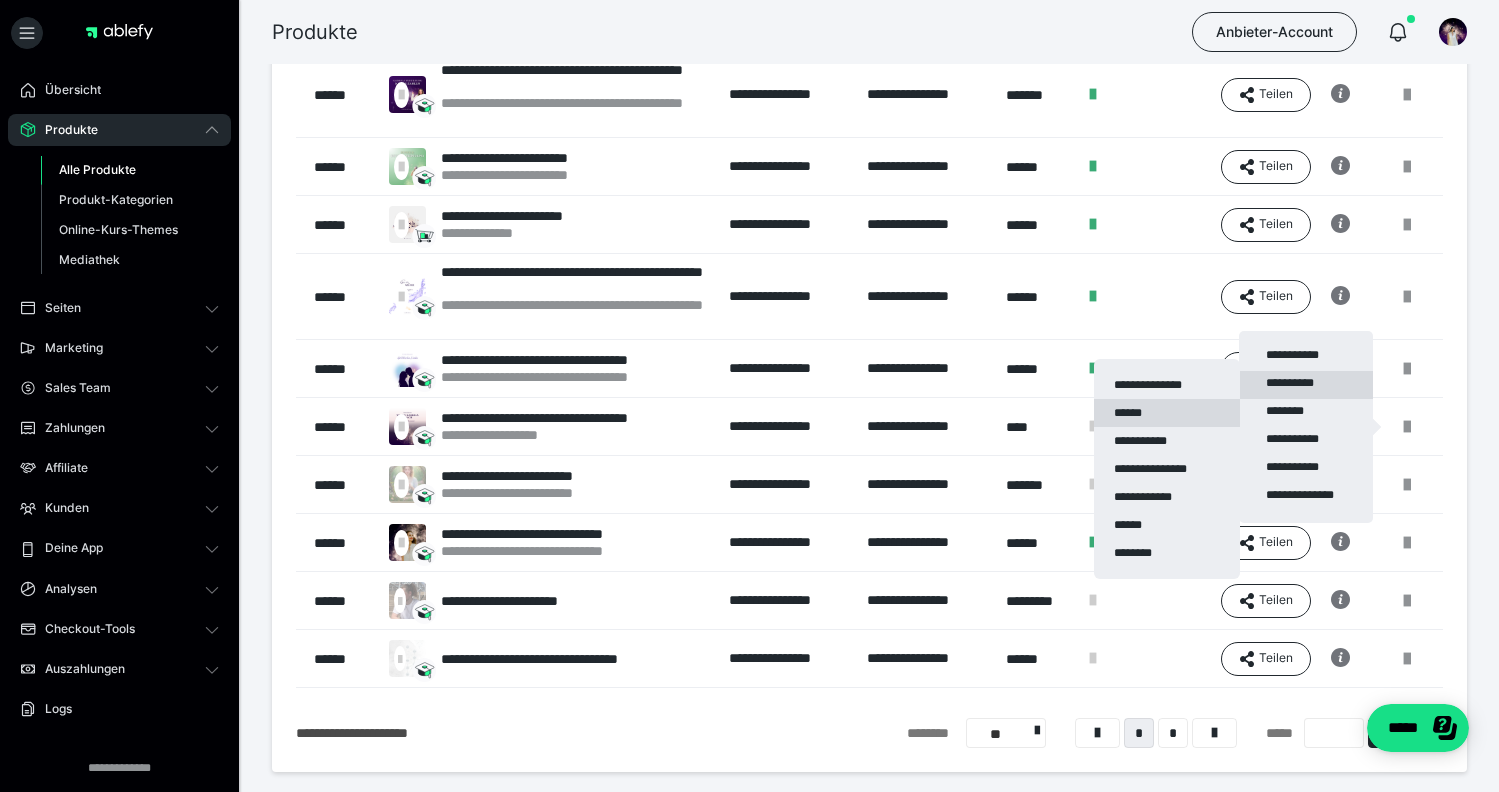 click on "******" at bounding box center [1167, 413] 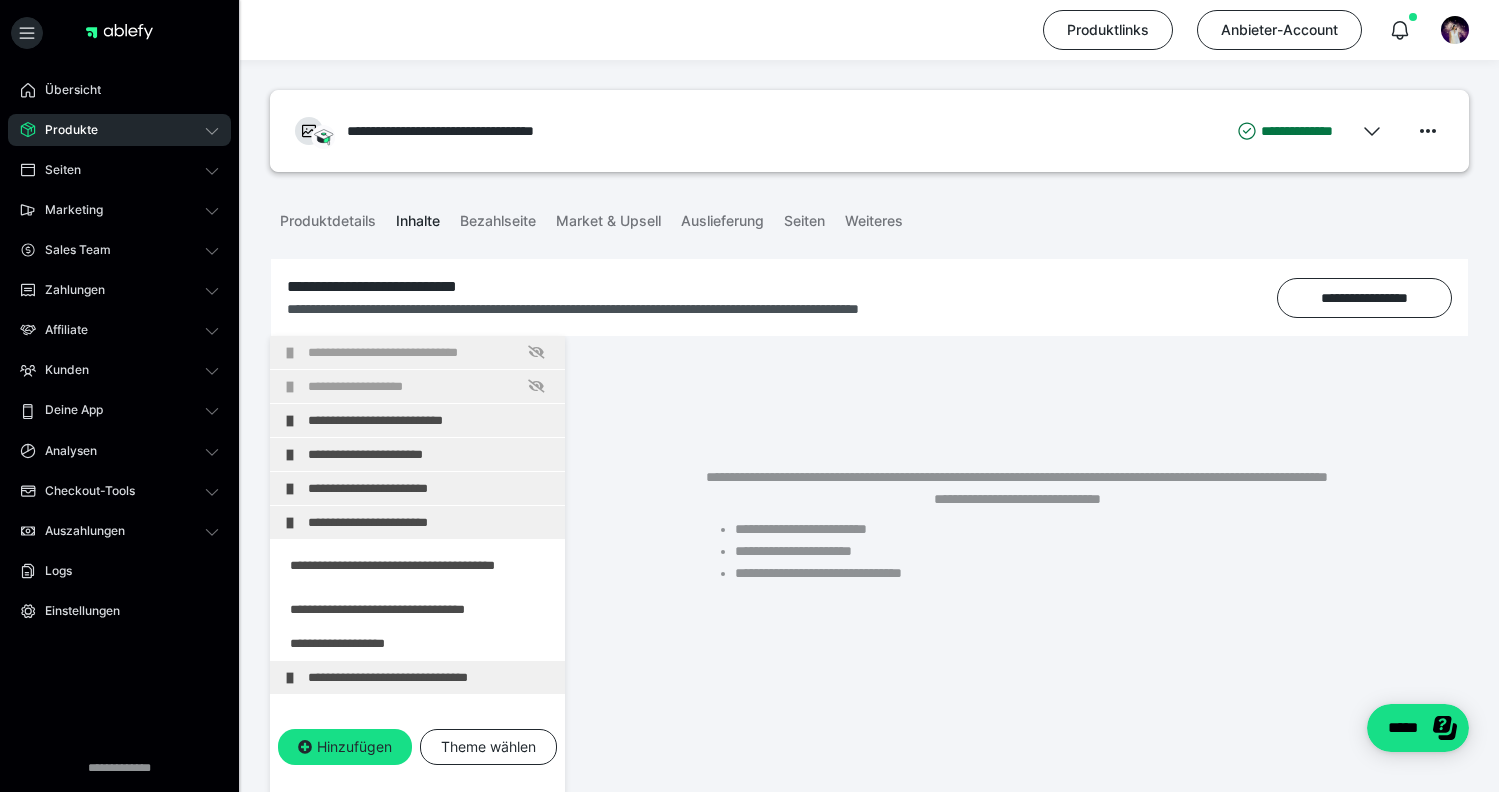 scroll, scrollTop: 5, scrollLeft: 0, axis: vertical 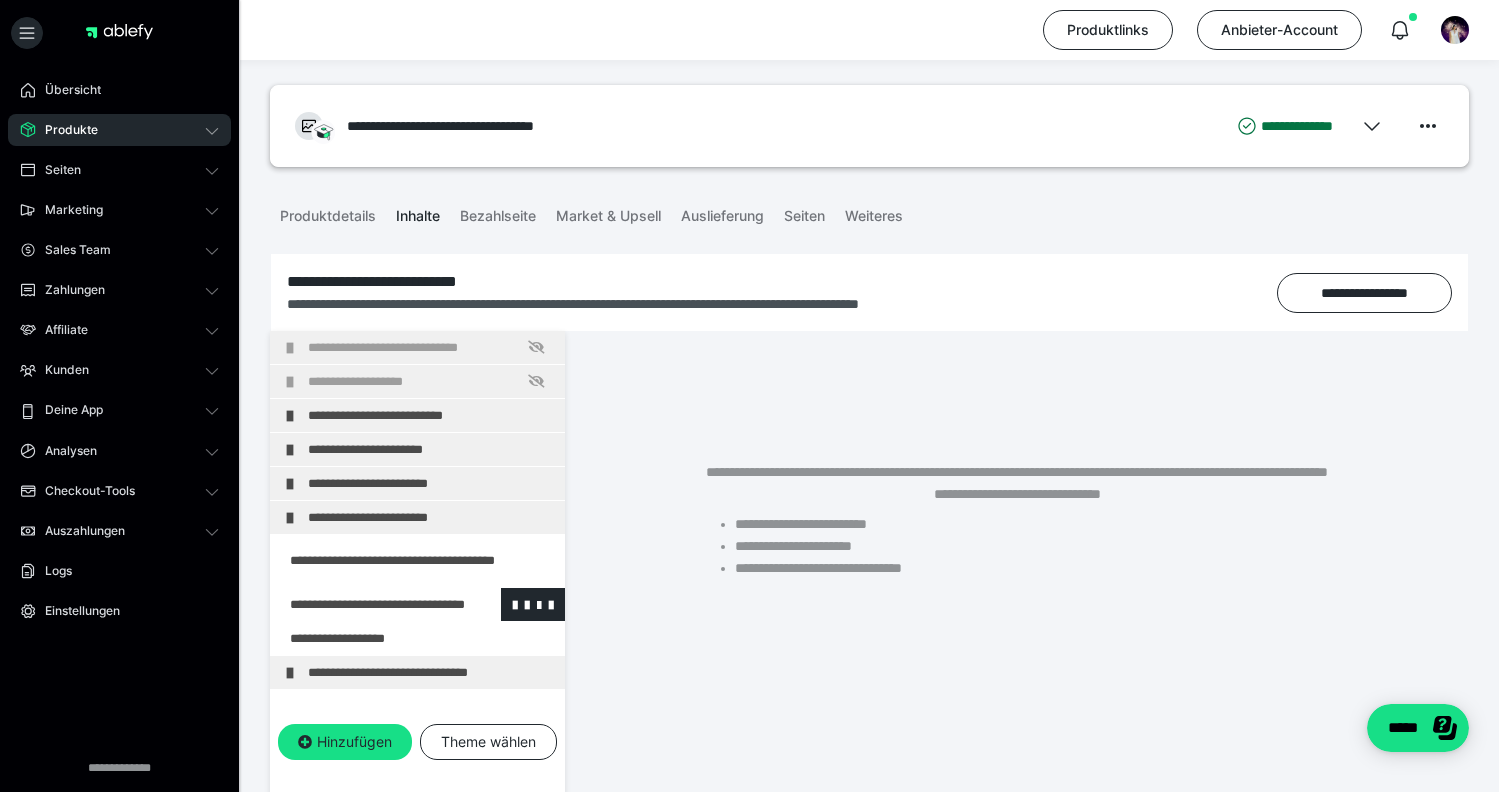 click at bounding box center (365, 604) 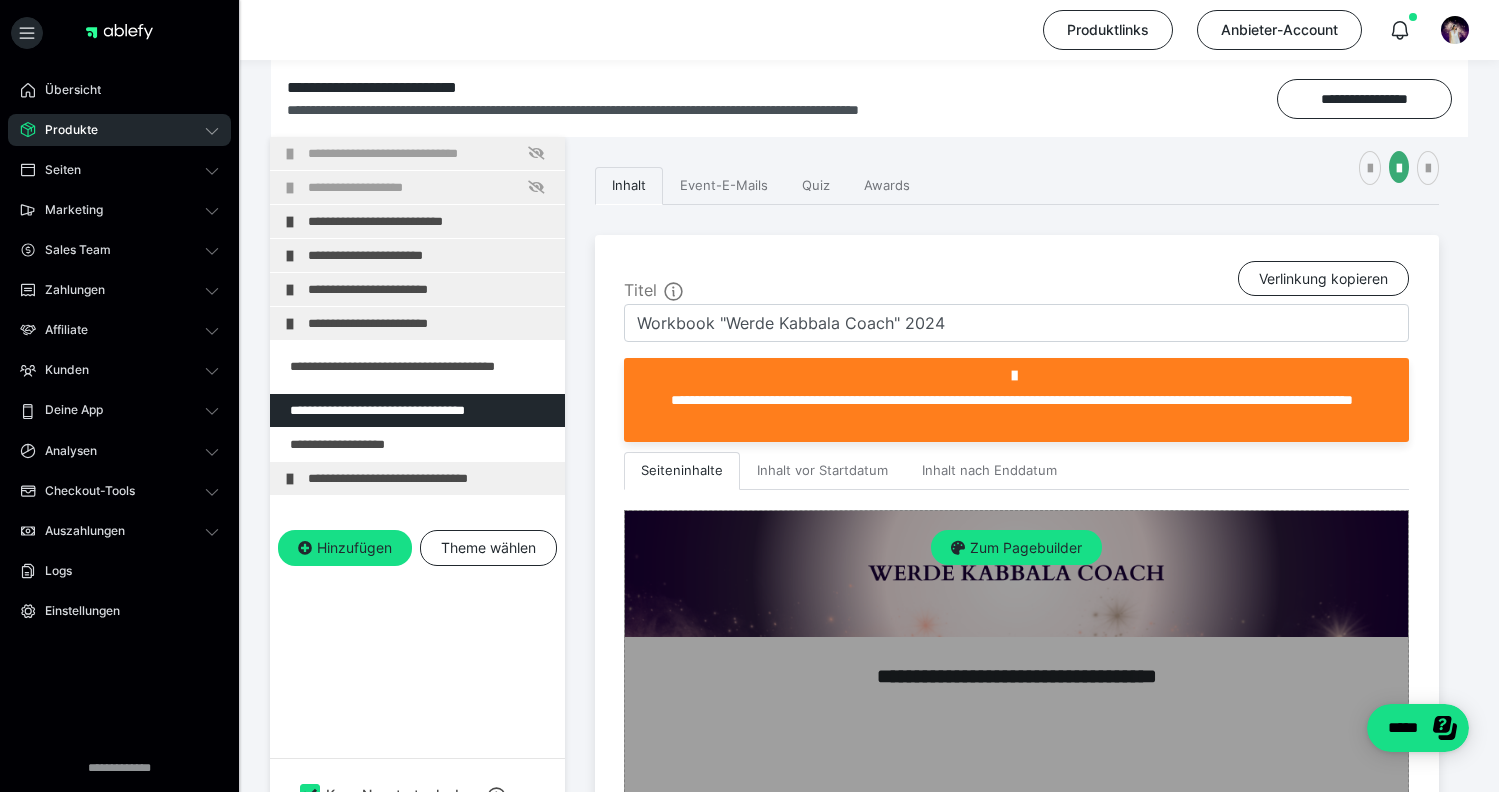 scroll, scrollTop: 152, scrollLeft: 0, axis: vertical 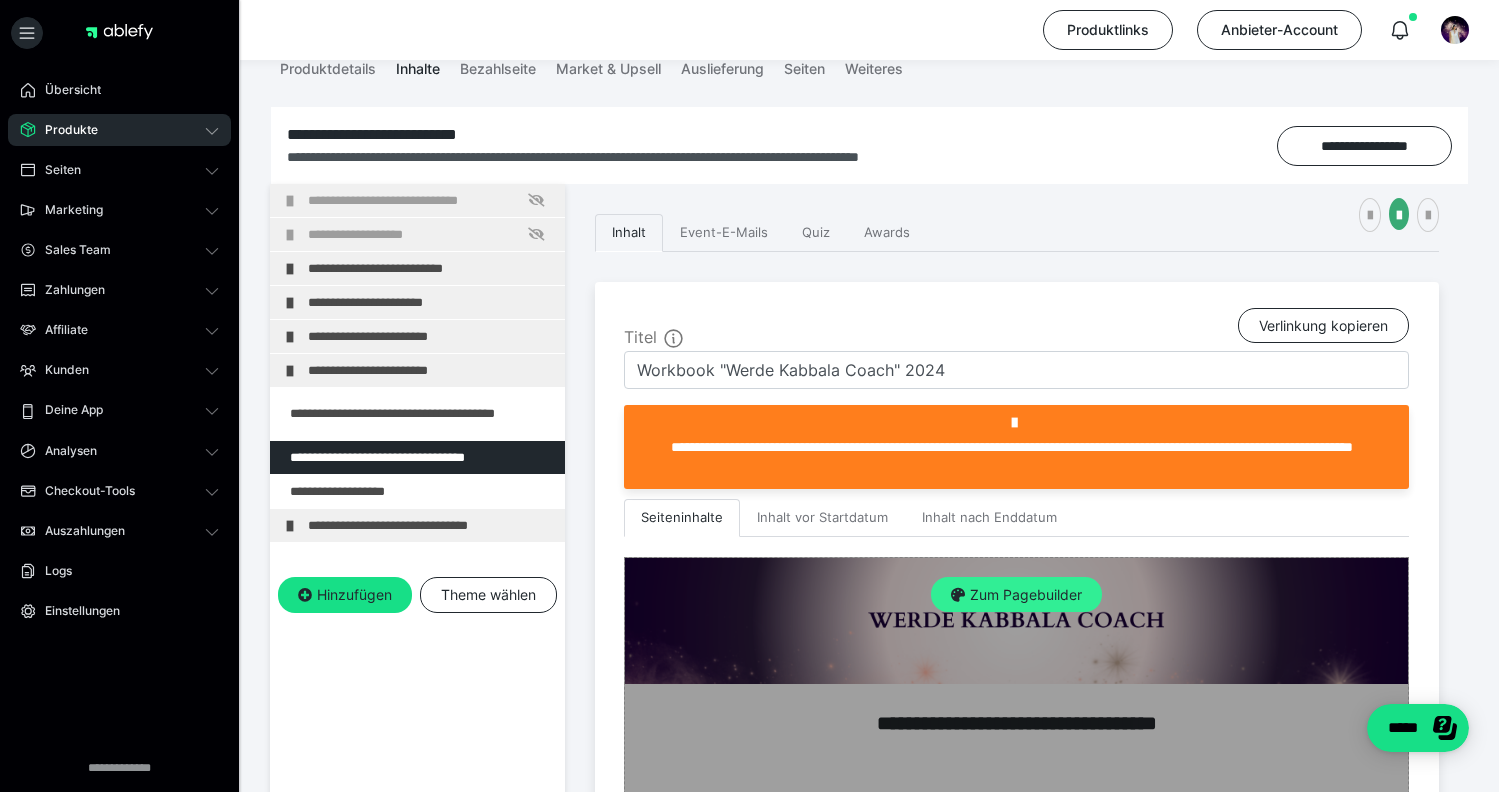 click on "Zum Pagebuilder" at bounding box center (1016, 595) 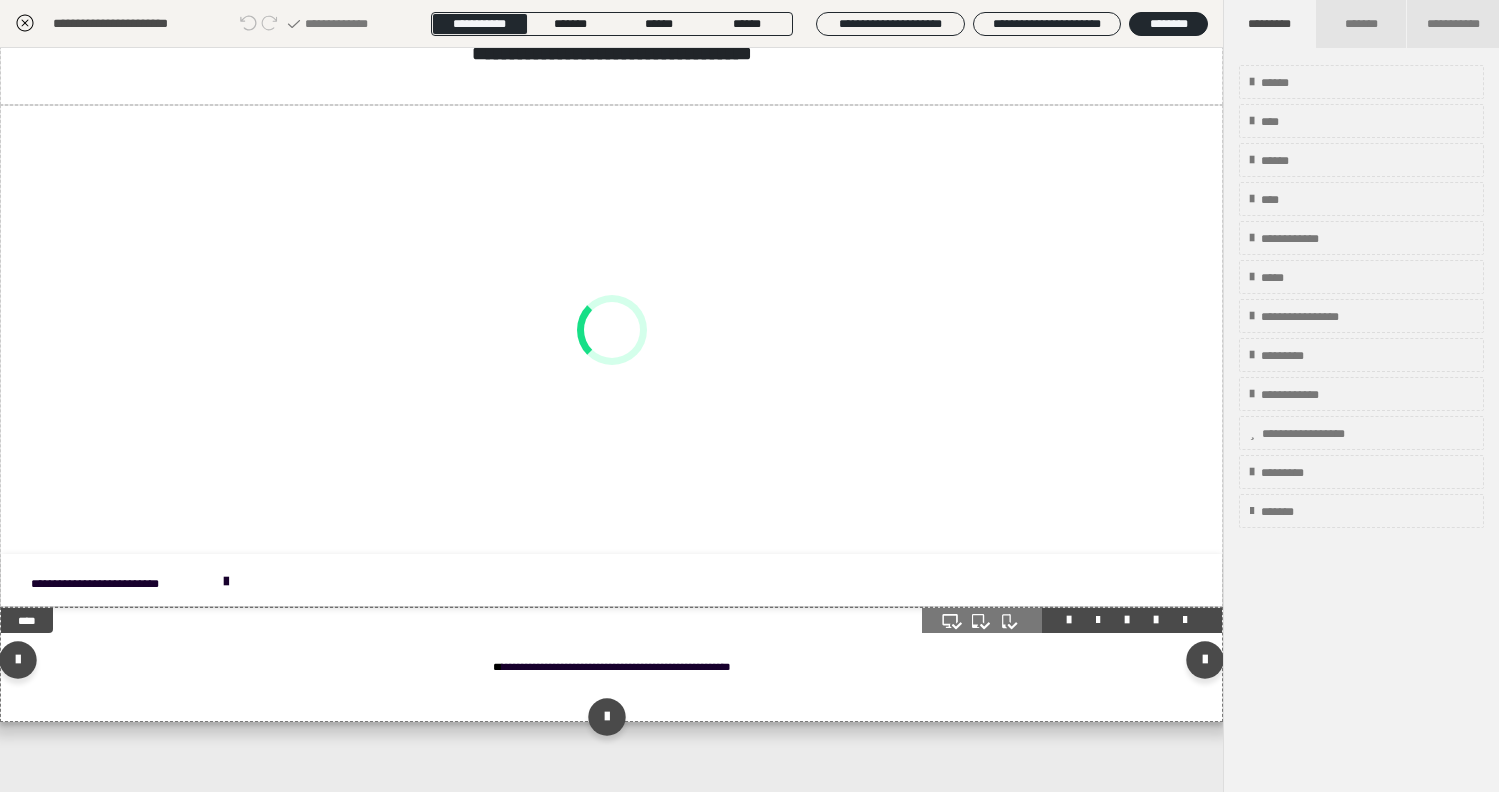 scroll, scrollTop: 248, scrollLeft: 0, axis: vertical 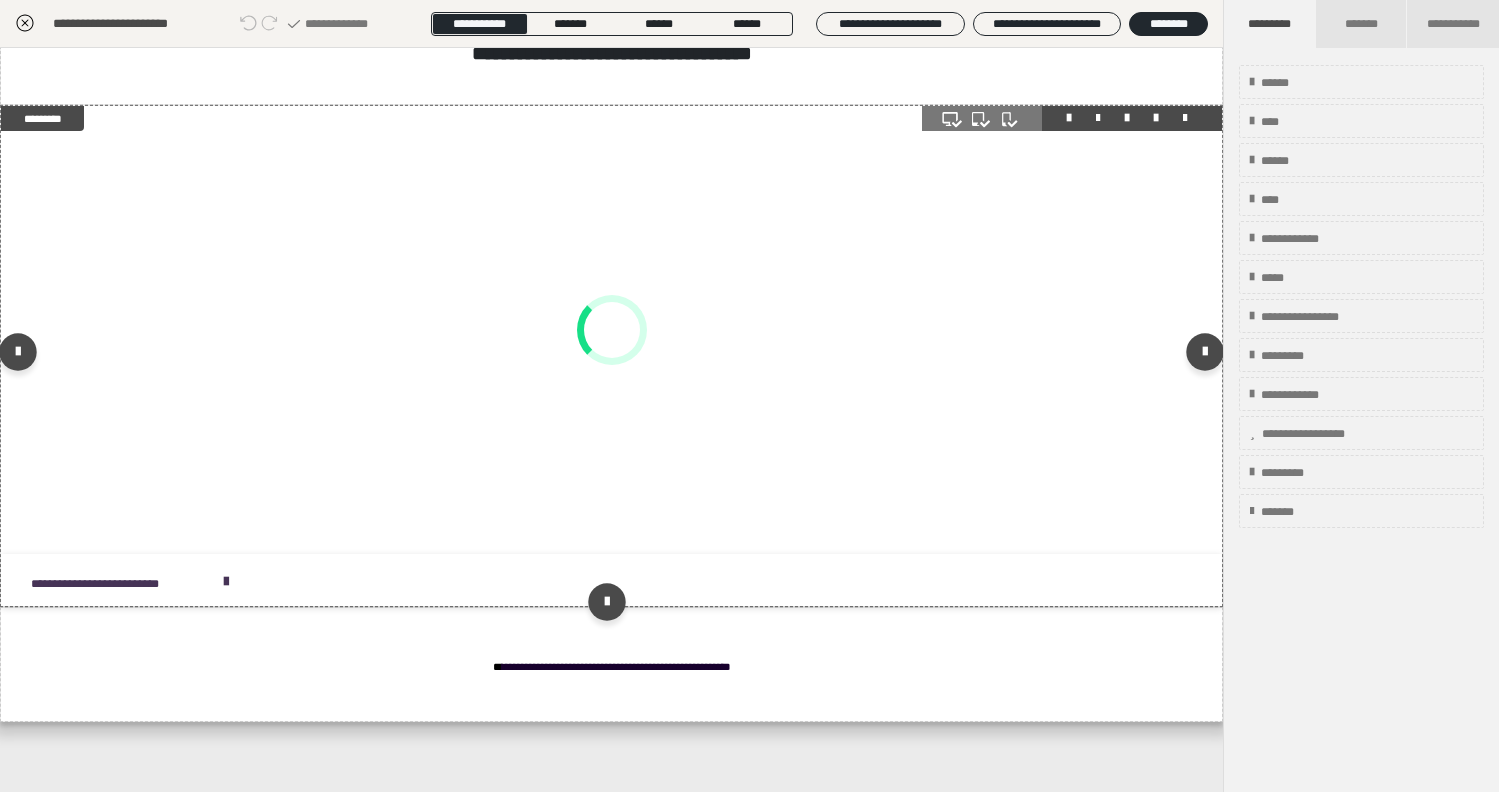 click at bounding box center [226, 582] 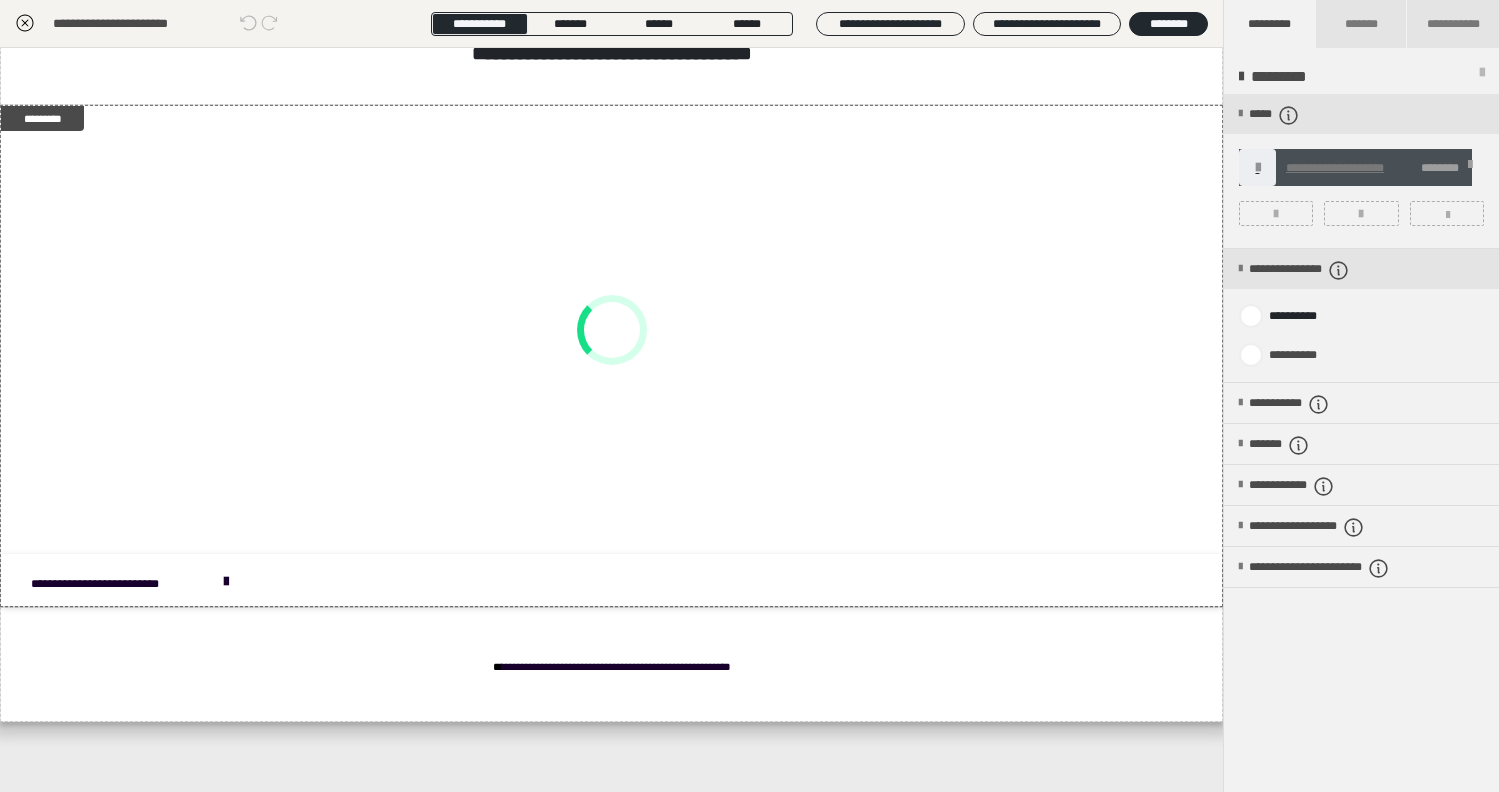 click on "**********" at bounding box center [1335, 168] 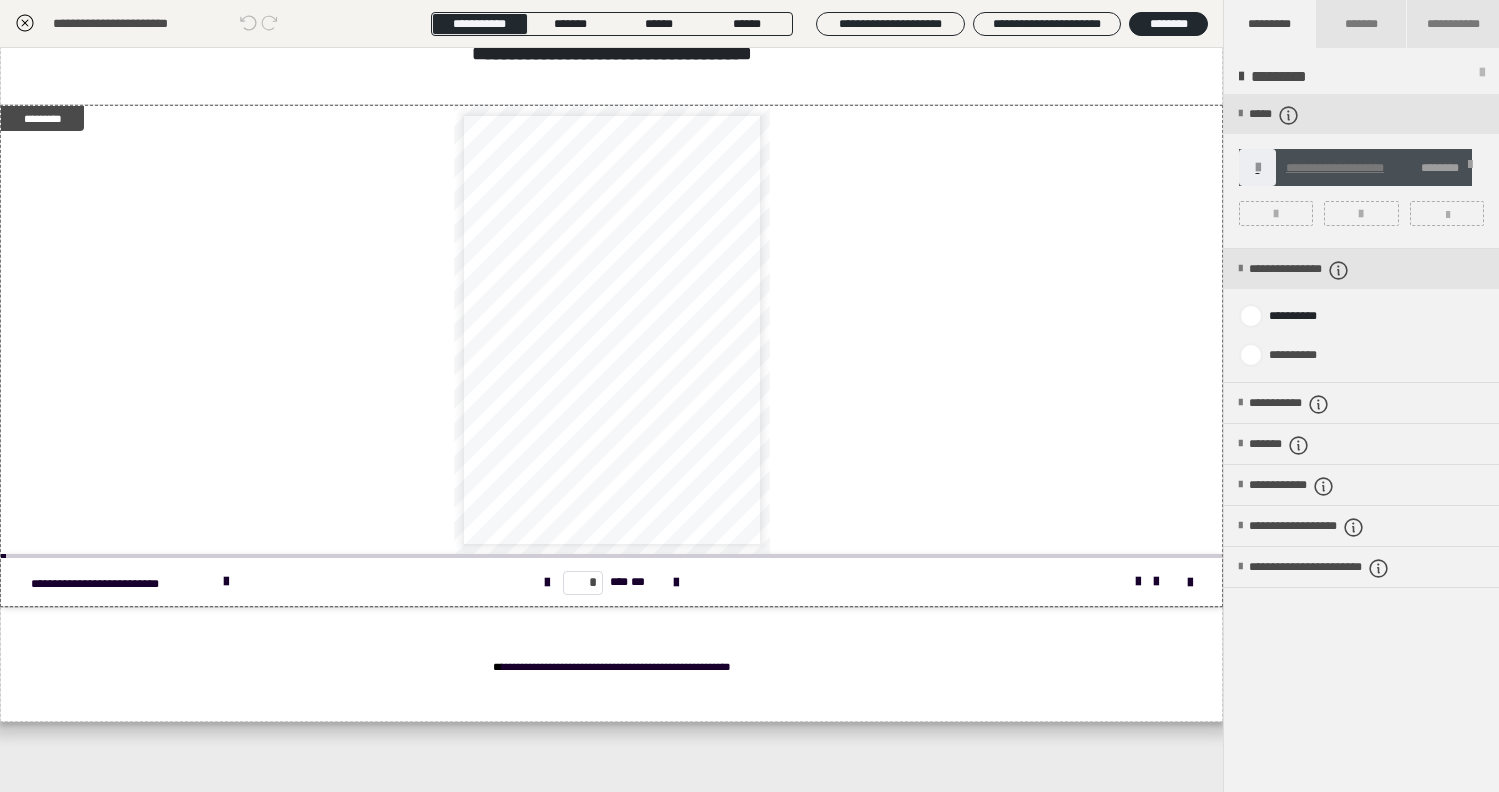 click 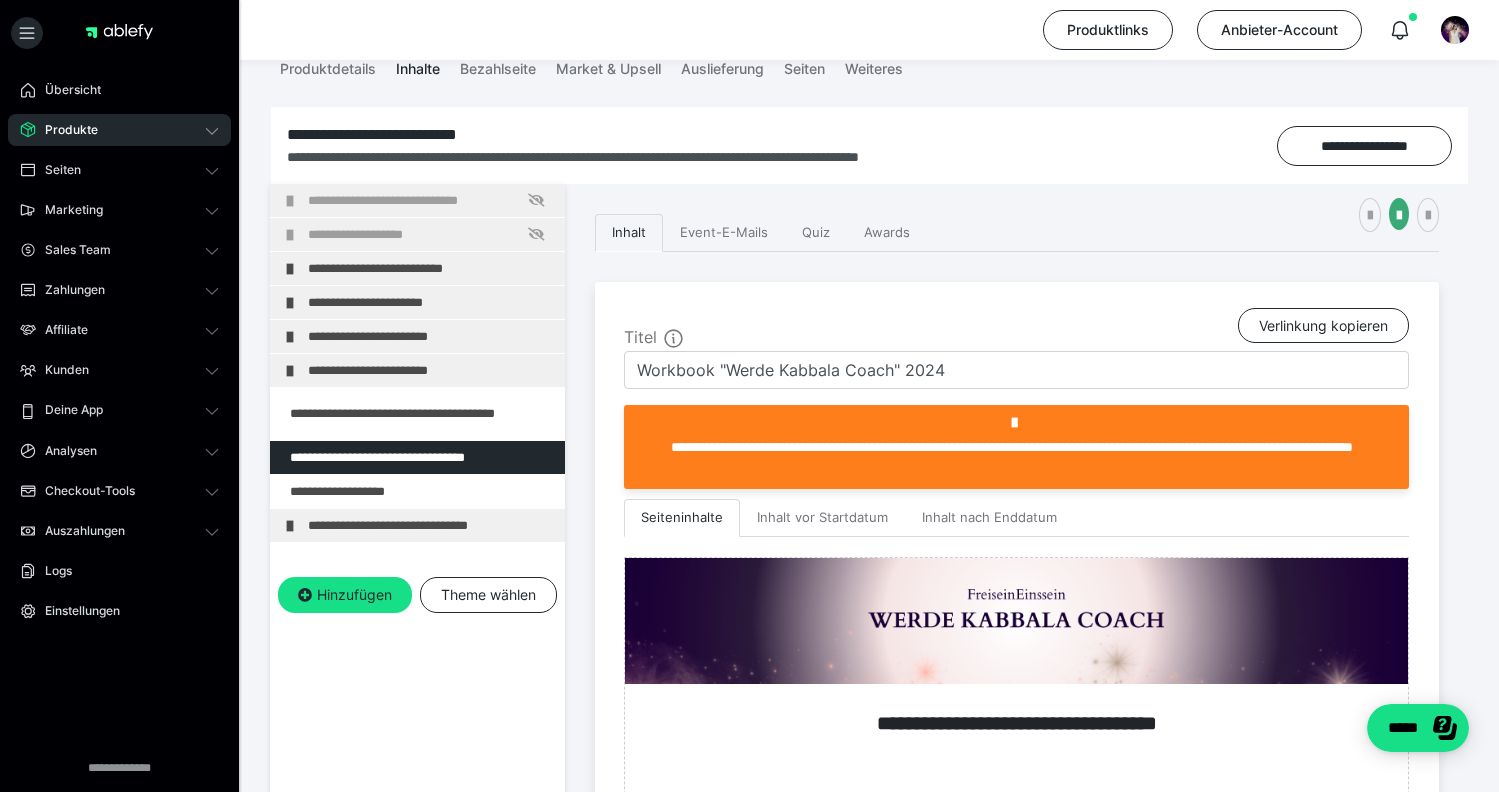 drag, startPoint x: 70, startPoint y: 109, endPoint x: 68, endPoint y: 133, distance: 24.083189 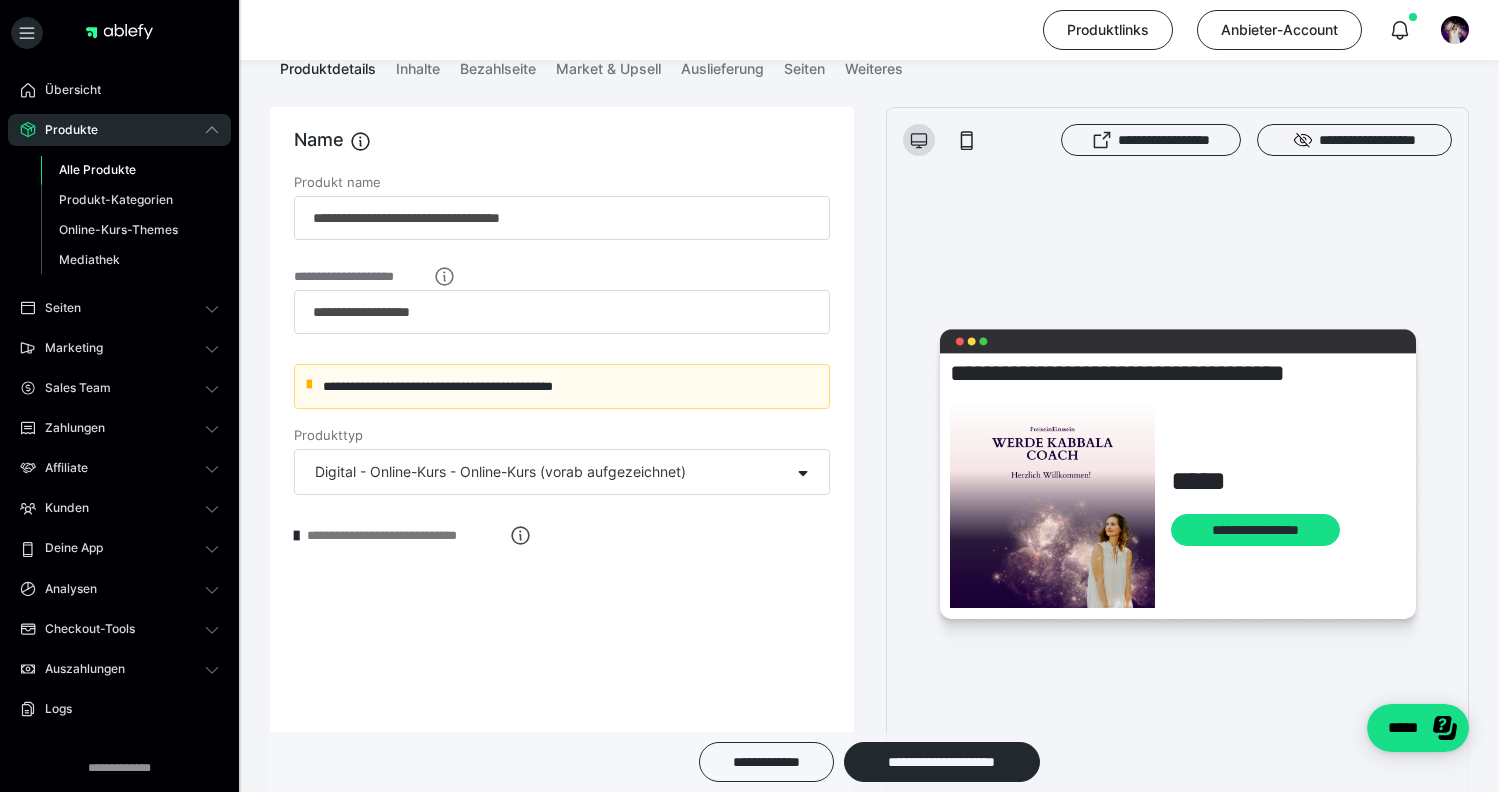 click on "Alle Produkte" at bounding box center (97, 169) 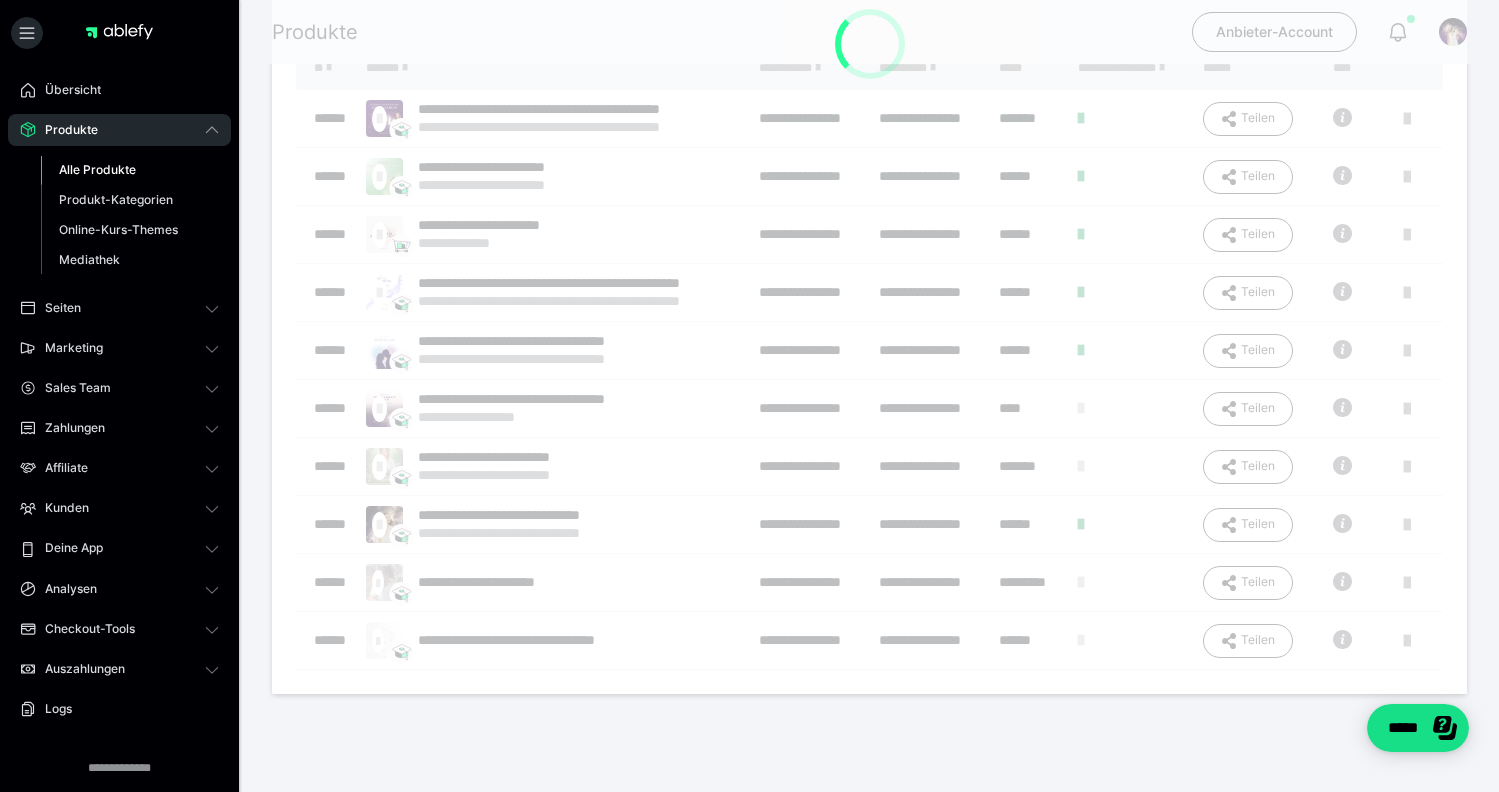 scroll, scrollTop: 0, scrollLeft: 0, axis: both 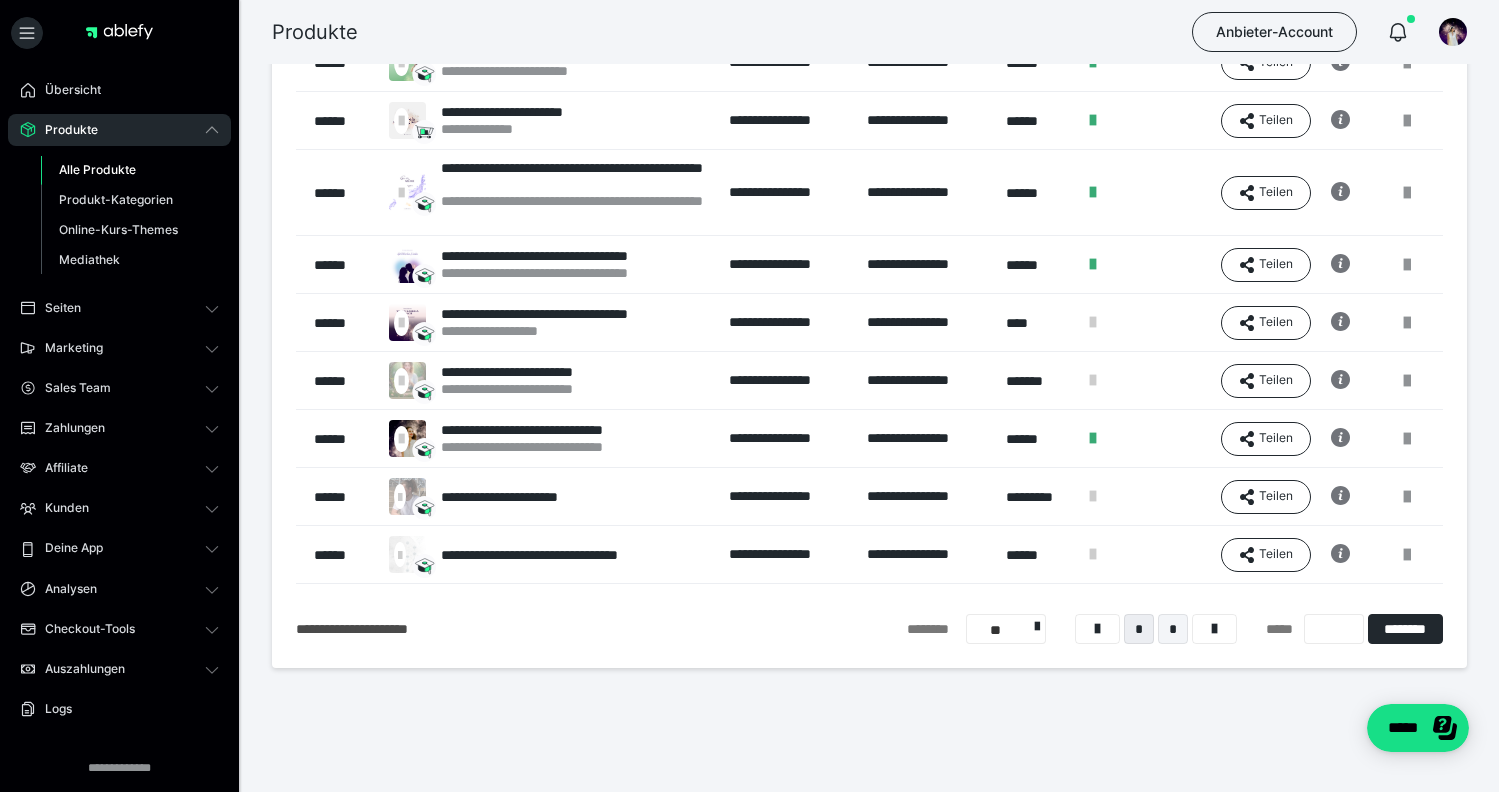 click on "*" at bounding box center [1173, 629] 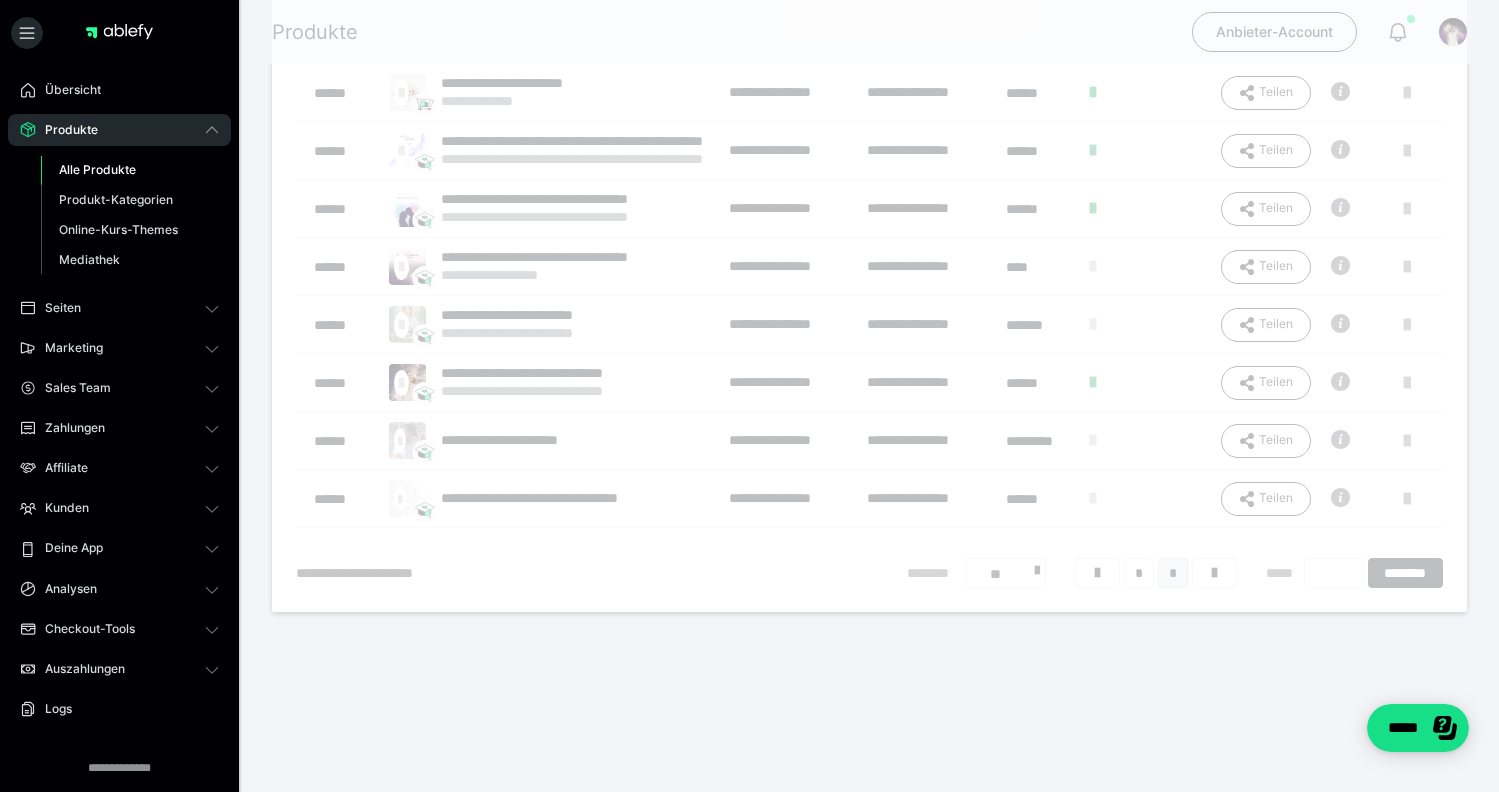 scroll, scrollTop: 16, scrollLeft: 0, axis: vertical 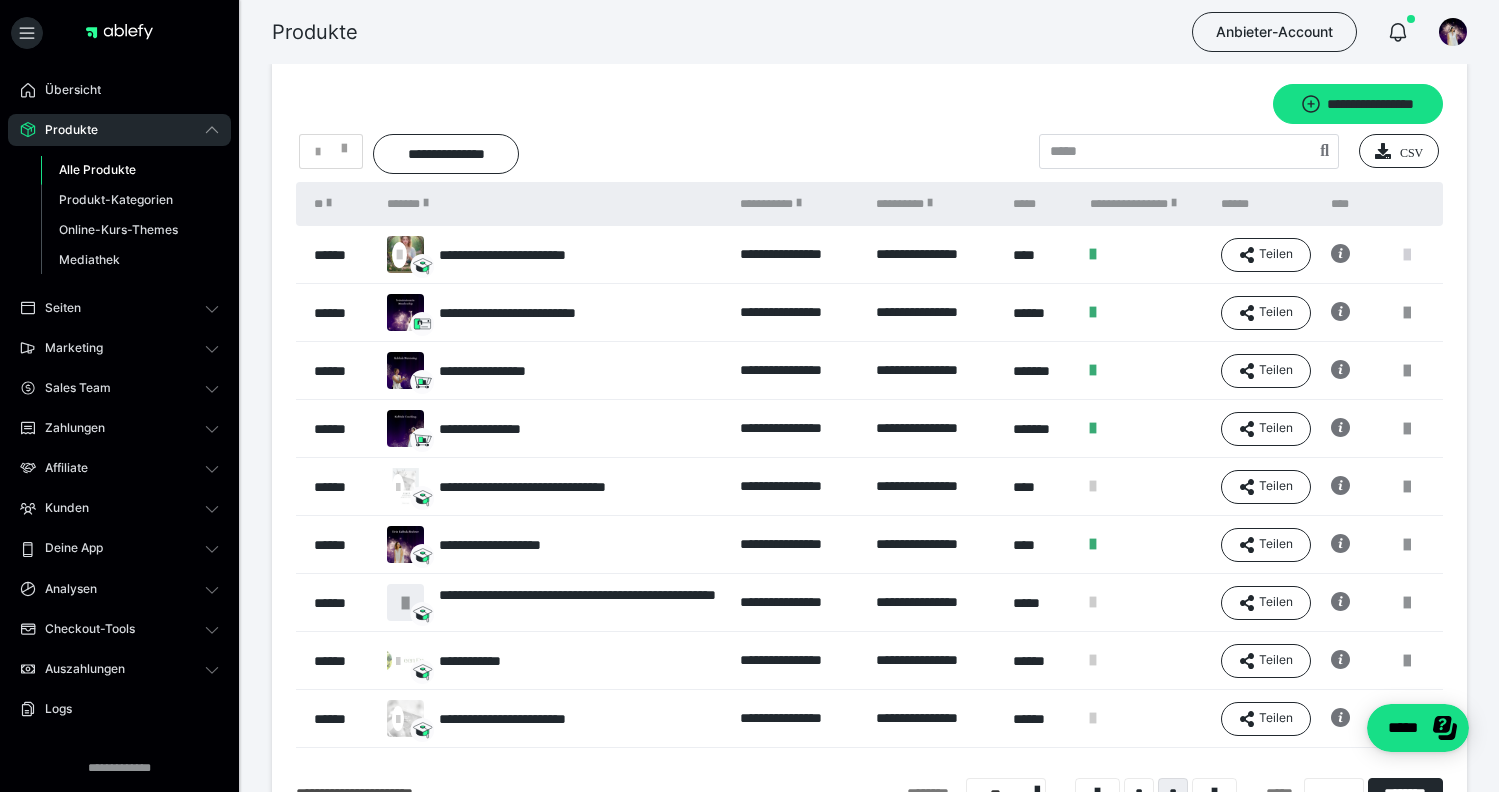 click at bounding box center [1407, 255] 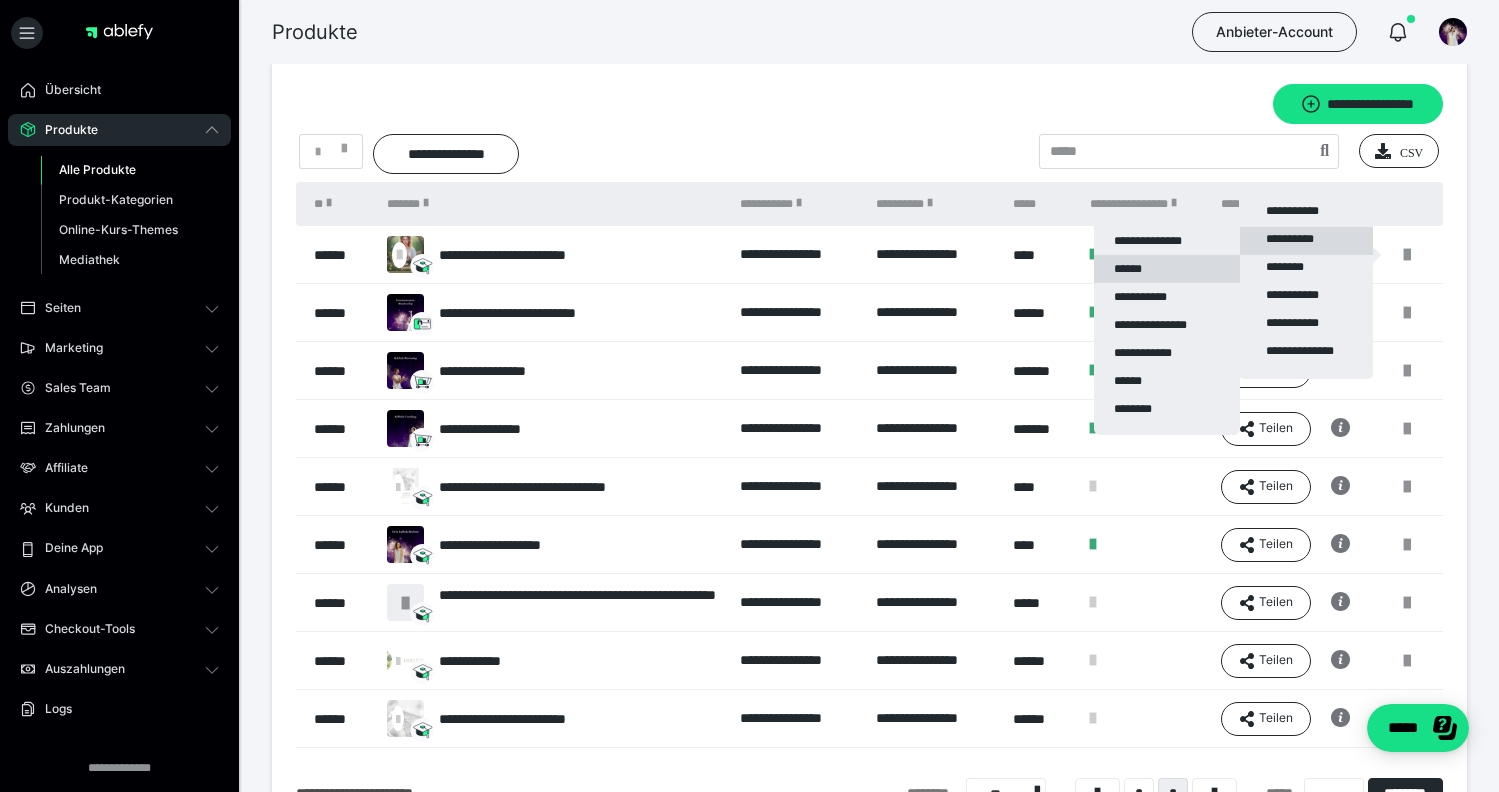 click on "******" at bounding box center (1167, 269) 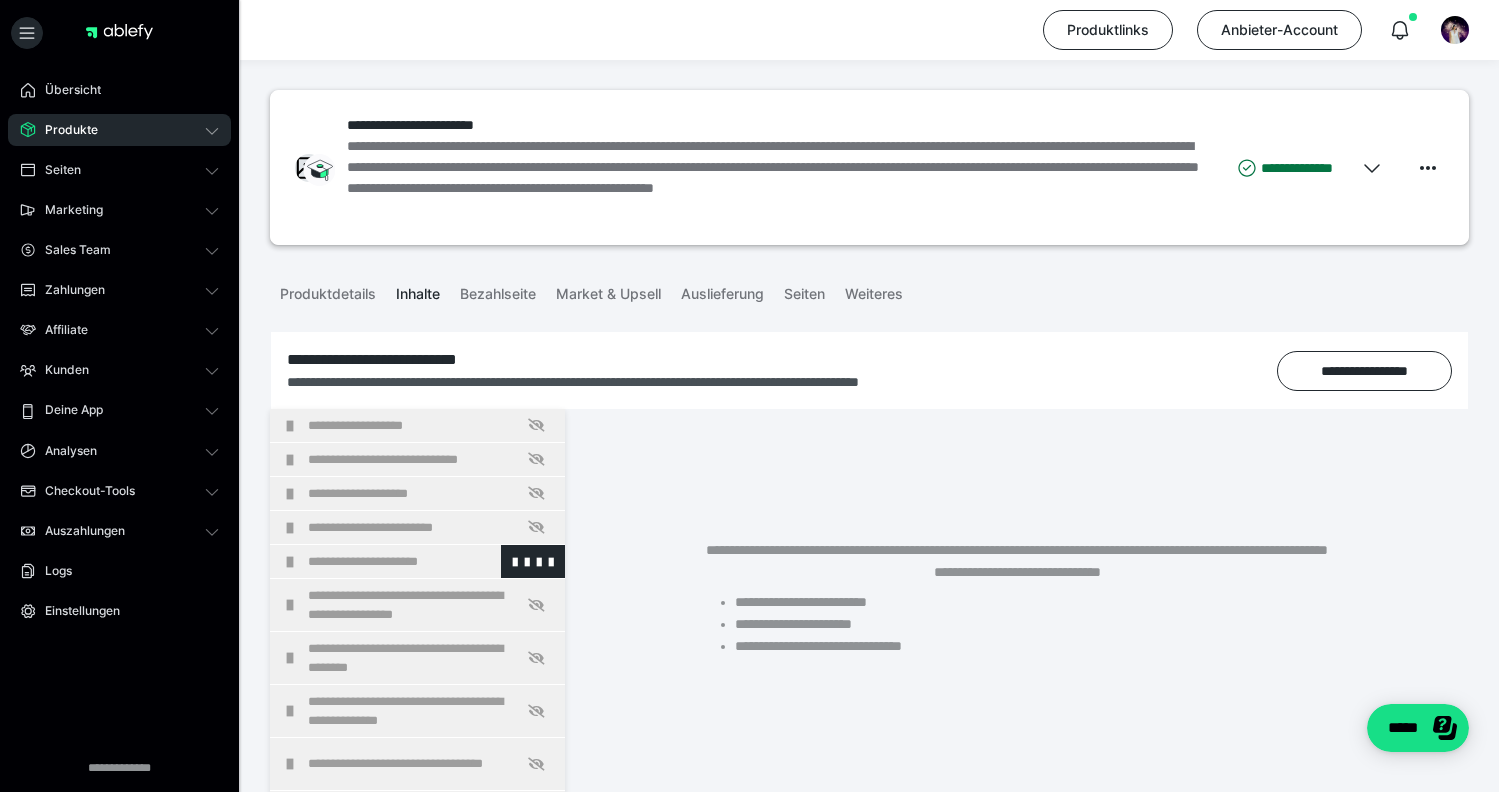scroll, scrollTop: 0, scrollLeft: 0, axis: both 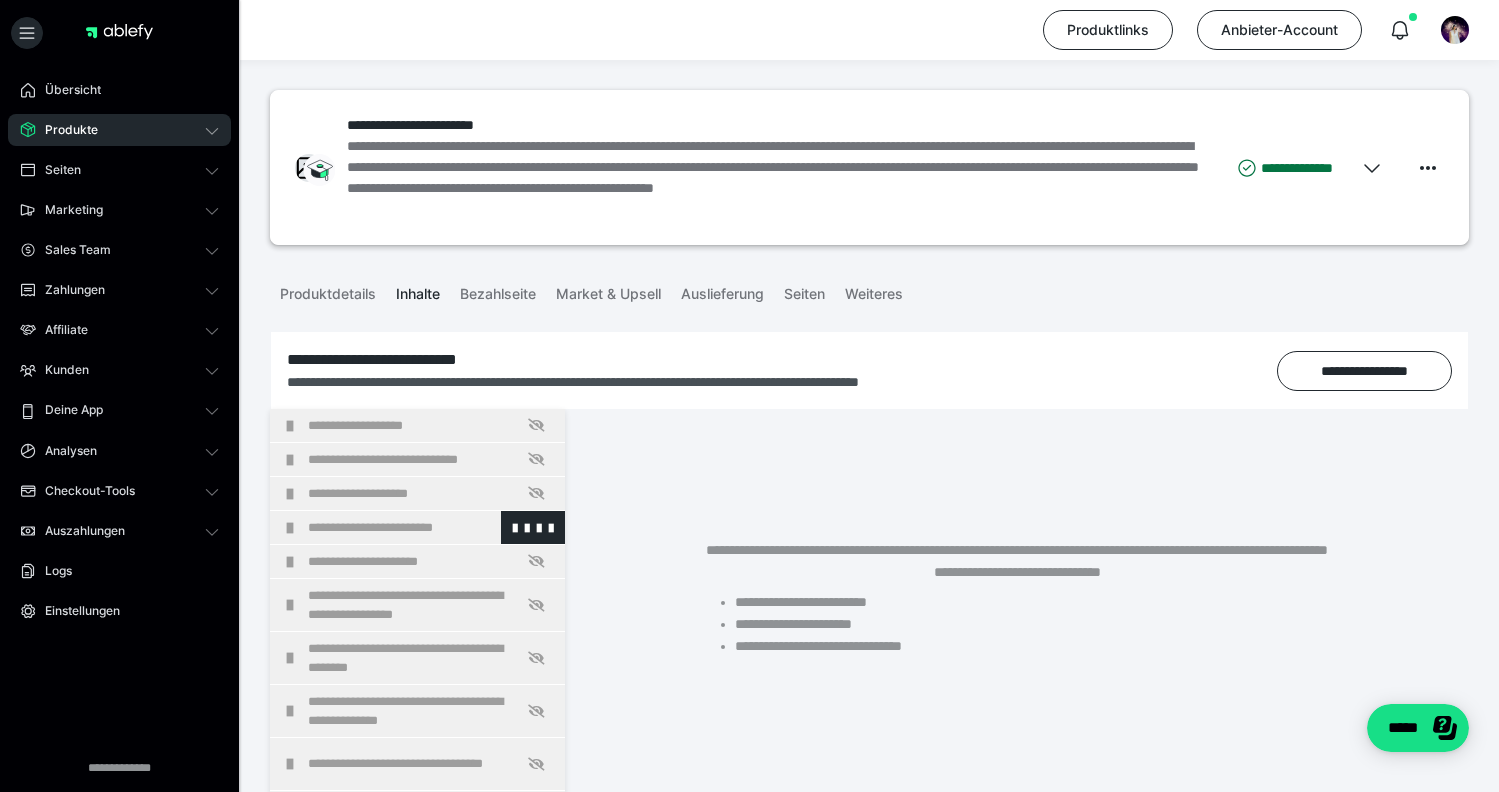 click on "**********" at bounding box center (431, 527) 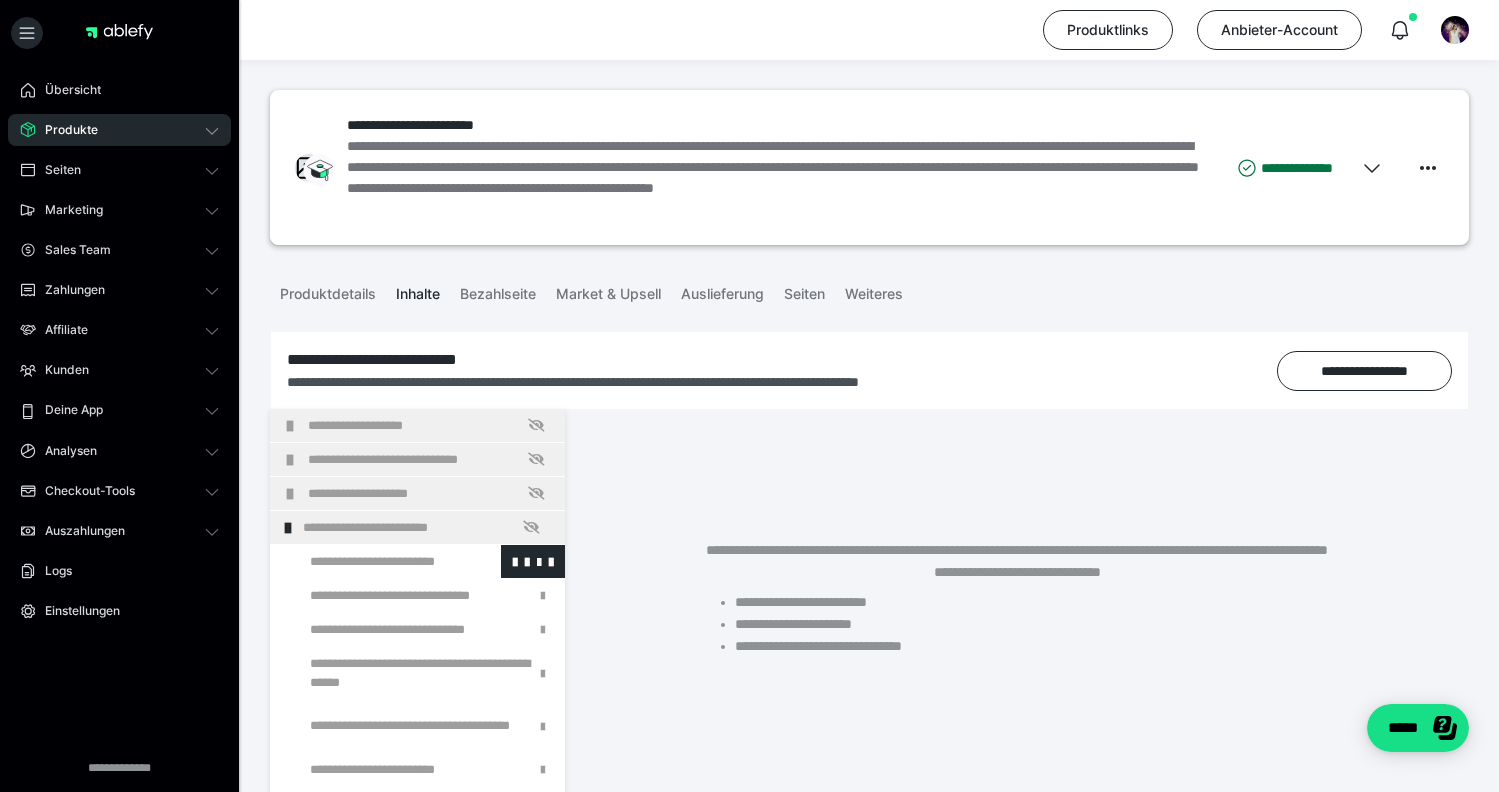 click at bounding box center [375, 561] 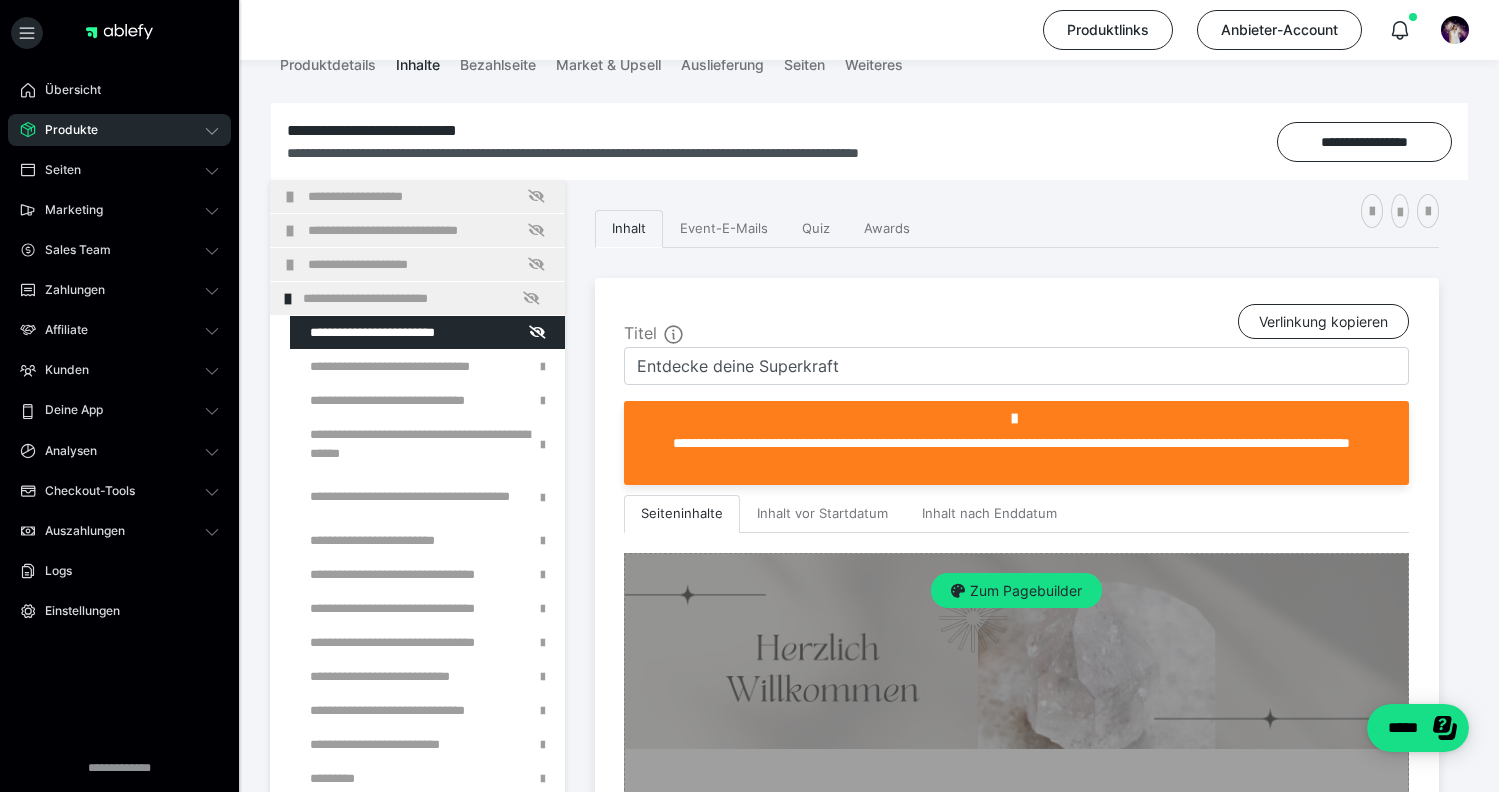 scroll, scrollTop: 88, scrollLeft: 0, axis: vertical 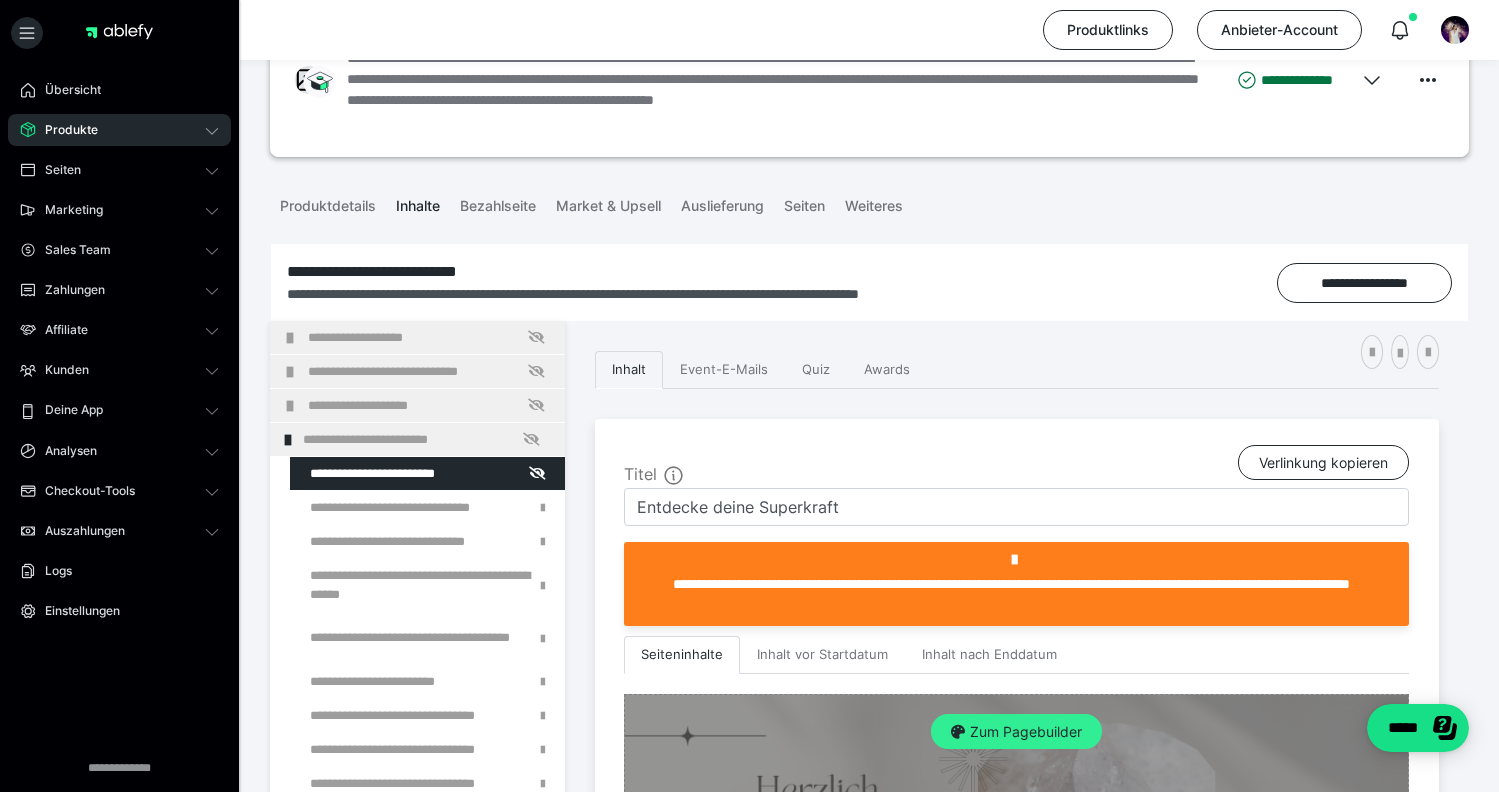 click on "Zum Pagebuilder" at bounding box center (1016, 732) 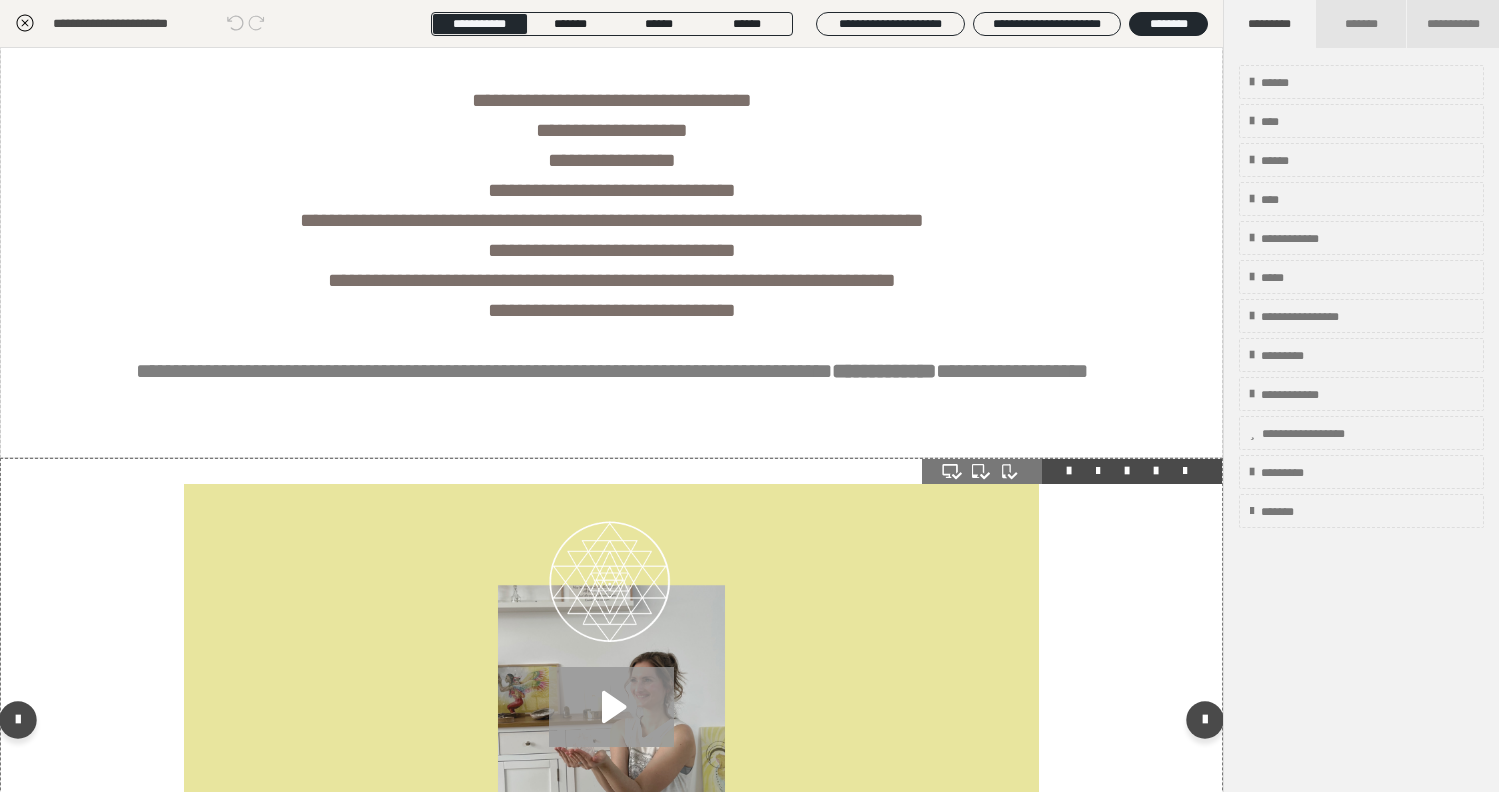 scroll, scrollTop: 1303, scrollLeft: 0, axis: vertical 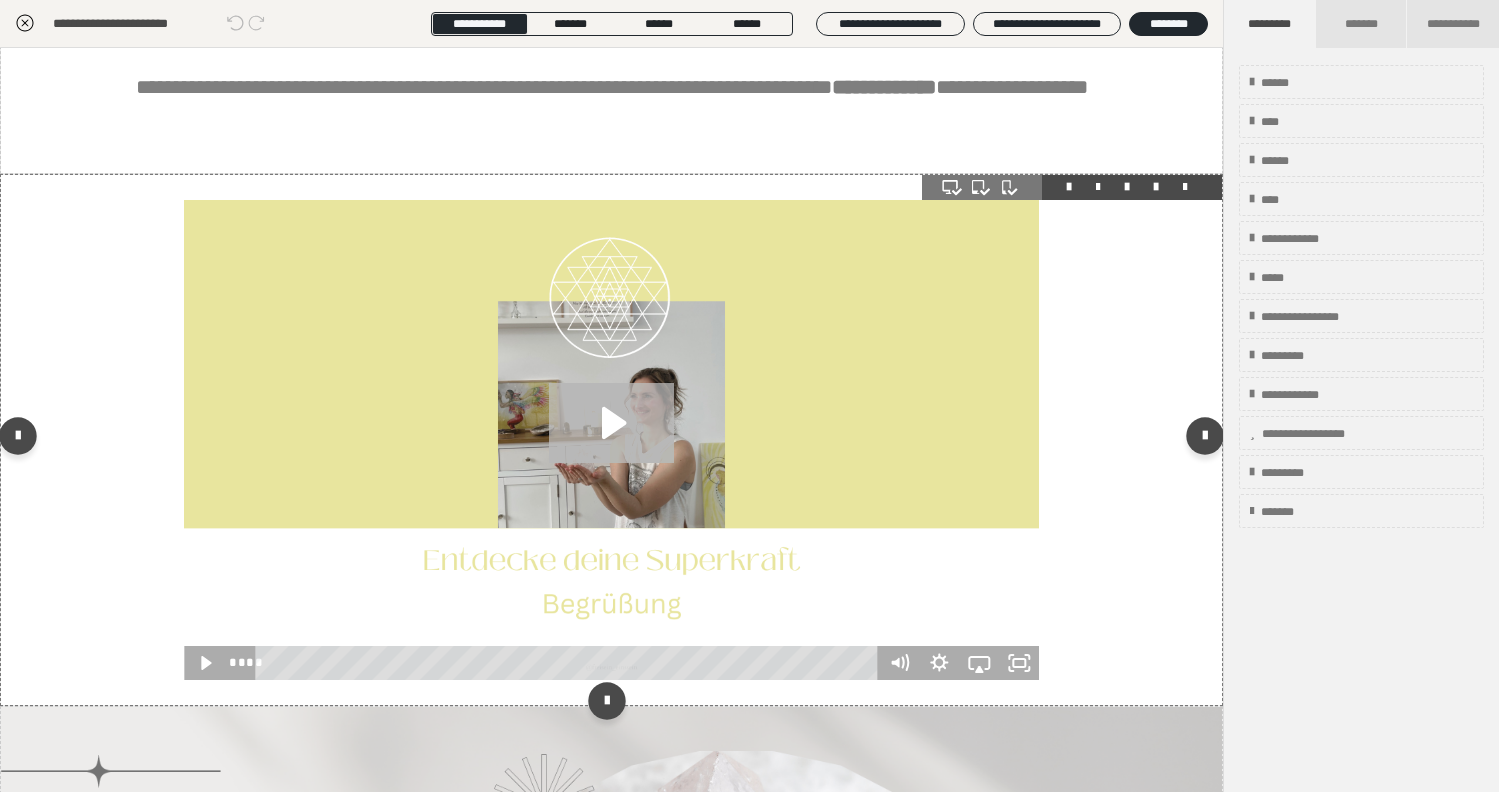 click 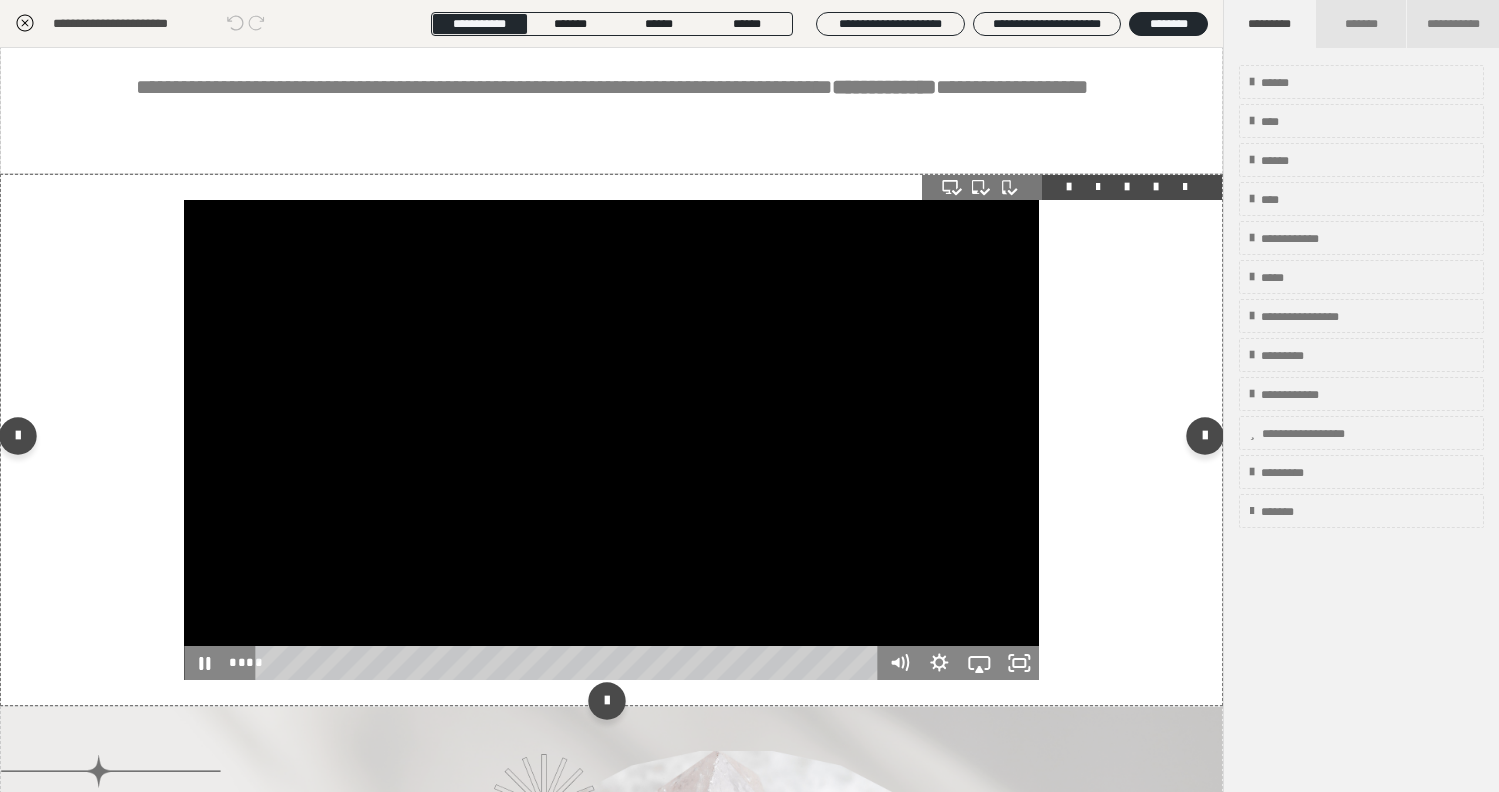 scroll, scrollTop: 1308, scrollLeft: 0, axis: vertical 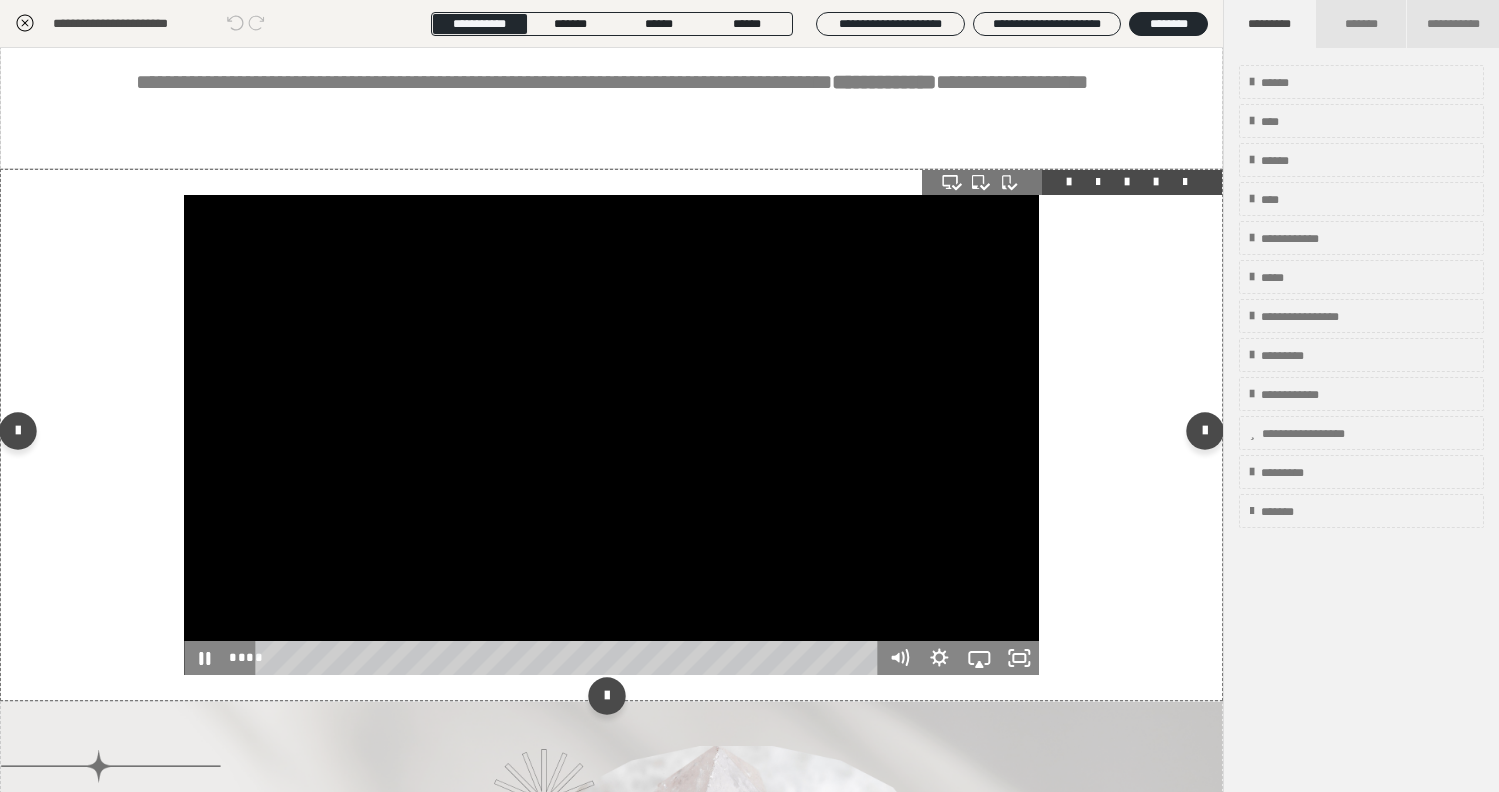 click at bounding box center [611, 435] 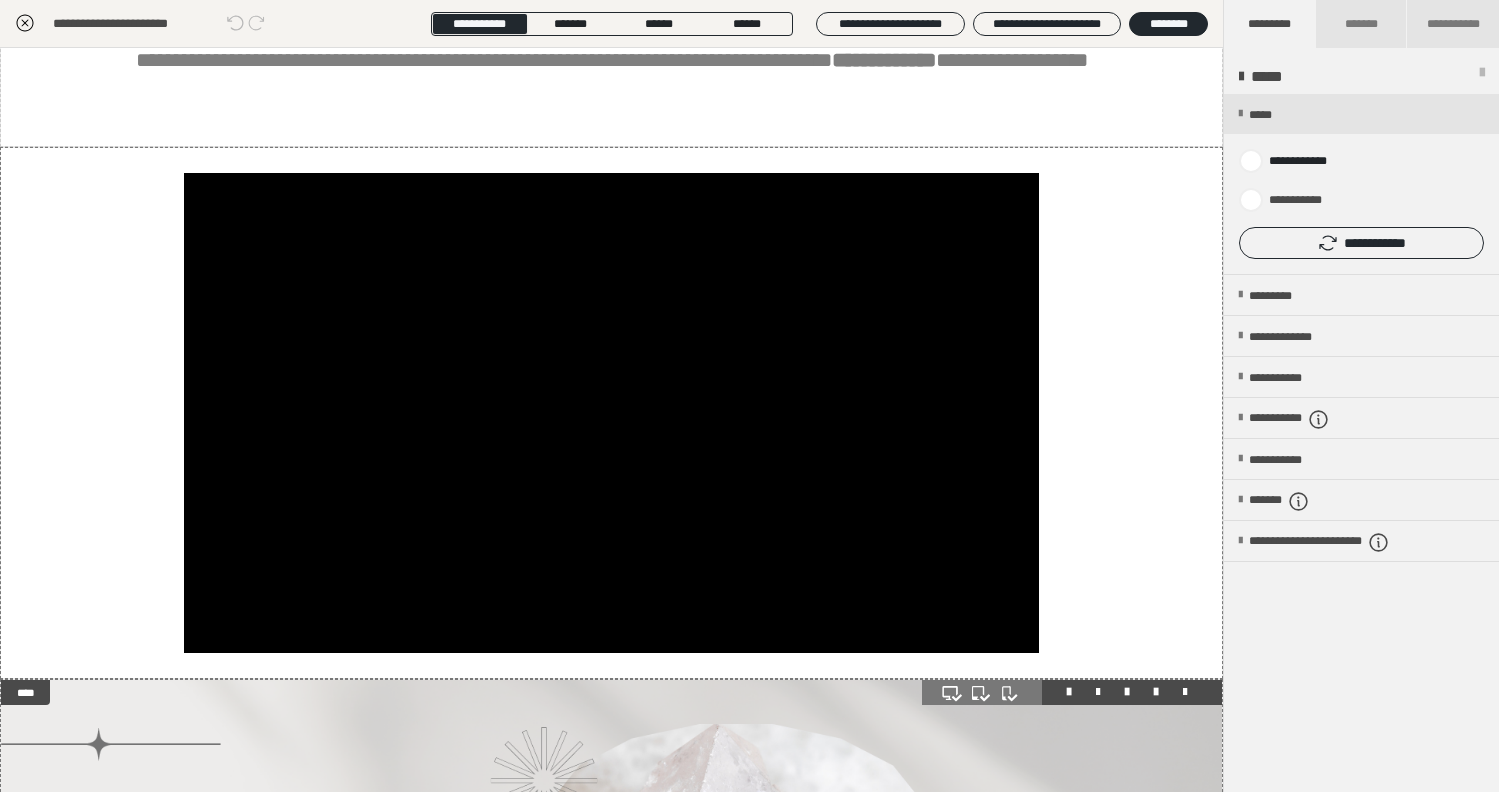 scroll, scrollTop: 1331, scrollLeft: 0, axis: vertical 